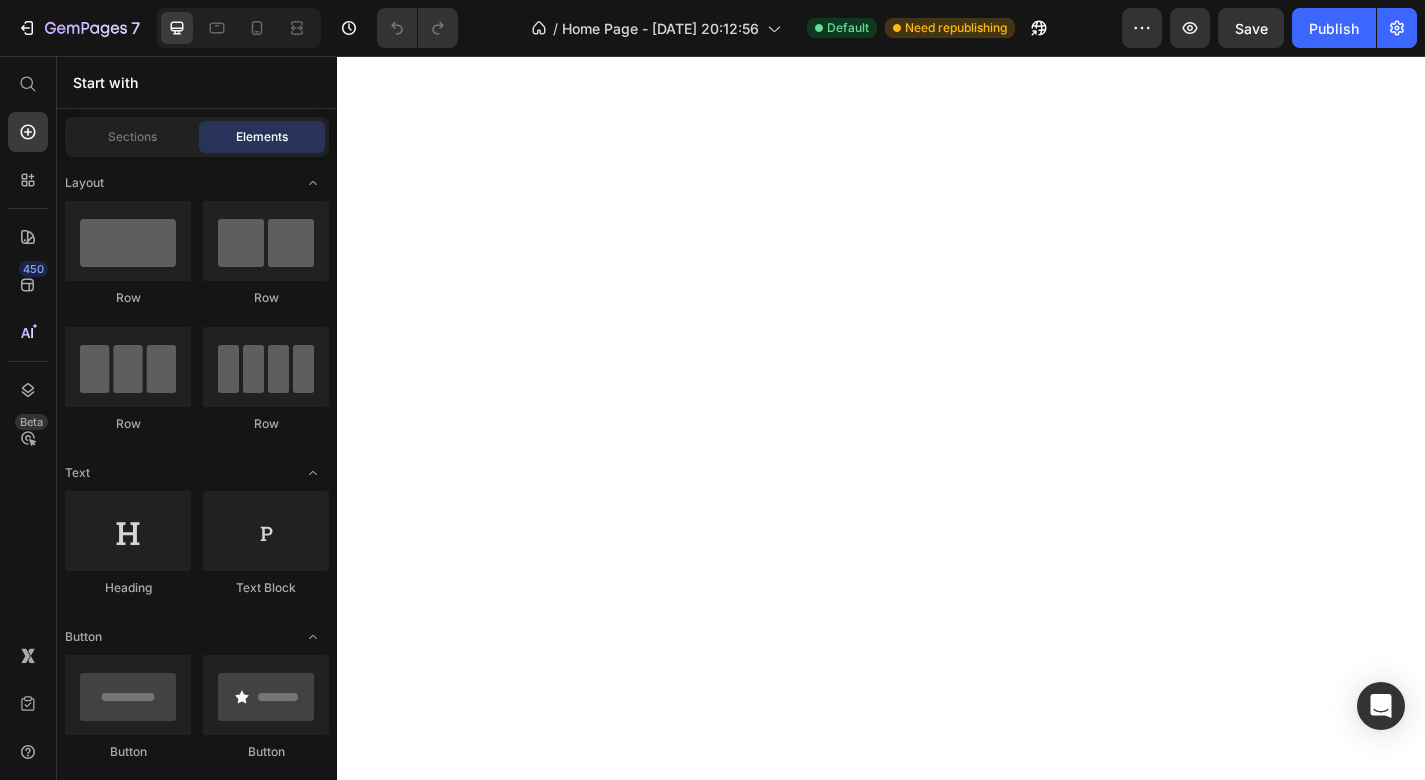 scroll, scrollTop: 0, scrollLeft: 0, axis: both 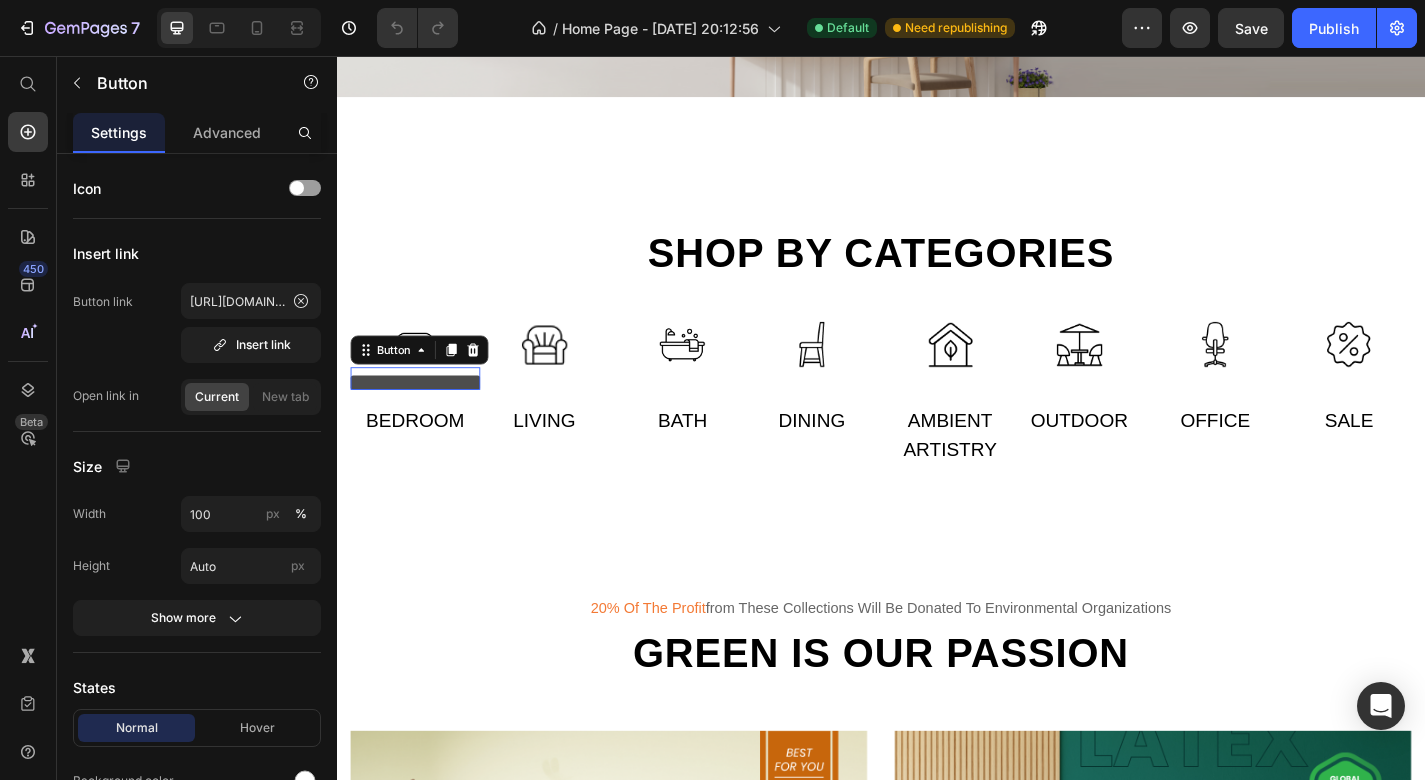 click on "Button   0" at bounding box center [423, 411] 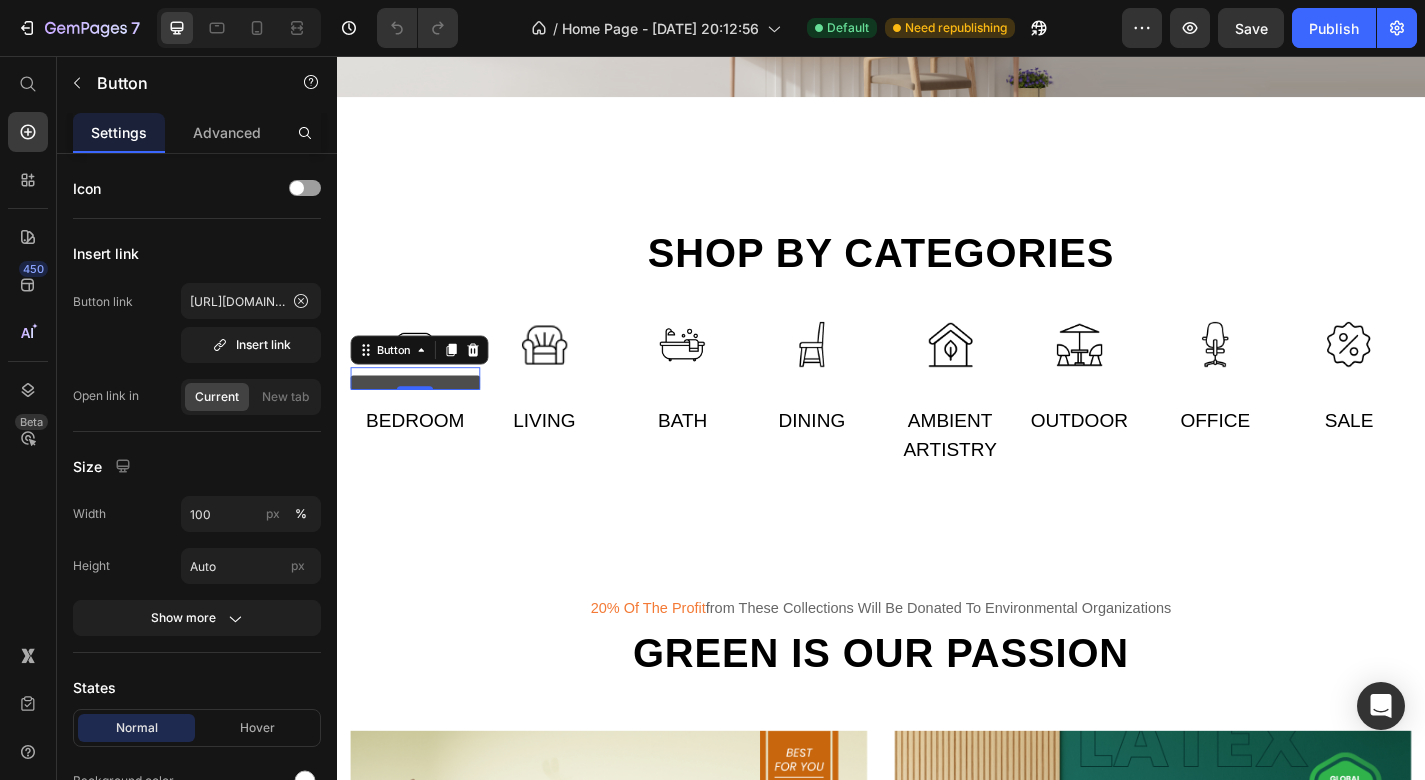 click at bounding box center (423, 416) 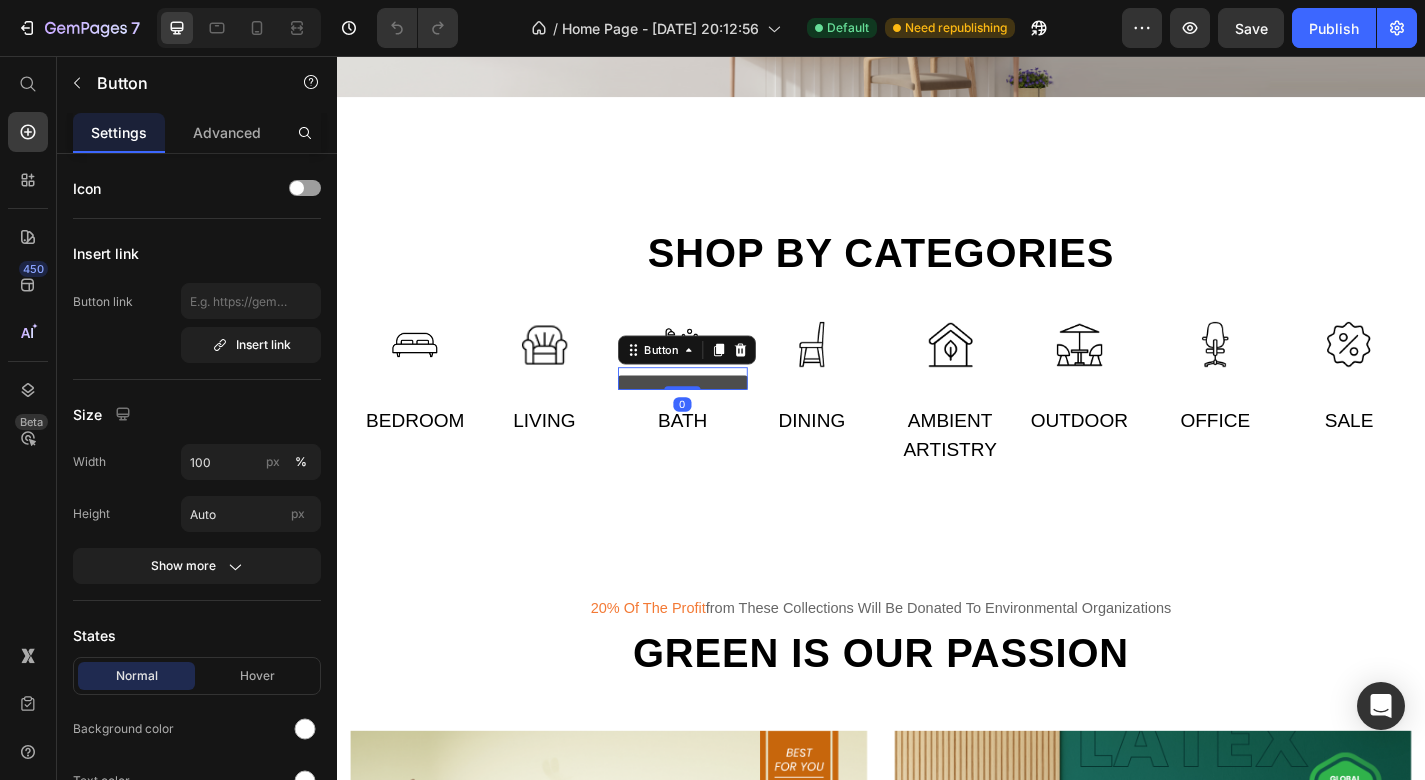 click at bounding box center (718, 416) 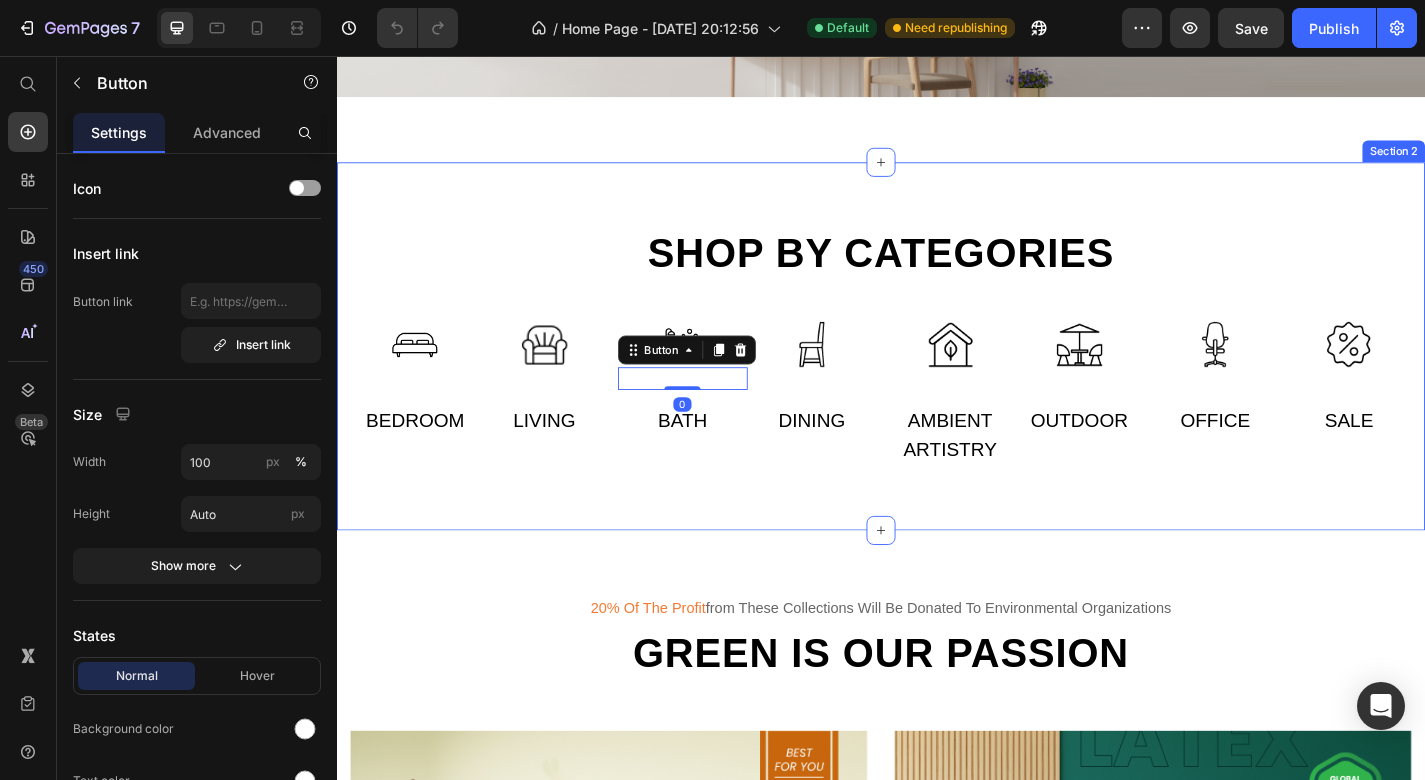 click on "Shop by categories Heading Row Image Button Bedroom Text Image Button Living Text Row Image Button   0 Bath Text Image Button Dining Text Row Image Button Ambient artistry Text Image Button Outdoor Text Row Image Button Office Text Image Button Sale Text Row Row Section 2" at bounding box center [937, 376] 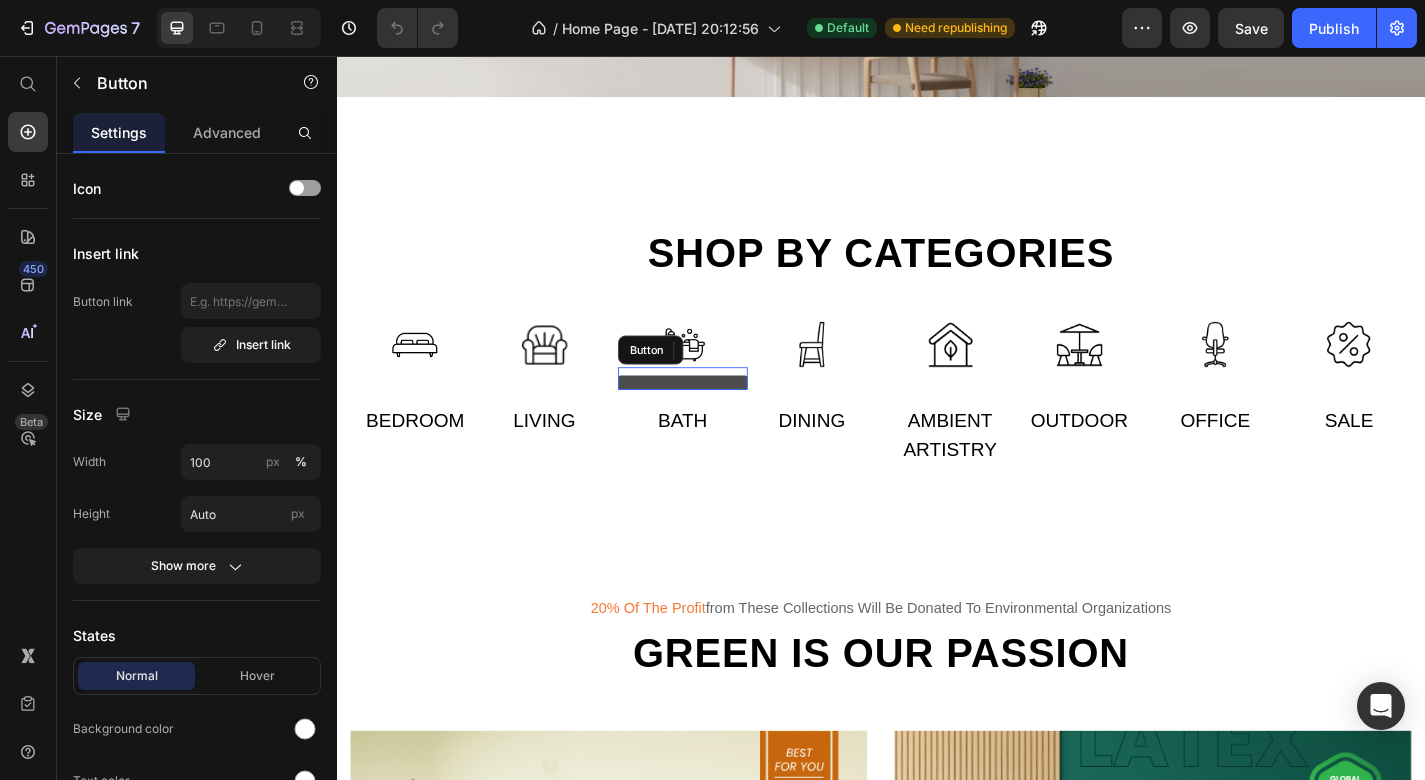 click at bounding box center [718, 416] 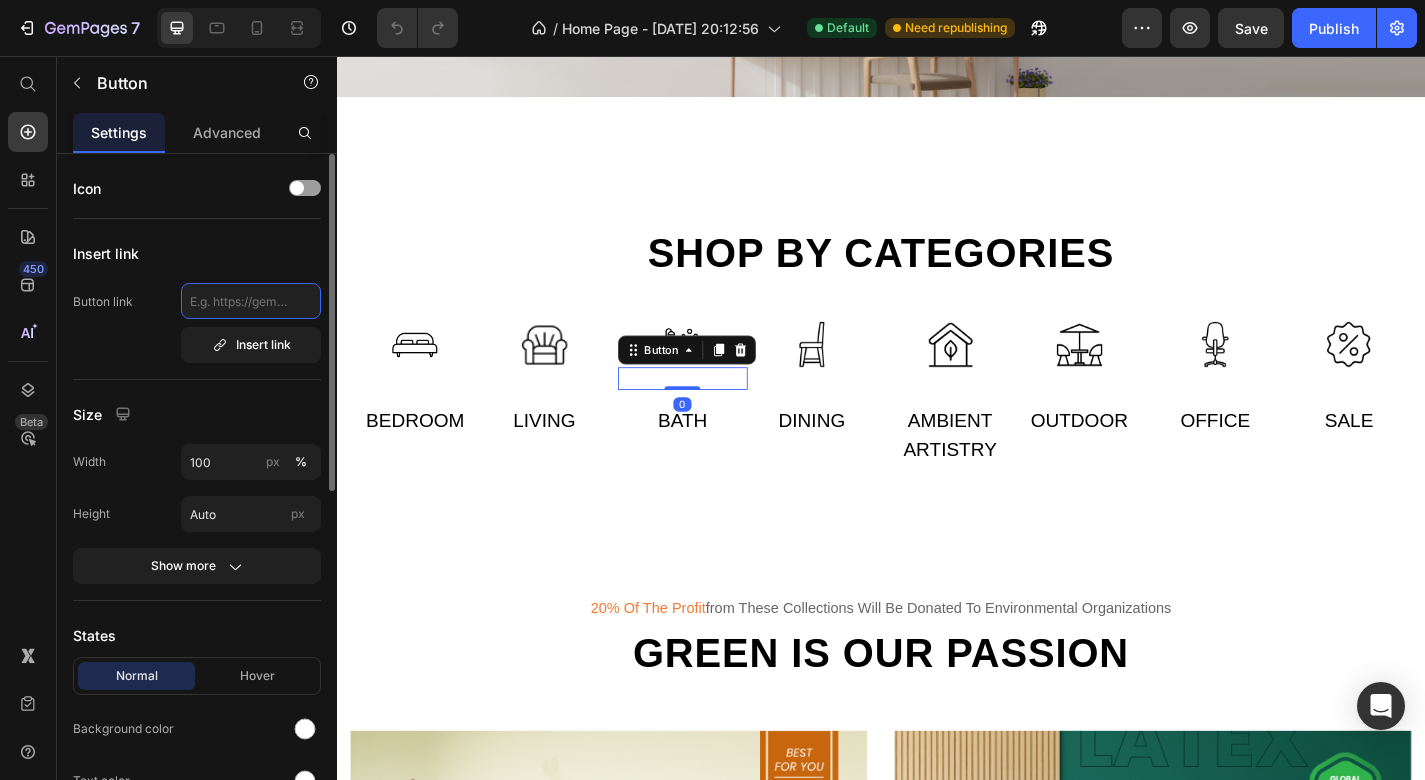 click 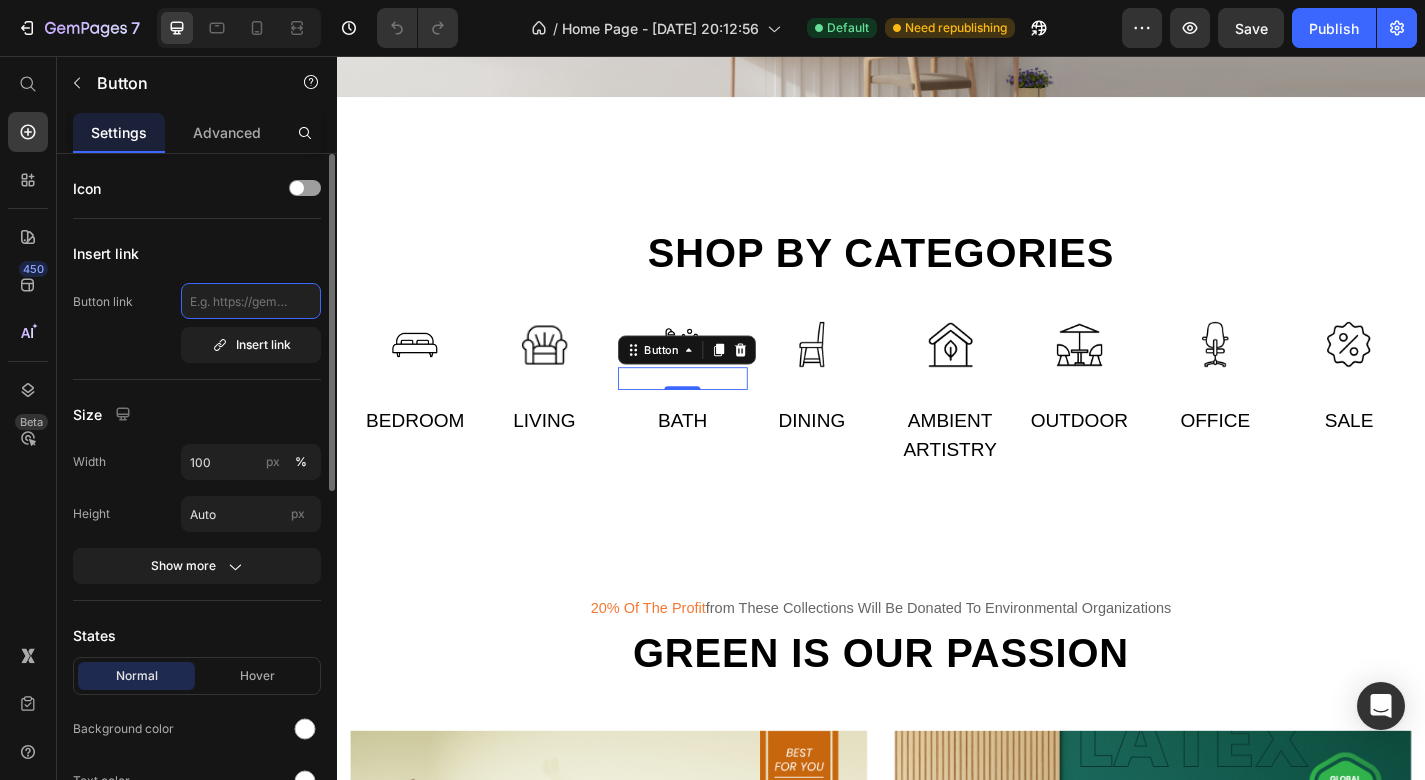 paste on "[URL][DOMAIN_NAME]" 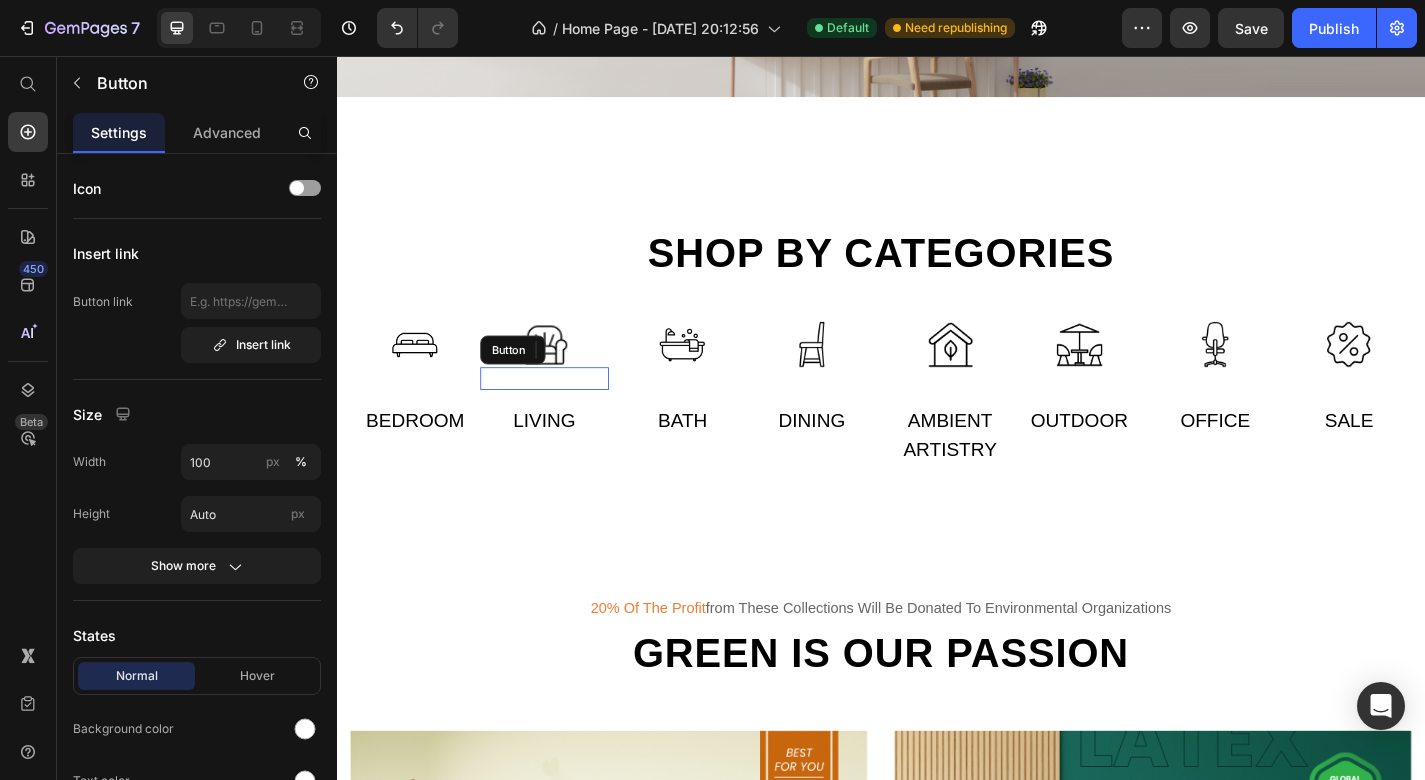 click at bounding box center (566, 416) 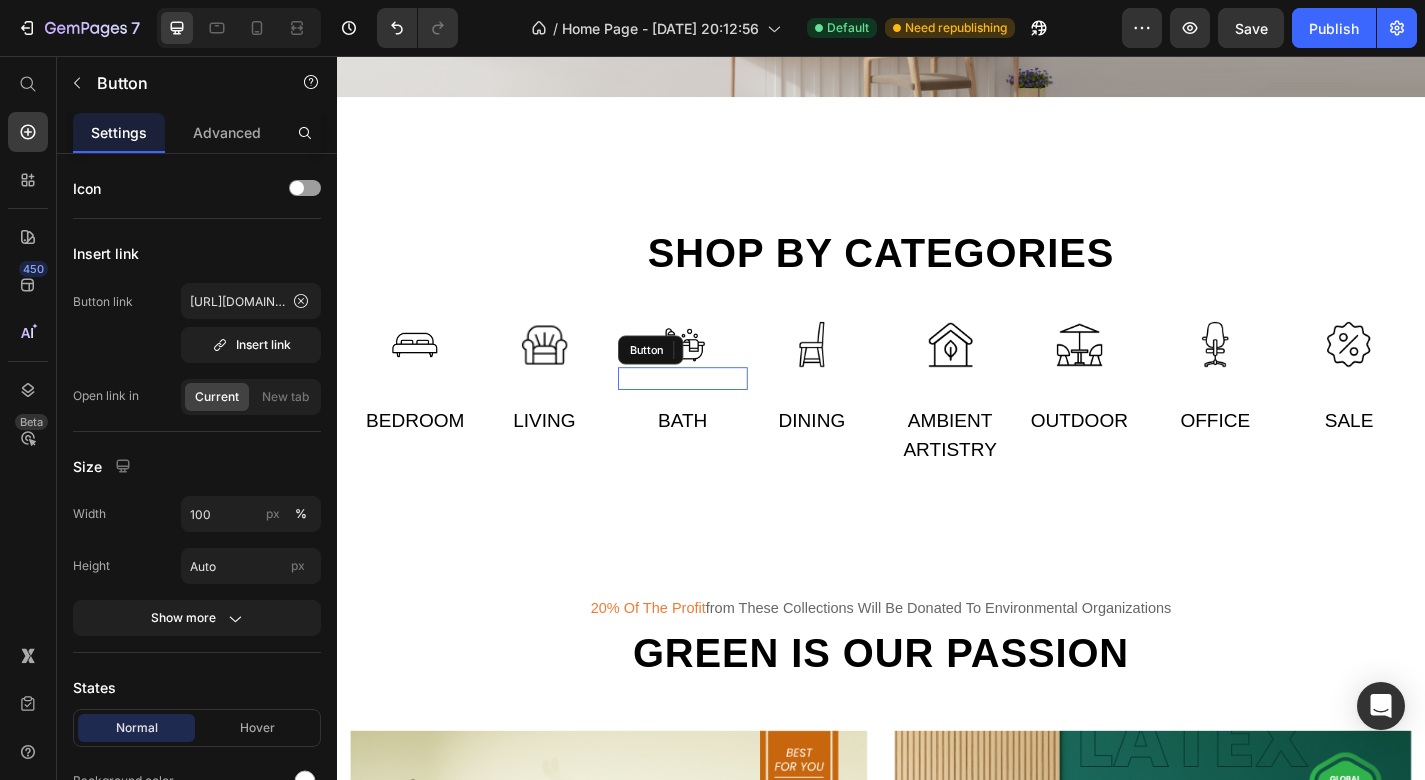 click on "Button" at bounding box center [718, 411] 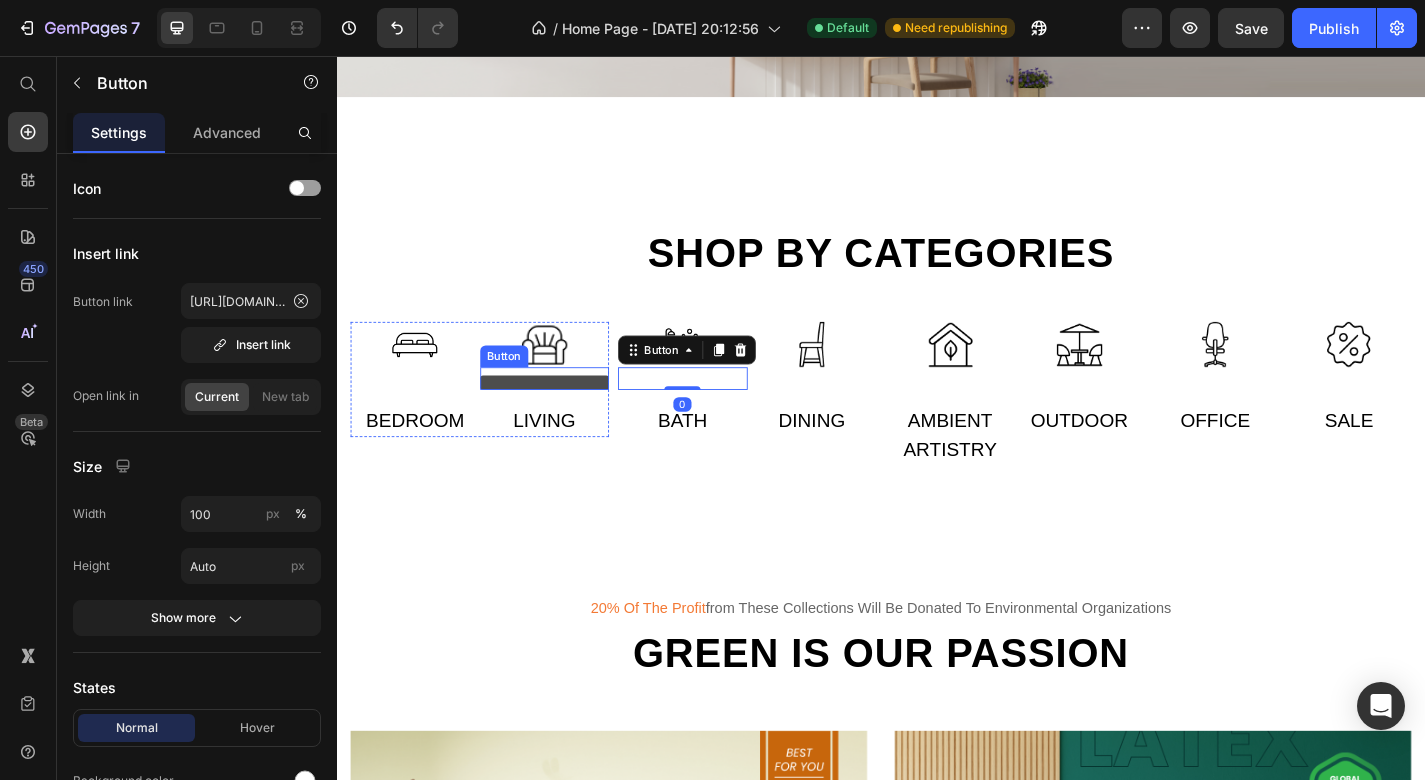 click at bounding box center [566, 416] 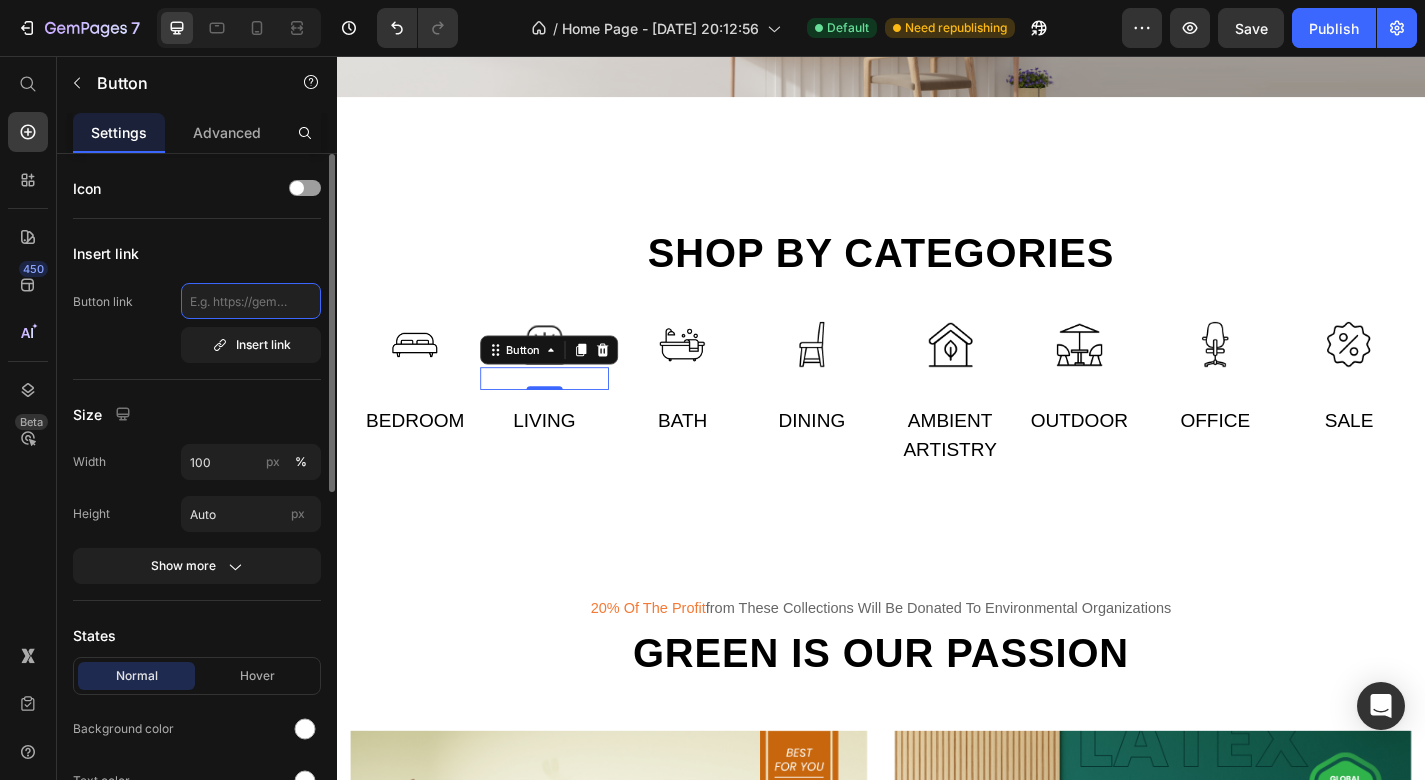 click 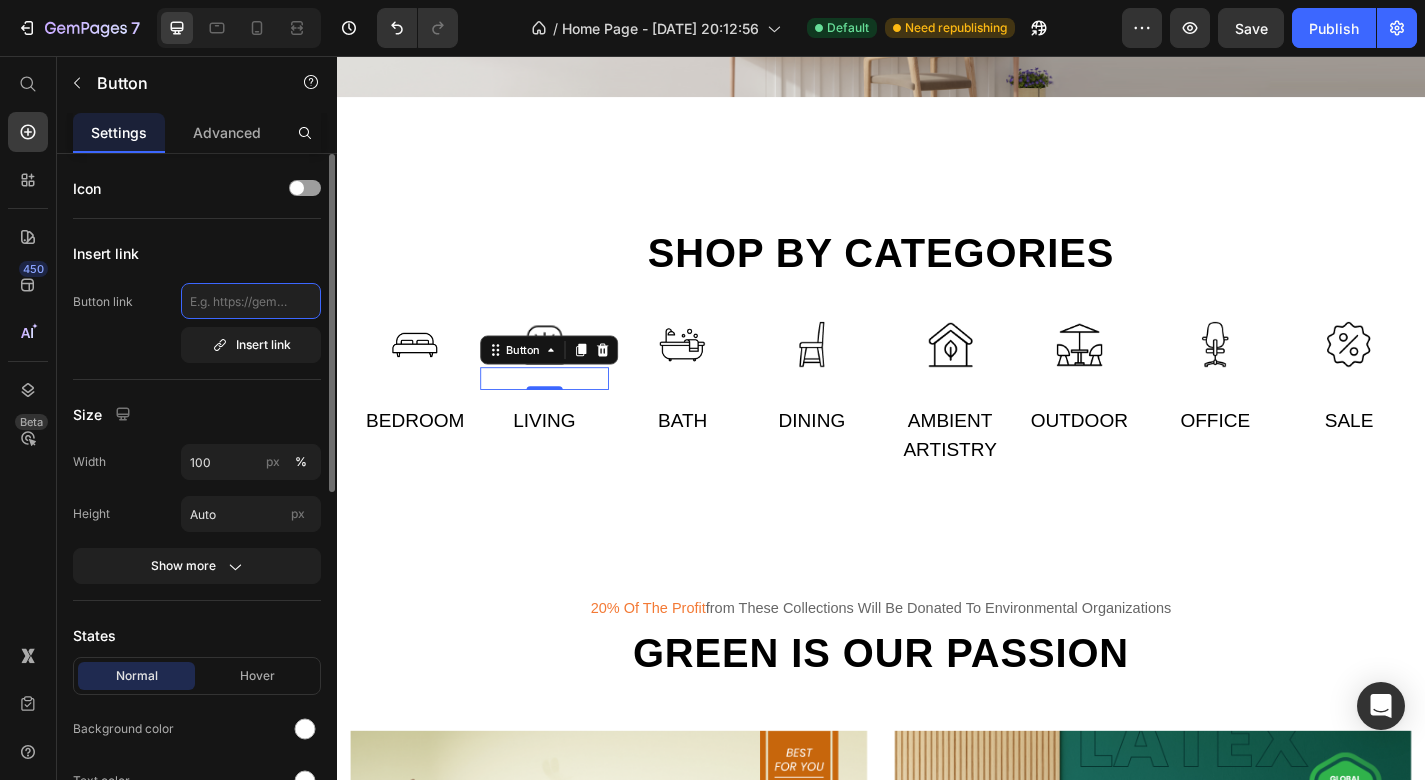paste on "[URL][DOMAIN_NAME]" 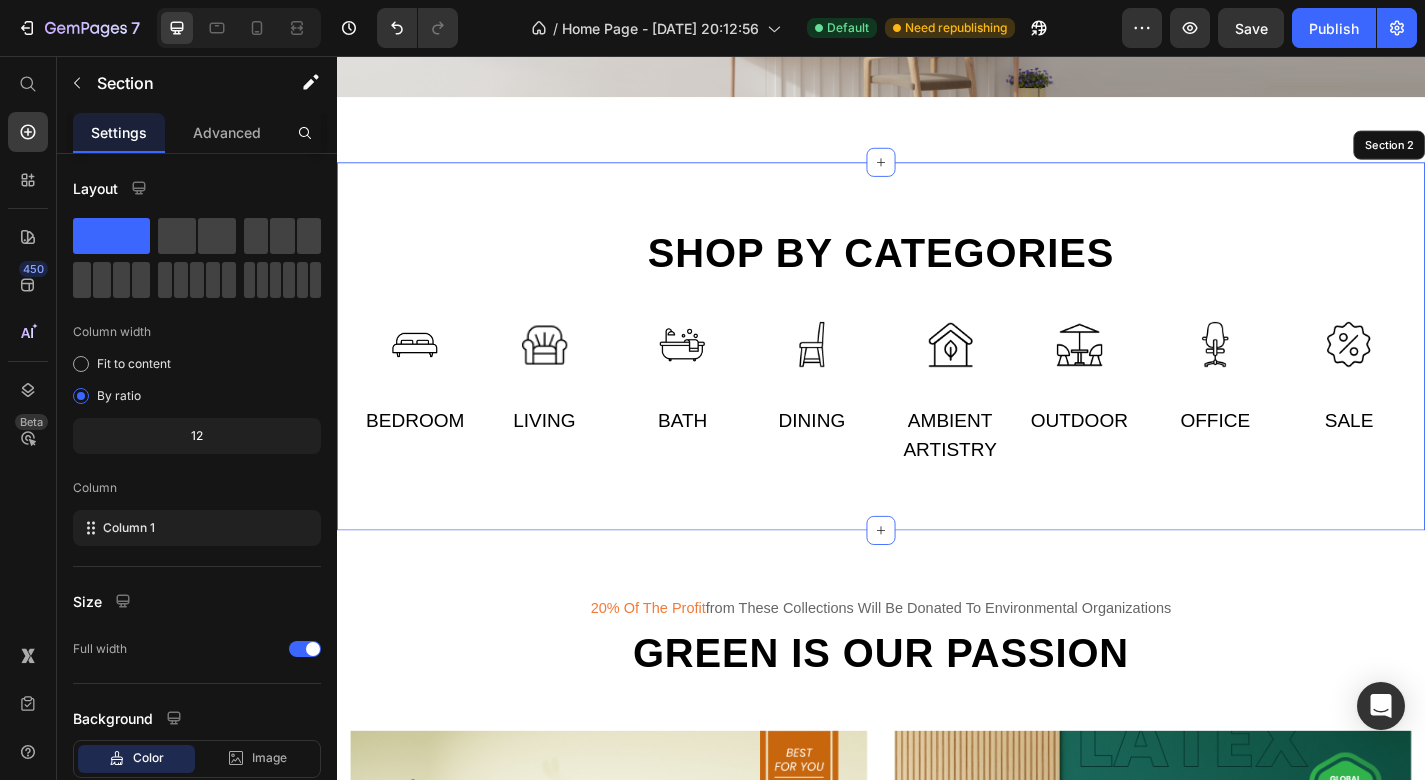 click on "Shop by categories Heading Row Image Button Bedroom Text   0 Image Button Living Text Row Image Button Bath Text Image Button Dining Text Row Image Button Ambient artistry Text Image Button Outdoor Text Row Image Button Office Text Image Button Sale Text Row Row Section 2" at bounding box center [937, 376] 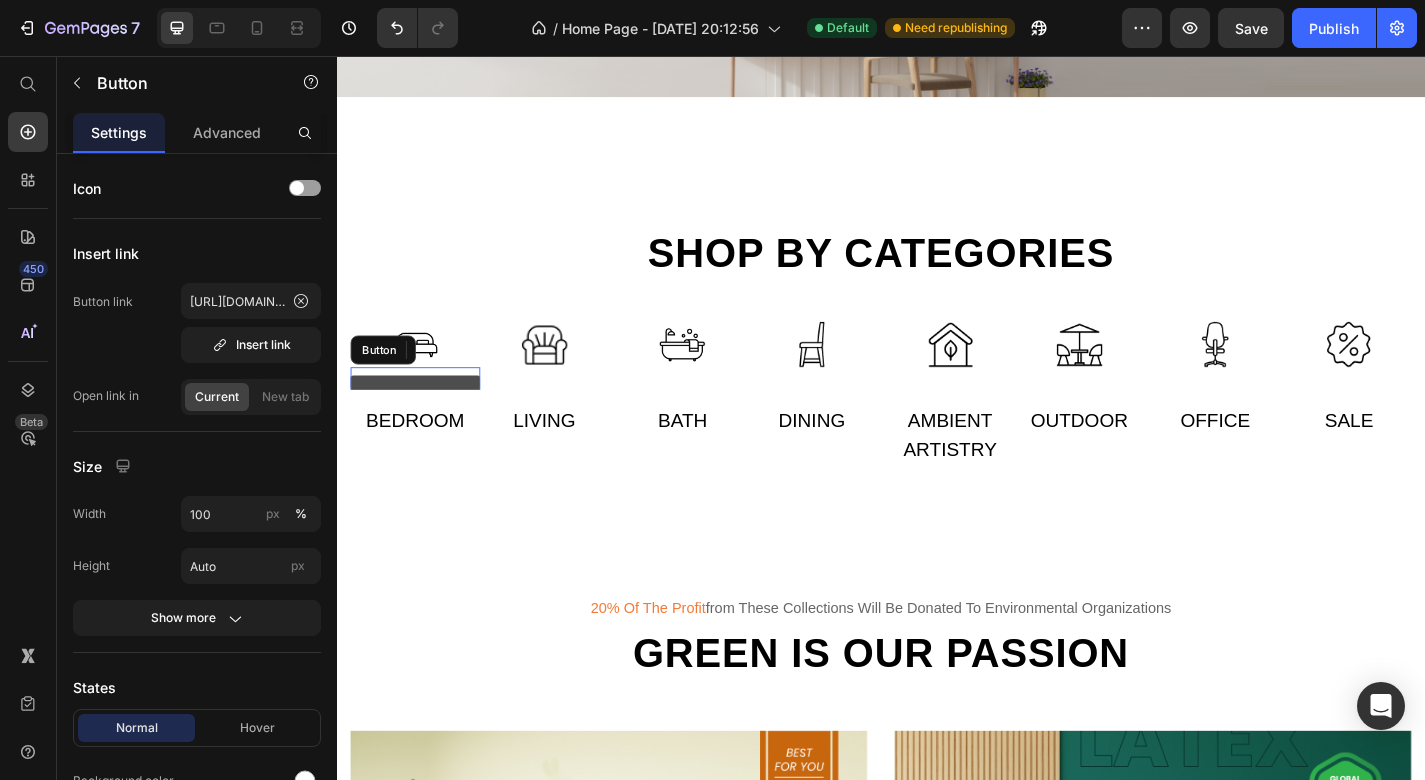 click at bounding box center (423, 416) 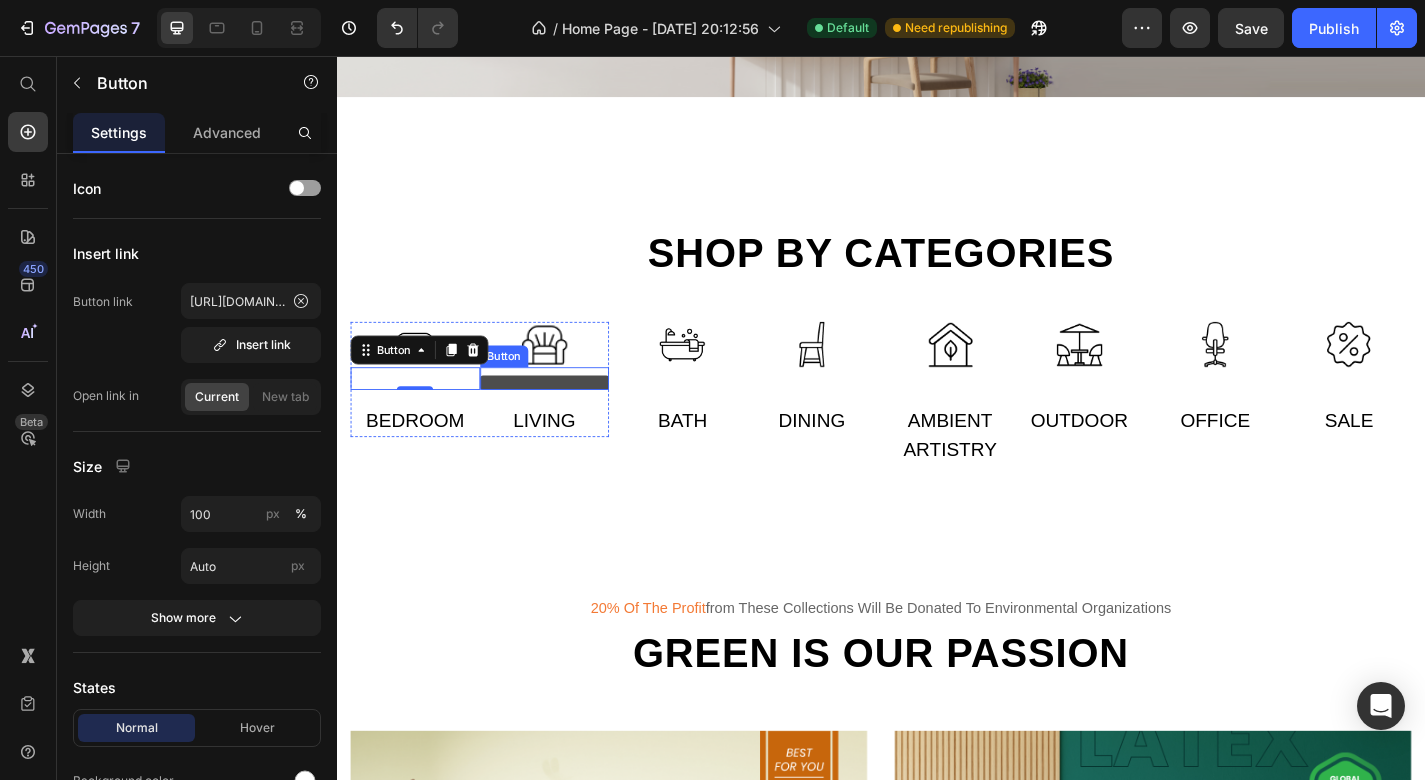 click at bounding box center [566, 416] 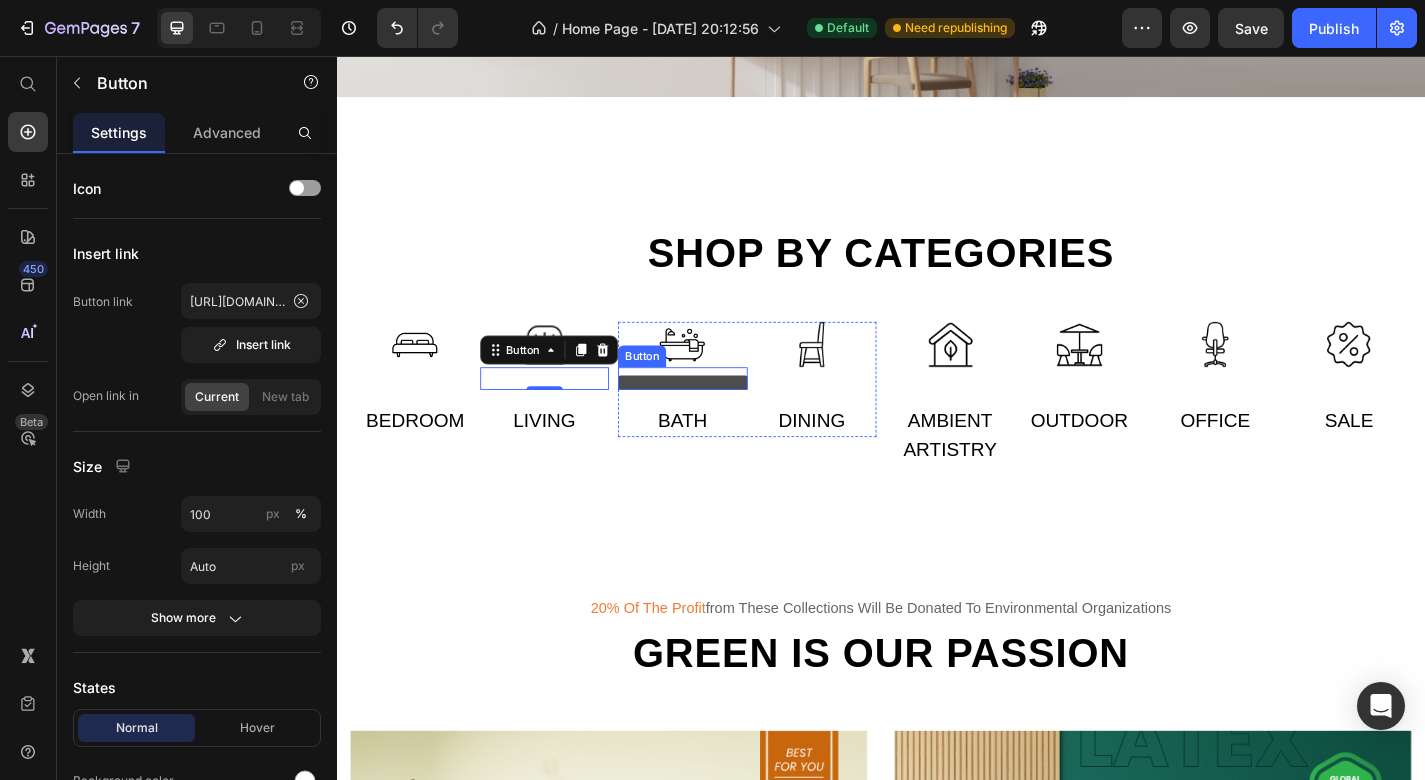 click at bounding box center (718, 416) 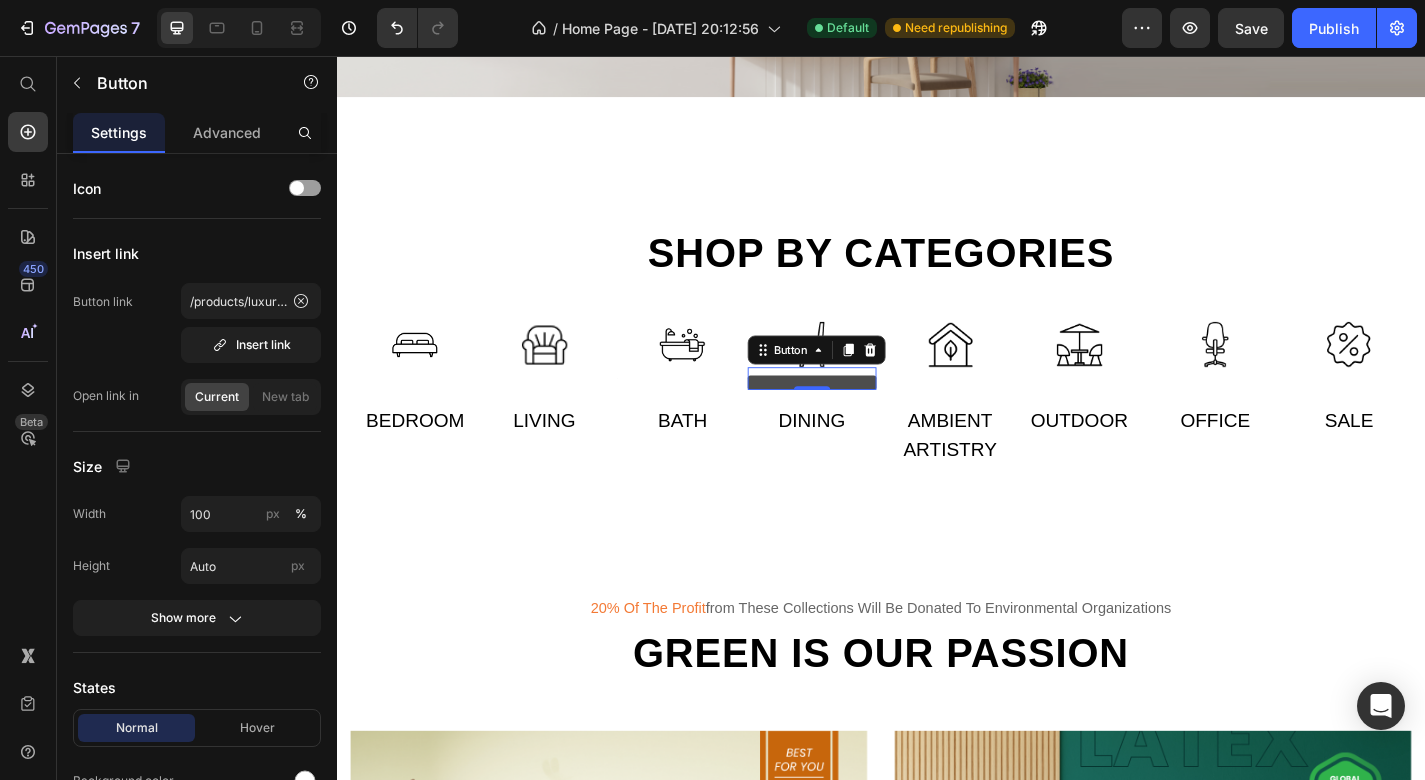click at bounding box center (861, 416) 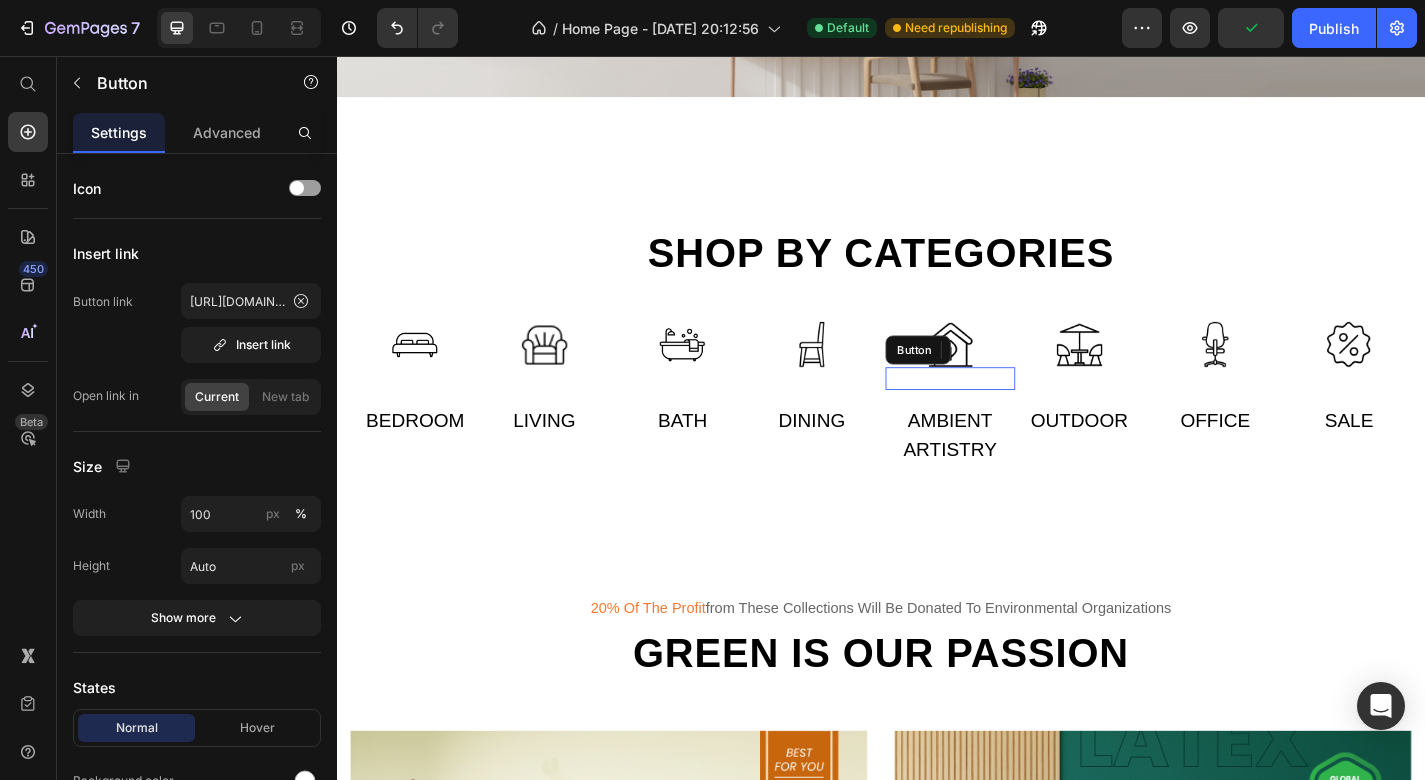 click on "Button" at bounding box center (1013, 411) 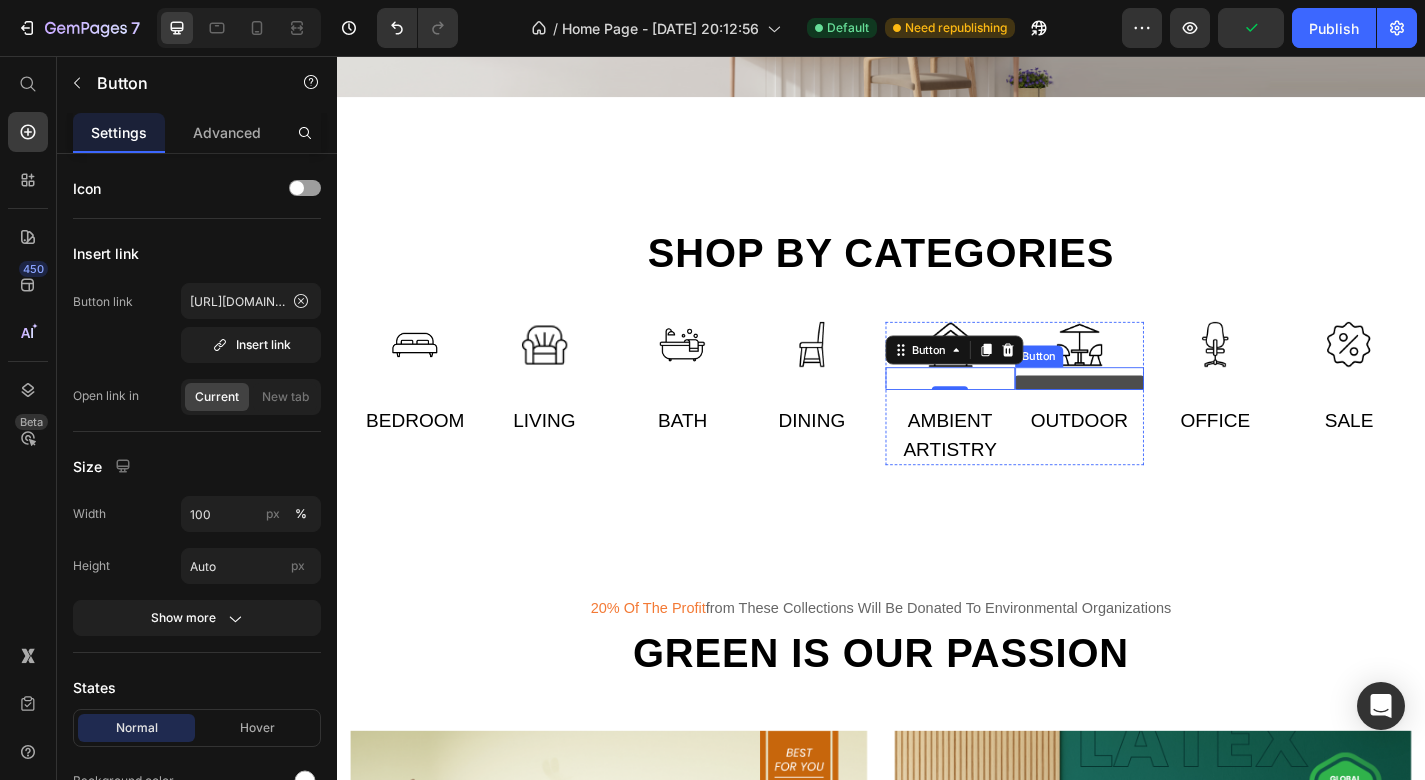 click at bounding box center [1156, 416] 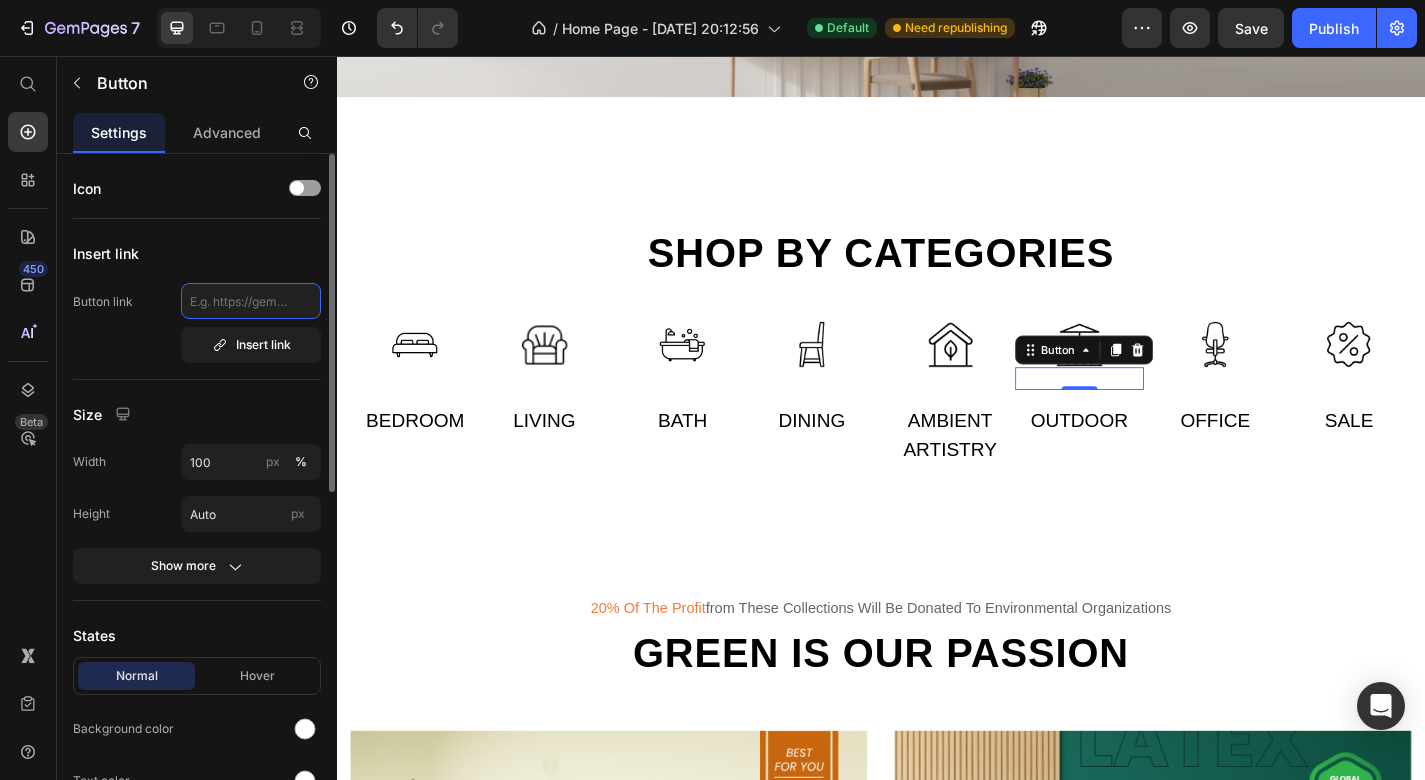 click 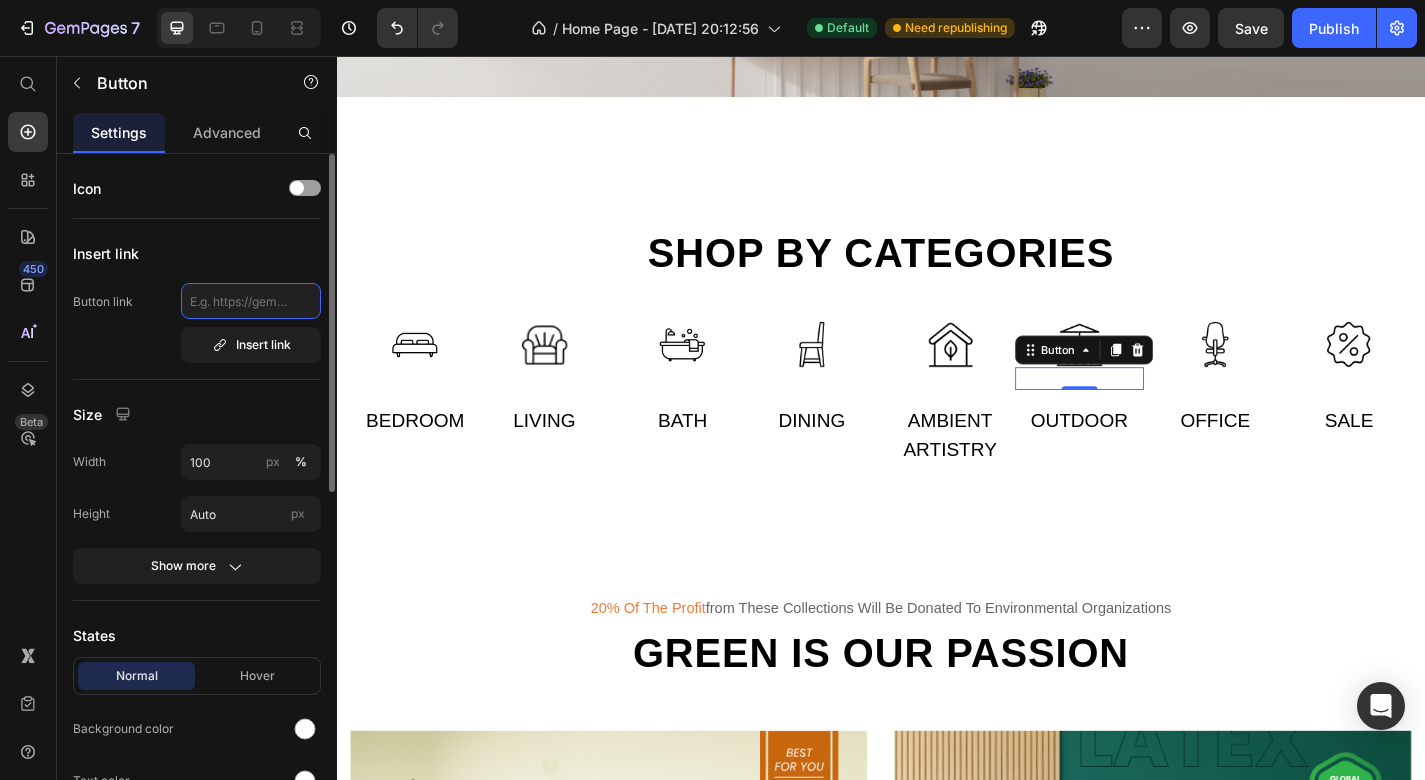 paste on "[URL][DOMAIN_NAME]" 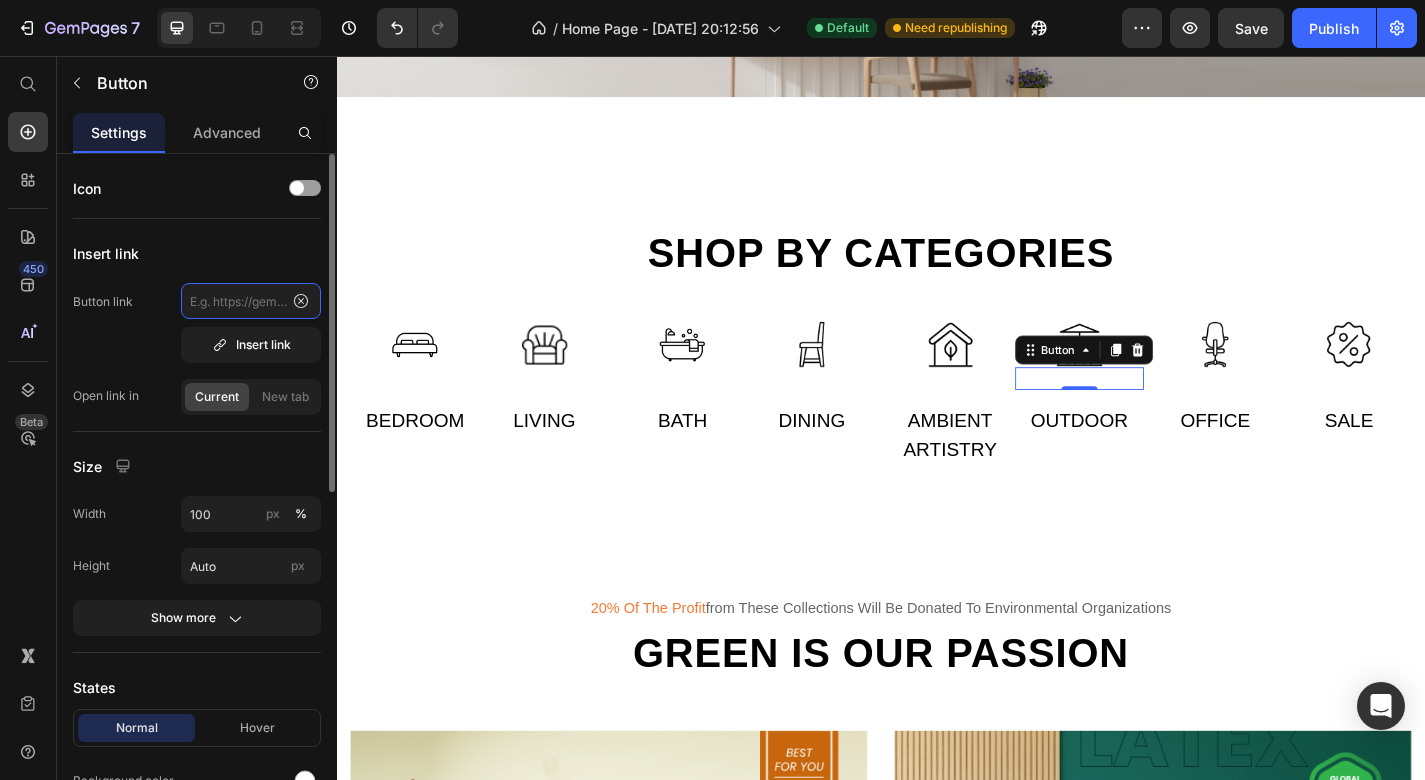 type on "[URL][DOMAIN_NAME]" 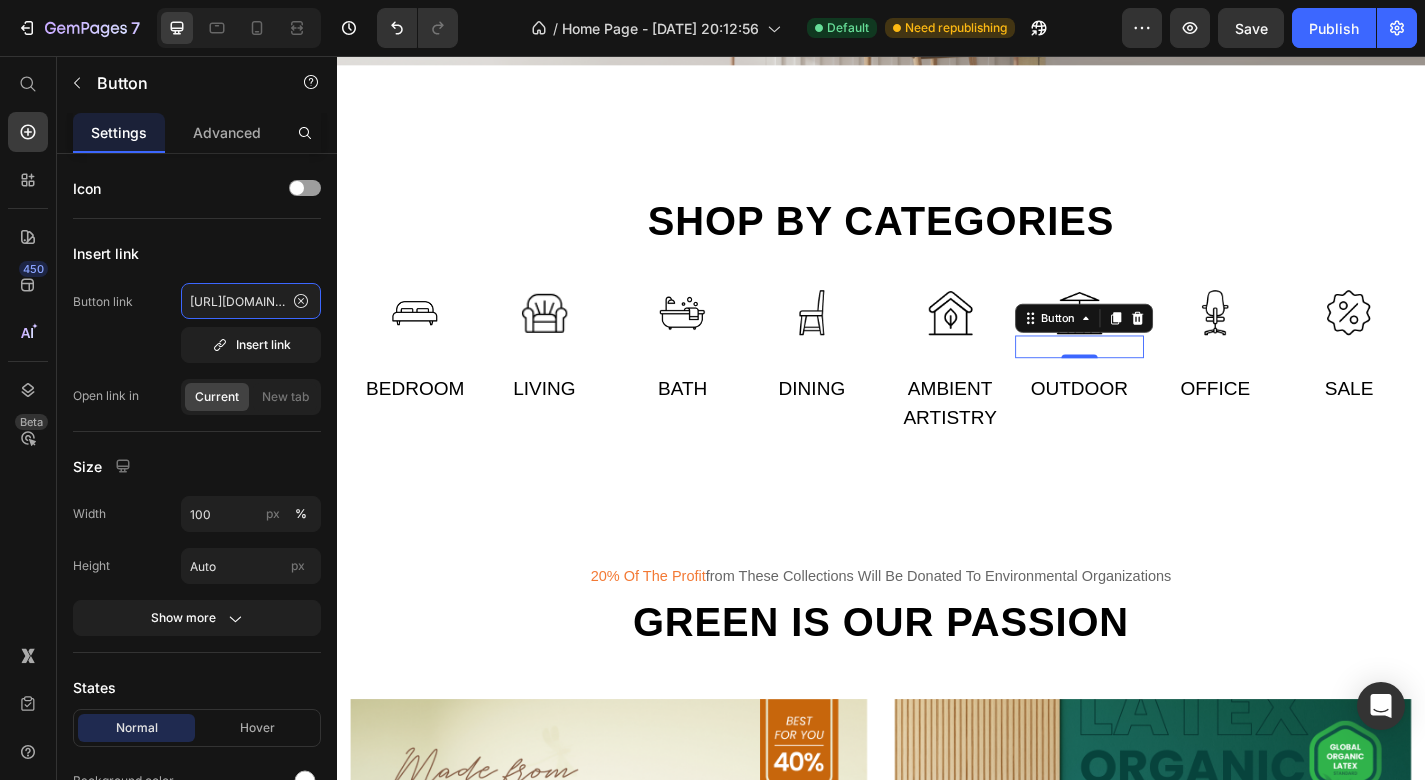 scroll, scrollTop: 827, scrollLeft: 0, axis: vertical 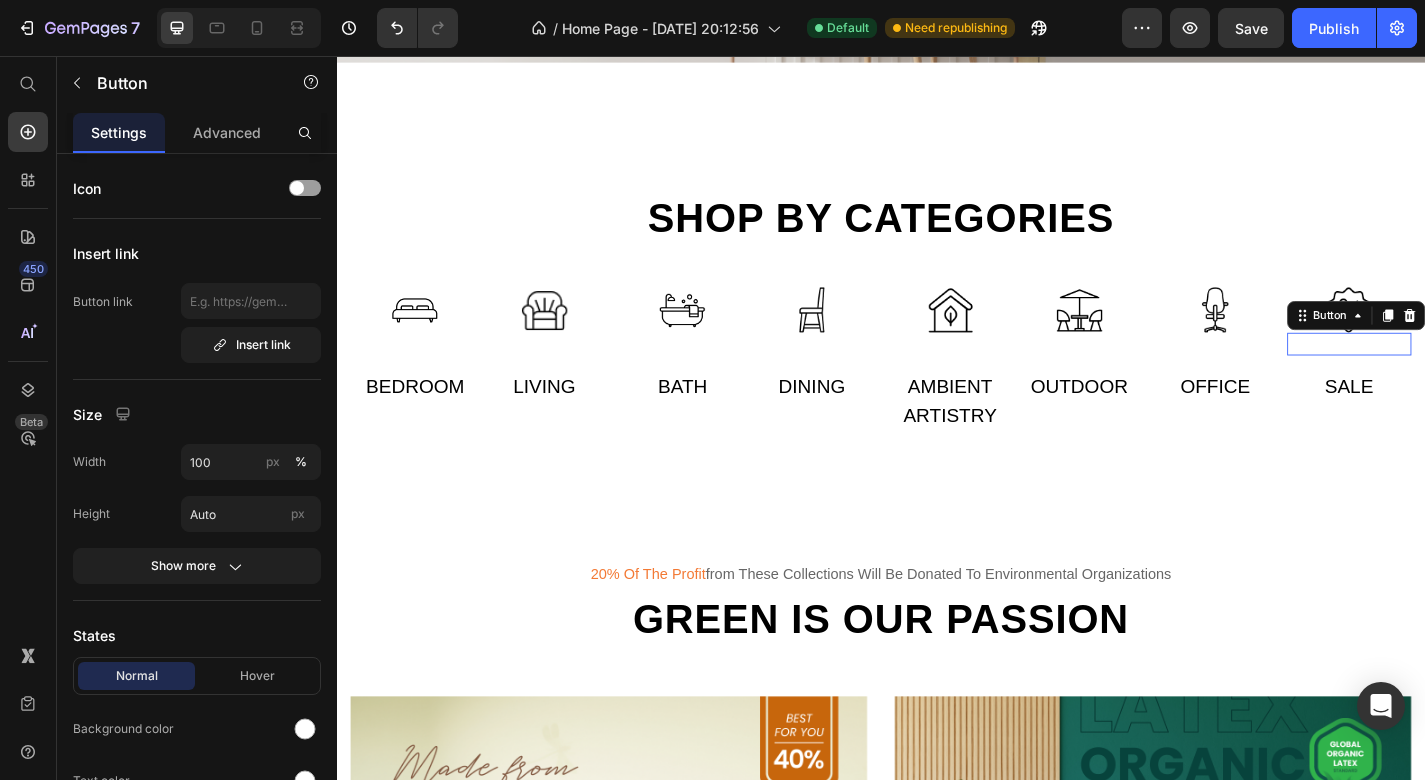 click at bounding box center (1454, 378) 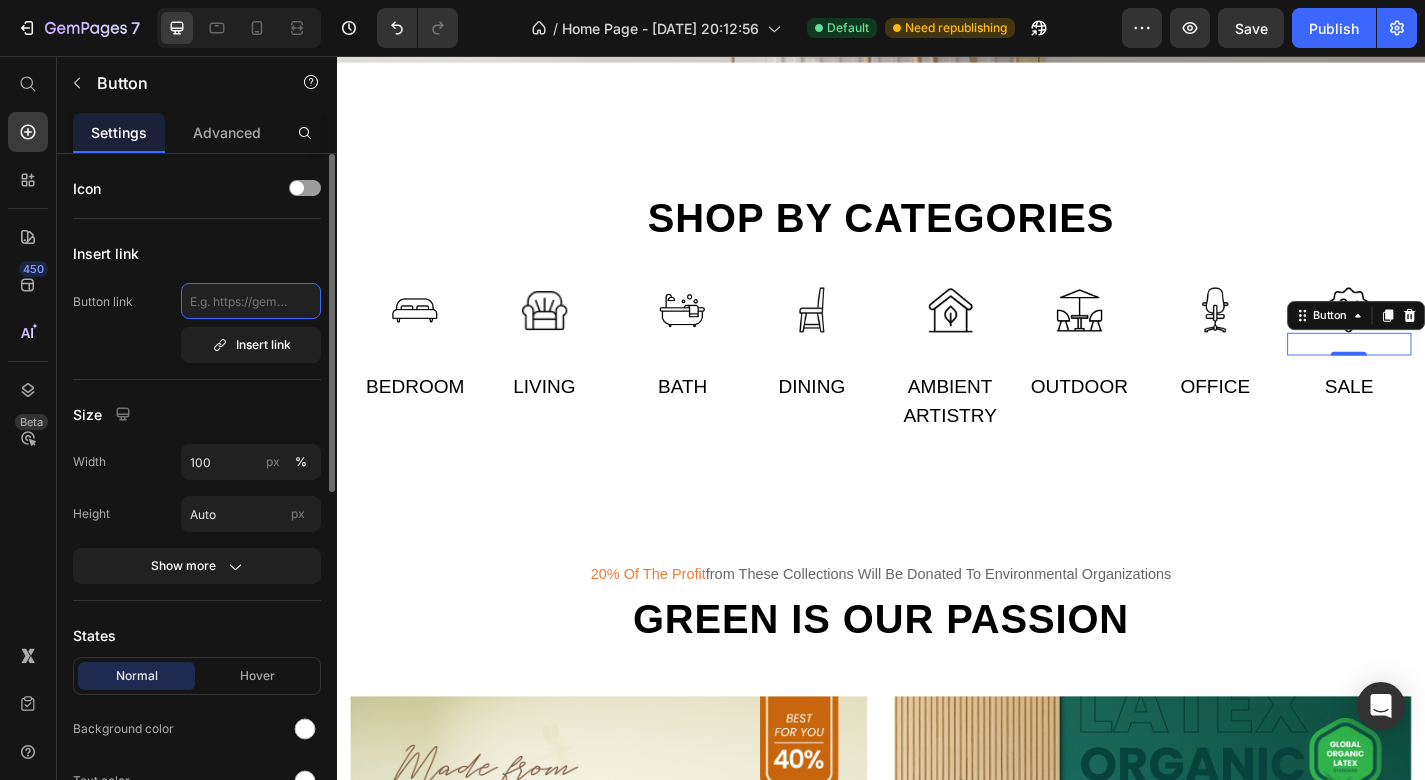 click 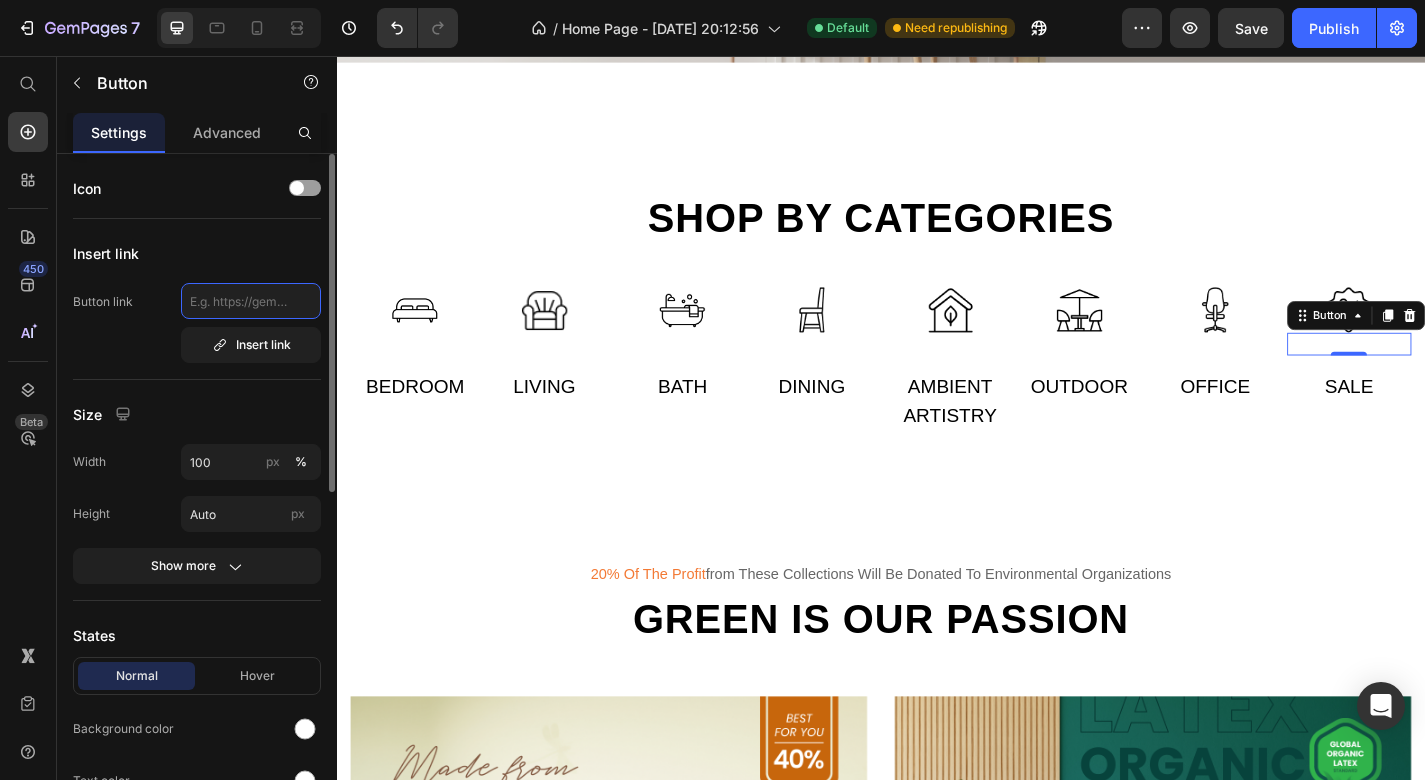 paste on "[URL][DOMAIN_NAME]" 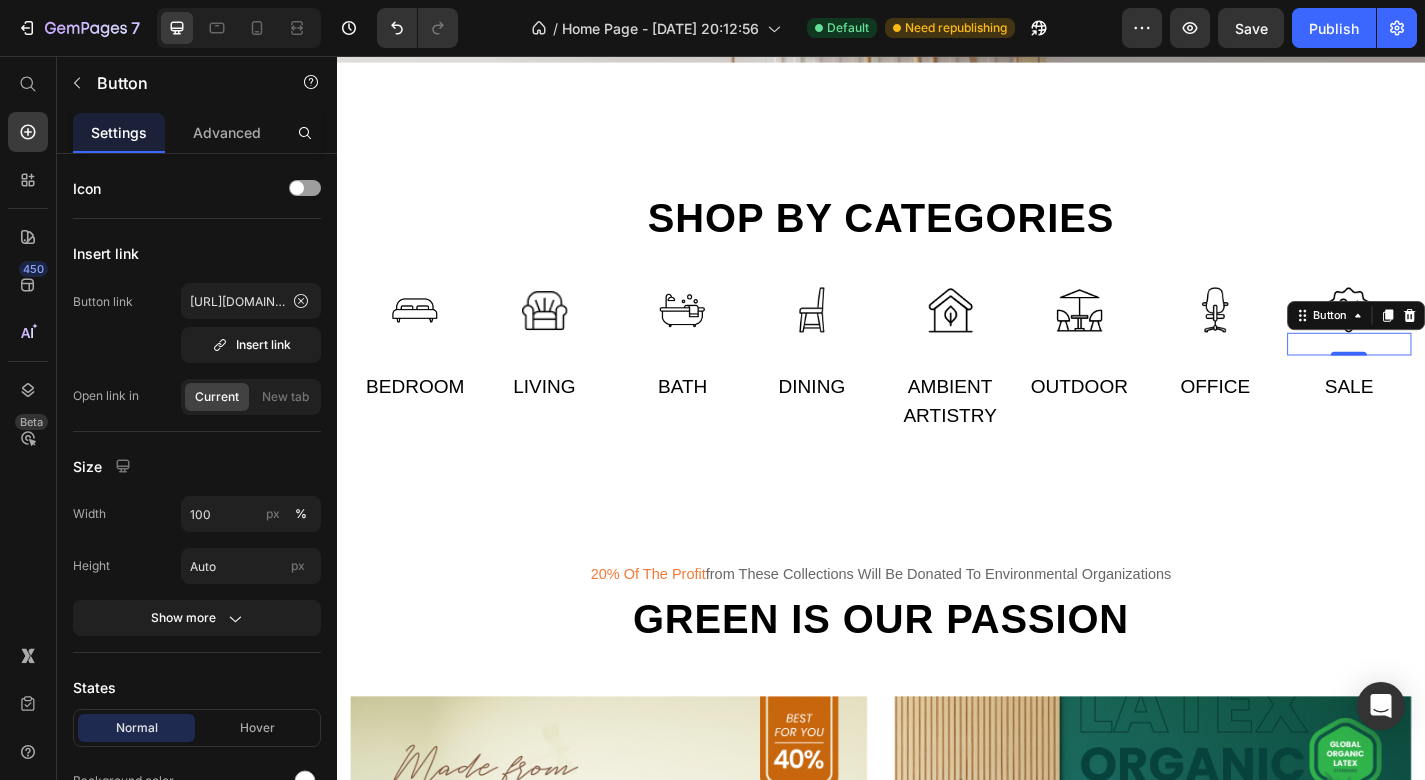 click on "Shop by categories Heading Row Image Button Bedroom Text Image Button Living Text Row Image Button Bath Text Image Button Dining Text Row Image Button Ambient artistry Text Image Button Outdoor Text Row Image Button Office Text Image Button   0 Sale Text Row Row Section 2" at bounding box center (937, 338) 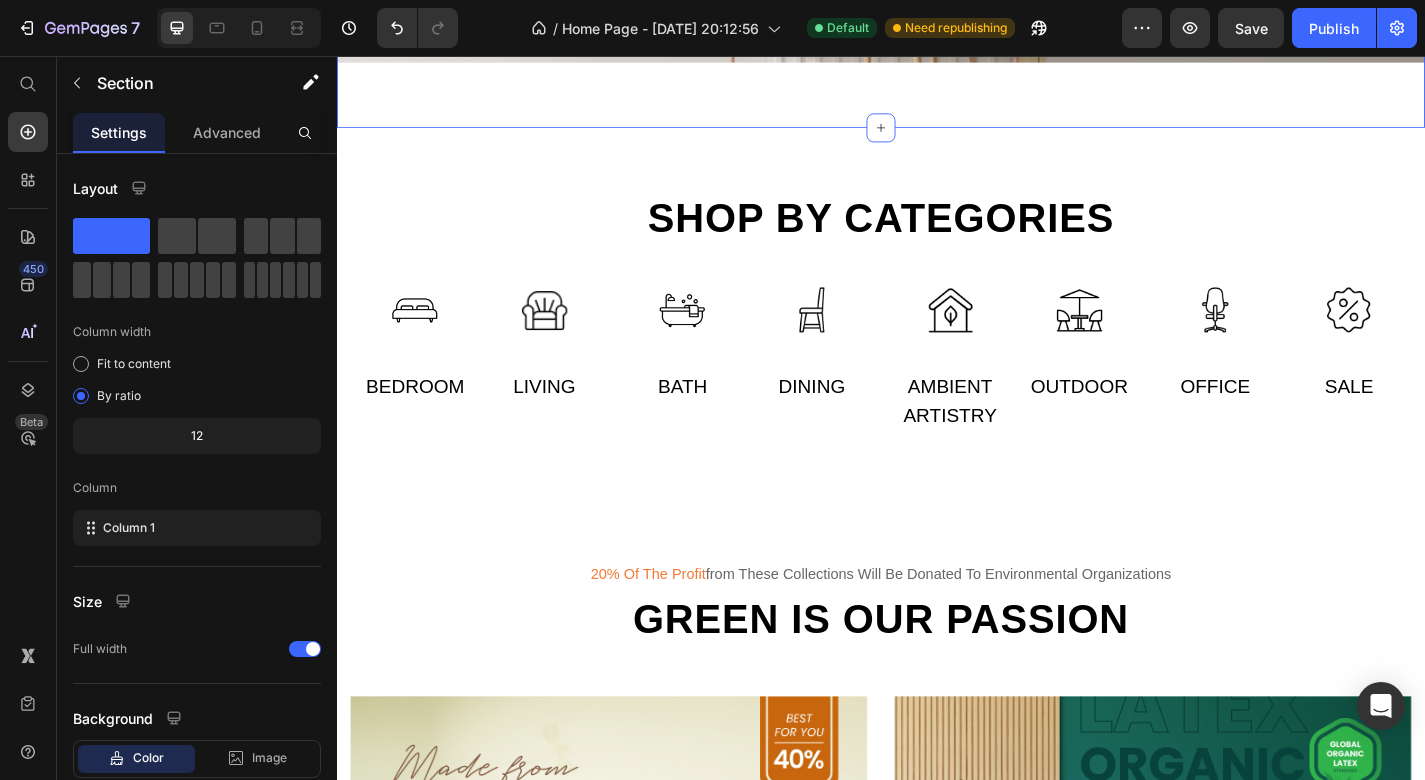 click on "Delicately designed & ethically crafted Text Everything  your home deserves Heading Your imagination, our creation. Find a look that truly defines you with GemHome - your interior design experts.
Text Shop all looks Button Row
Drop element here Row Row Deal of the day Text Home office 30% off Heading 00 days 11 hours 14 mins 00 secs CountDown Timer Row Row Section 1   You can create reusable sections Create Theme Section AI Content Write with GemAI What would you like to describe here? Tone and Voice Persuasive Product Set of 2 Black LED Nightstands – Modern Bedside Tables with 2 Drawers for Bedroom Show more Generate" at bounding box center [937, -298] 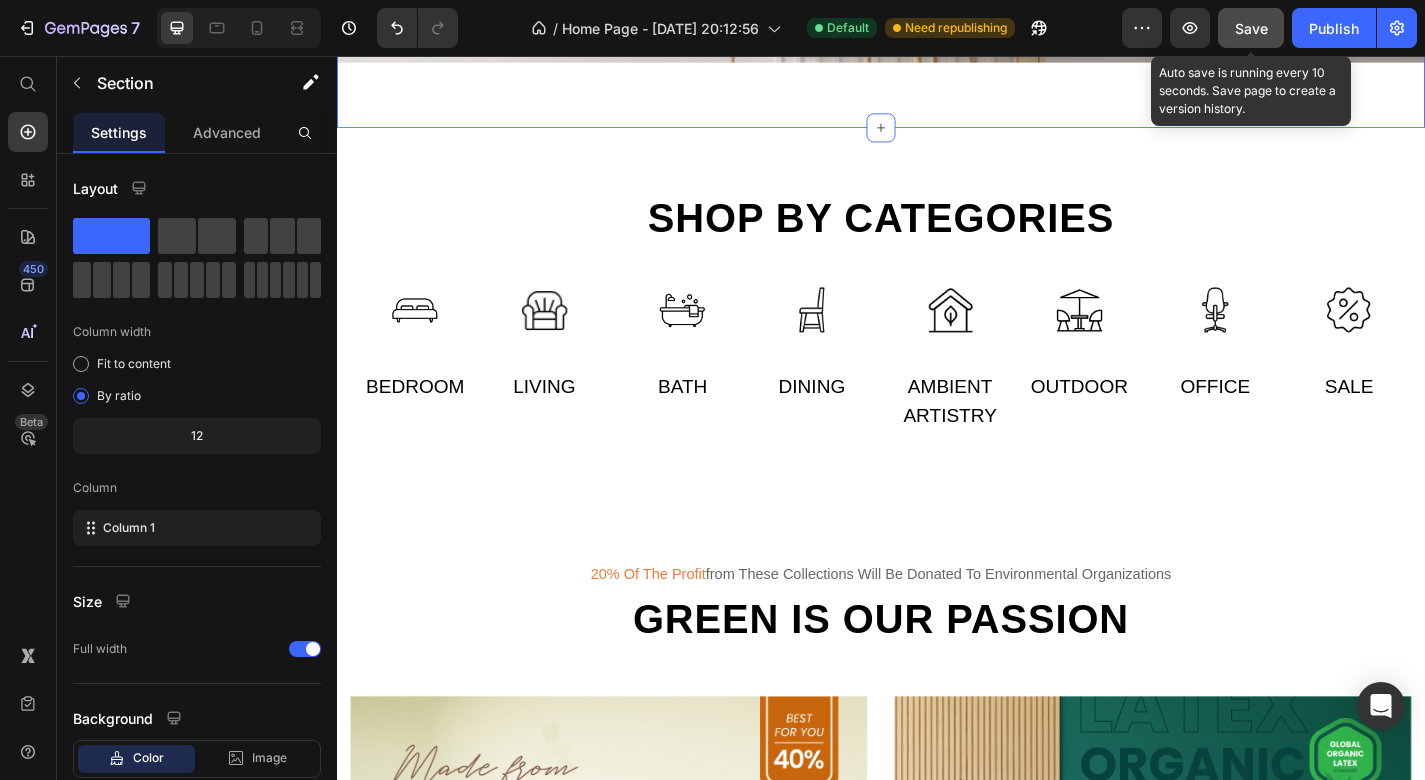 click on "Save" at bounding box center [1251, 28] 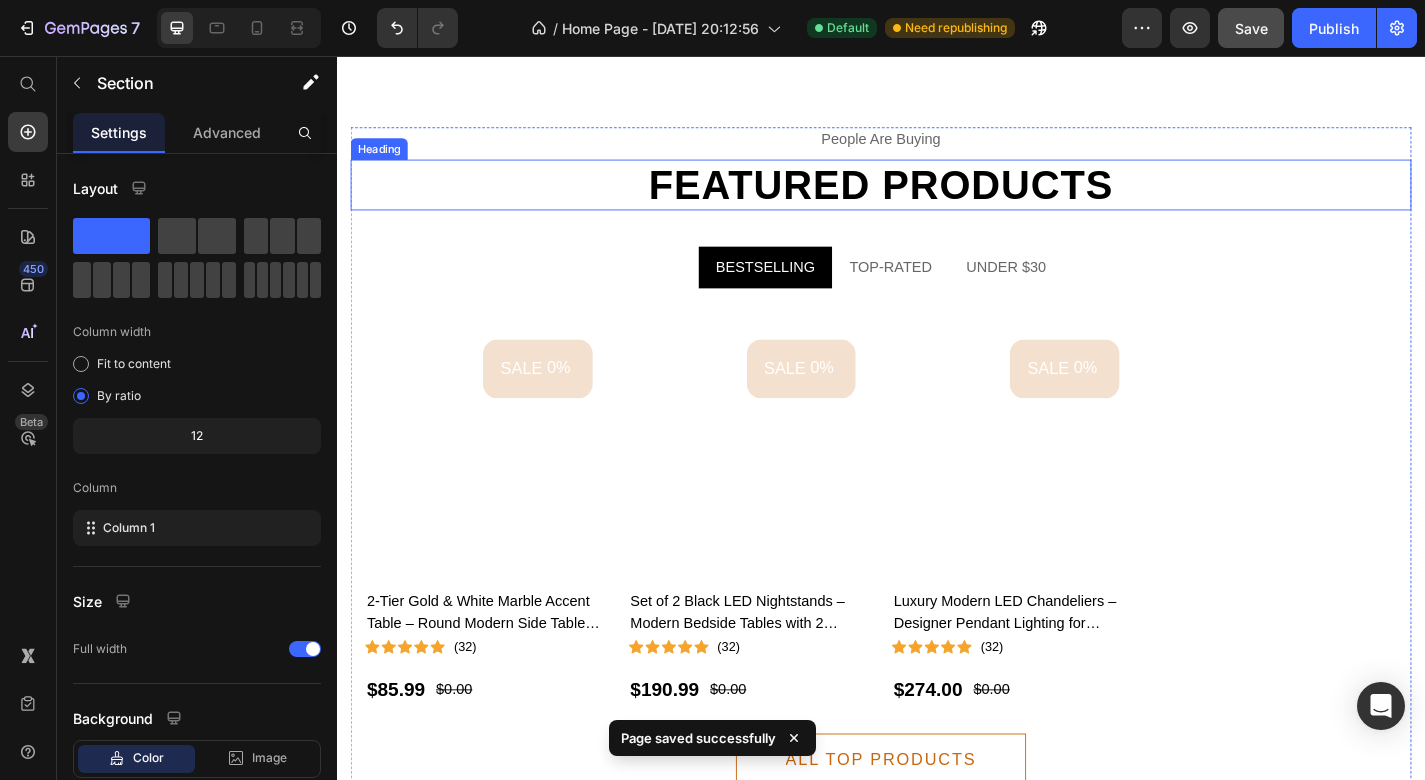 scroll, scrollTop: 2247, scrollLeft: 0, axis: vertical 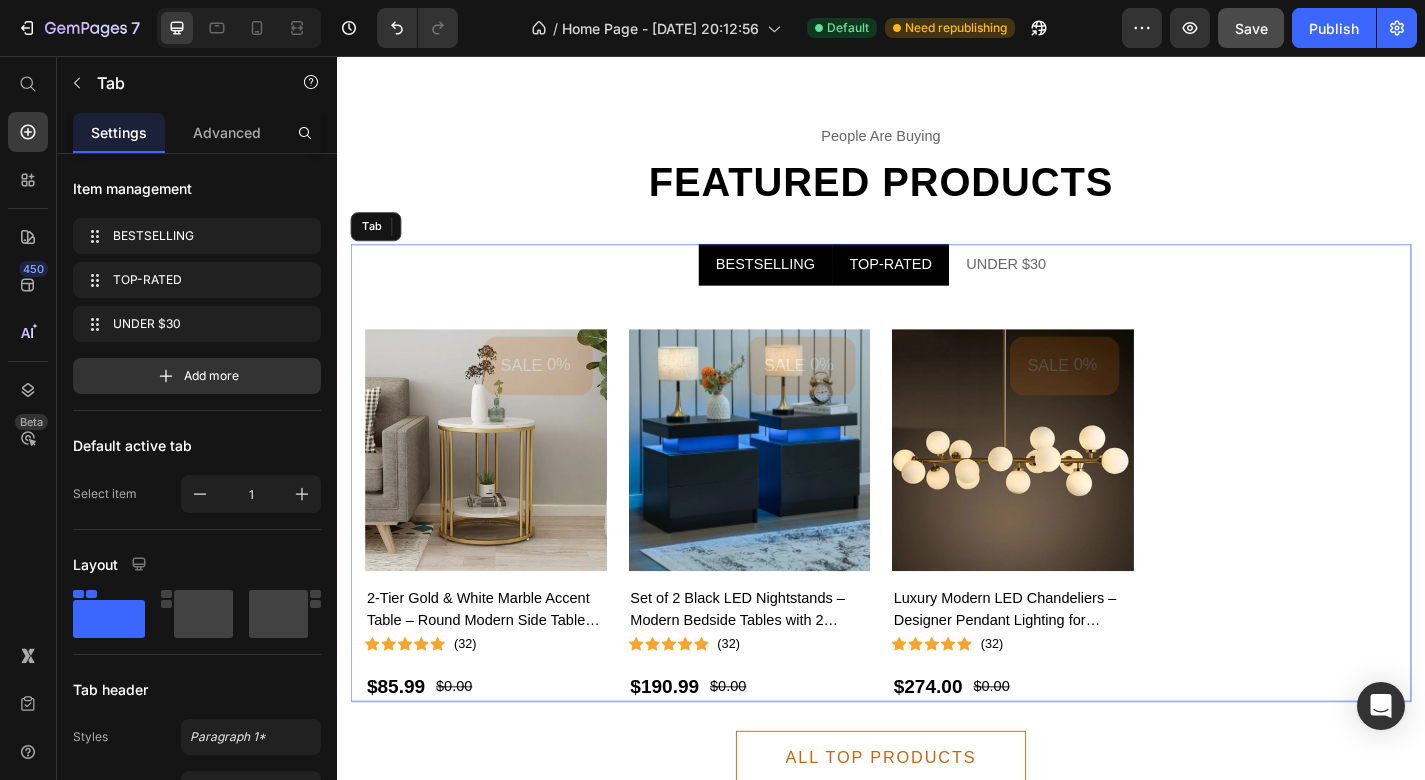 click on "TOP-RATED" at bounding box center (947, 286) 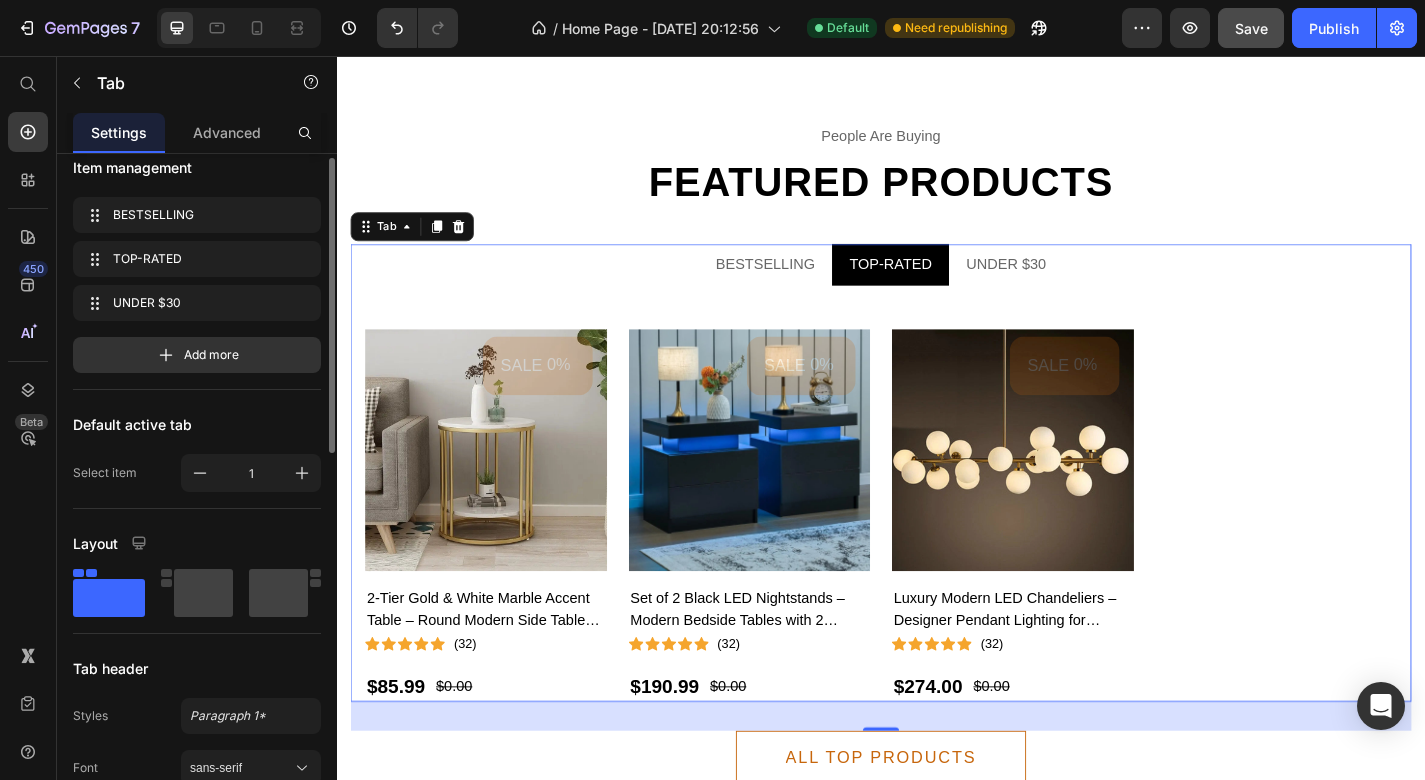 scroll, scrollTop: 0, scrollLeft: 0, axis: both 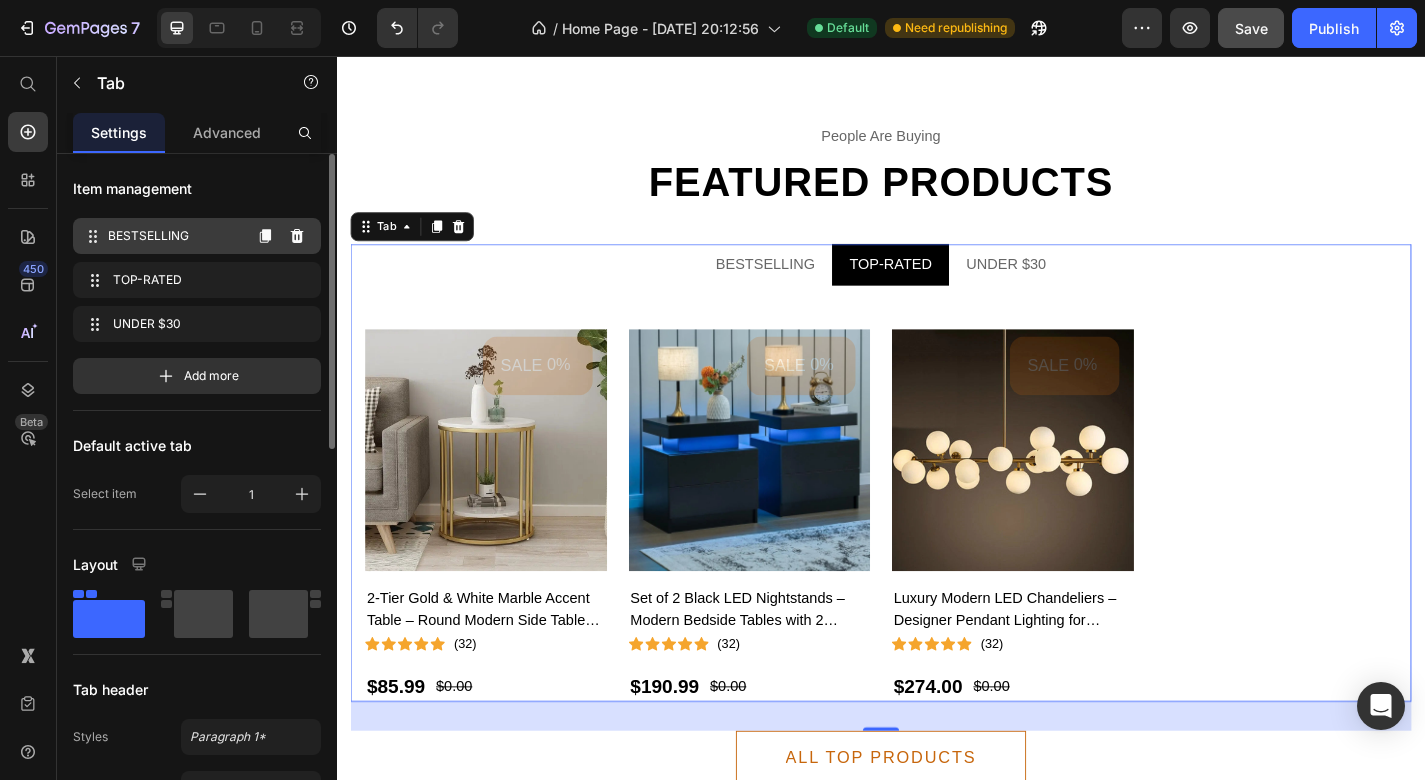 click on "BESTSELLING" at bounding box center [174, 236] 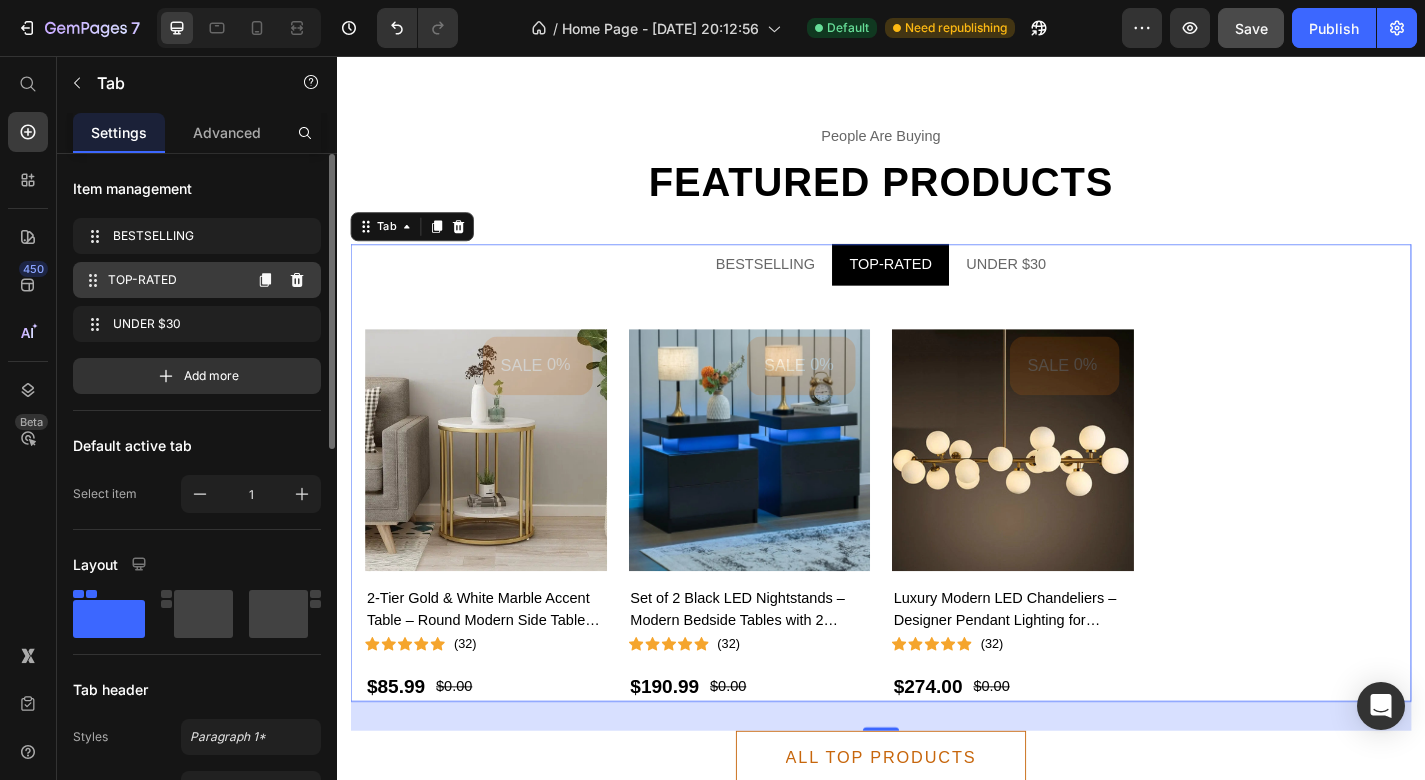 click on "TOP-RATED TOP-RATED" at bounding box center (161, 280) 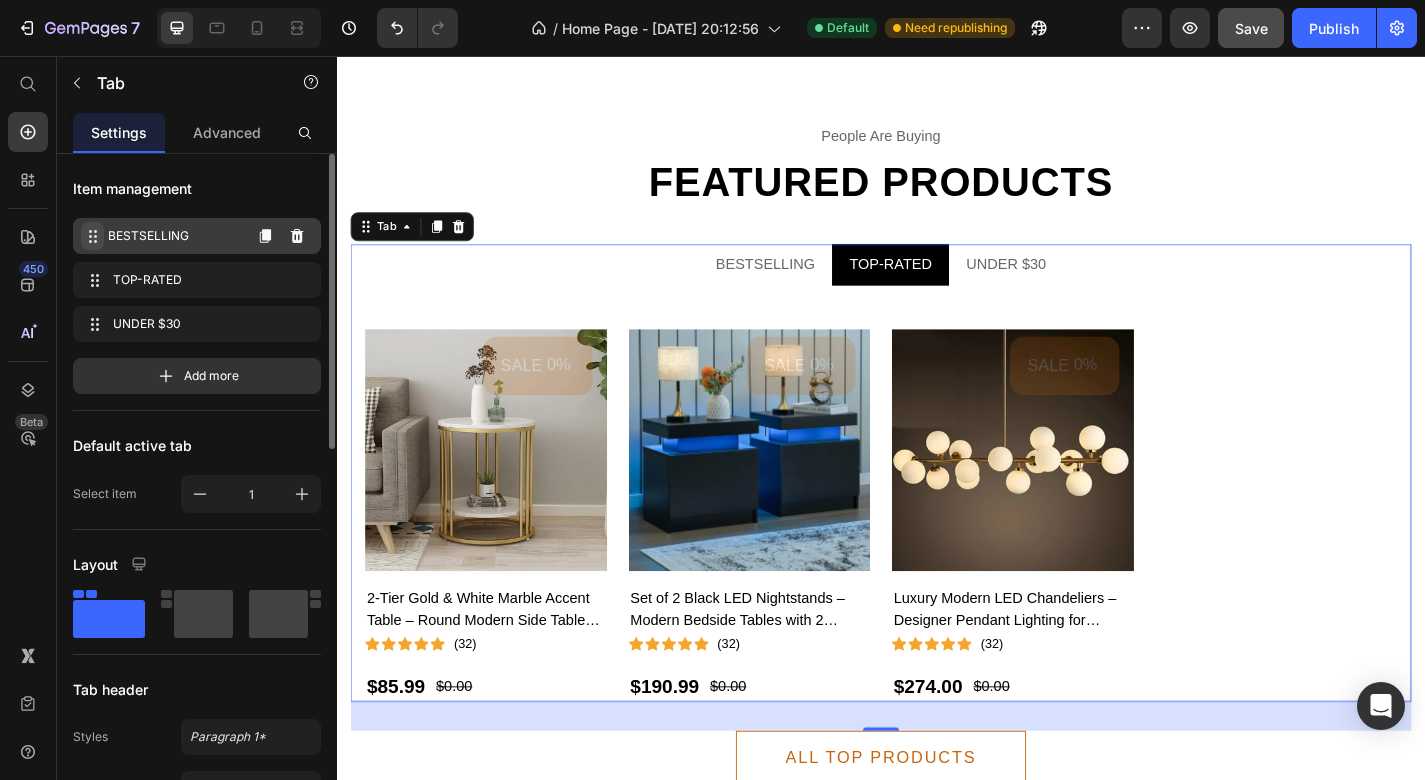 click 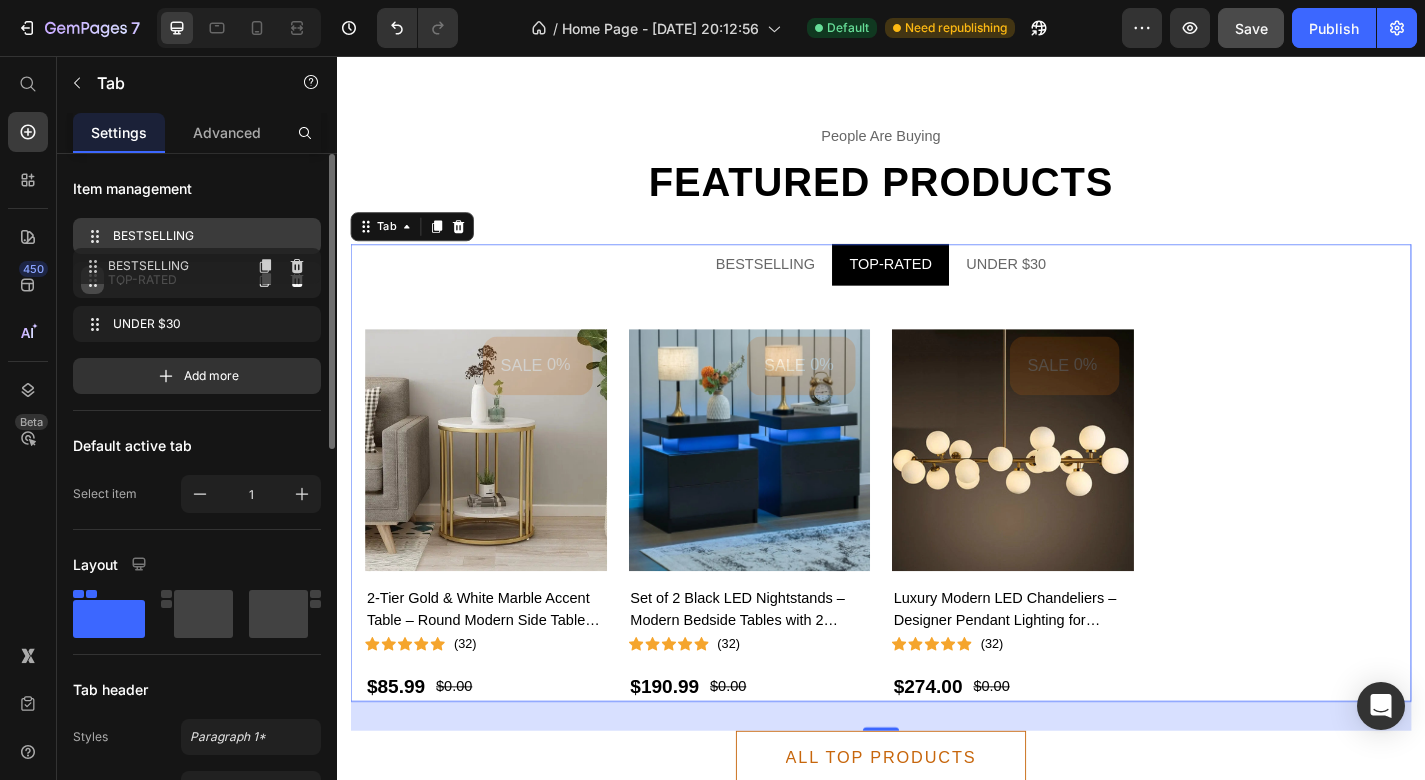 type 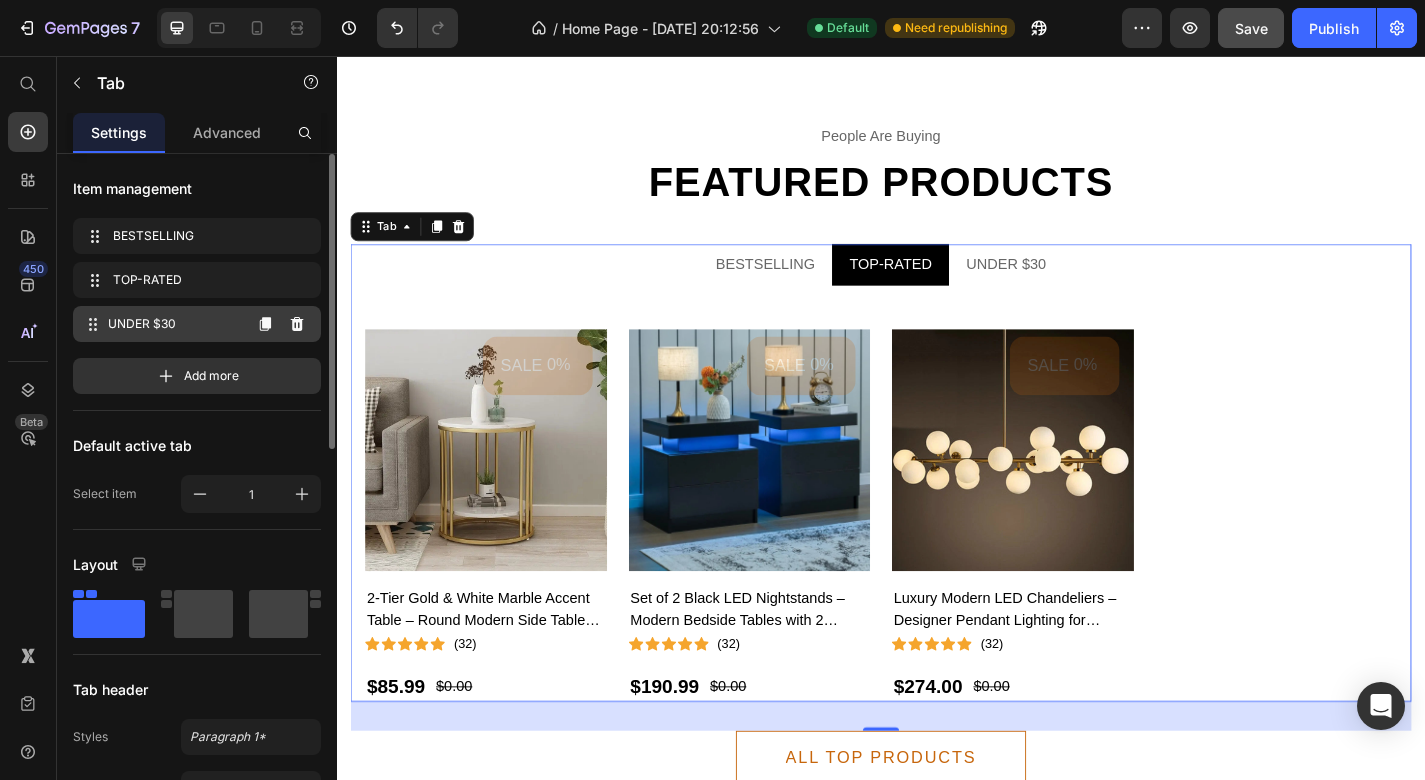 click on "UNDER $30" at bounding box center (174, 324) 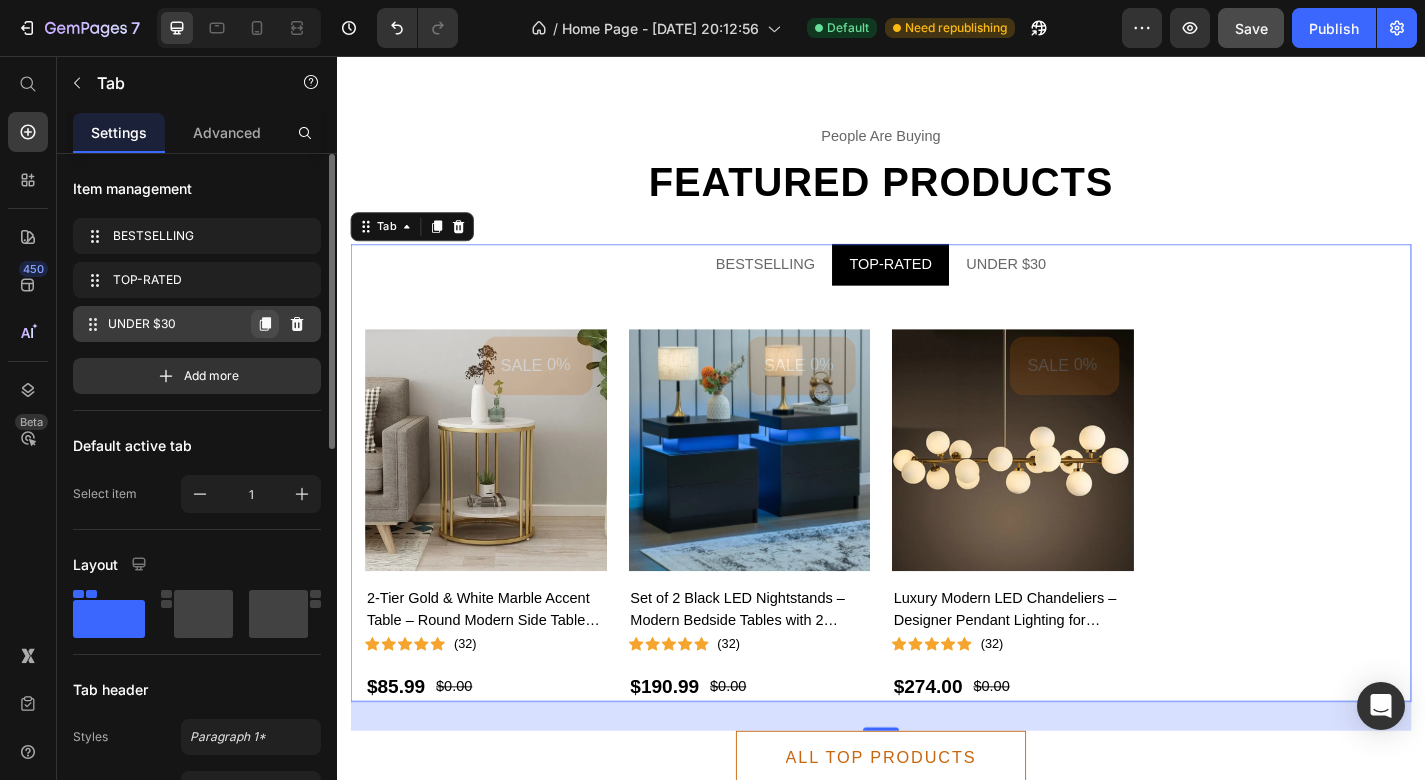 click 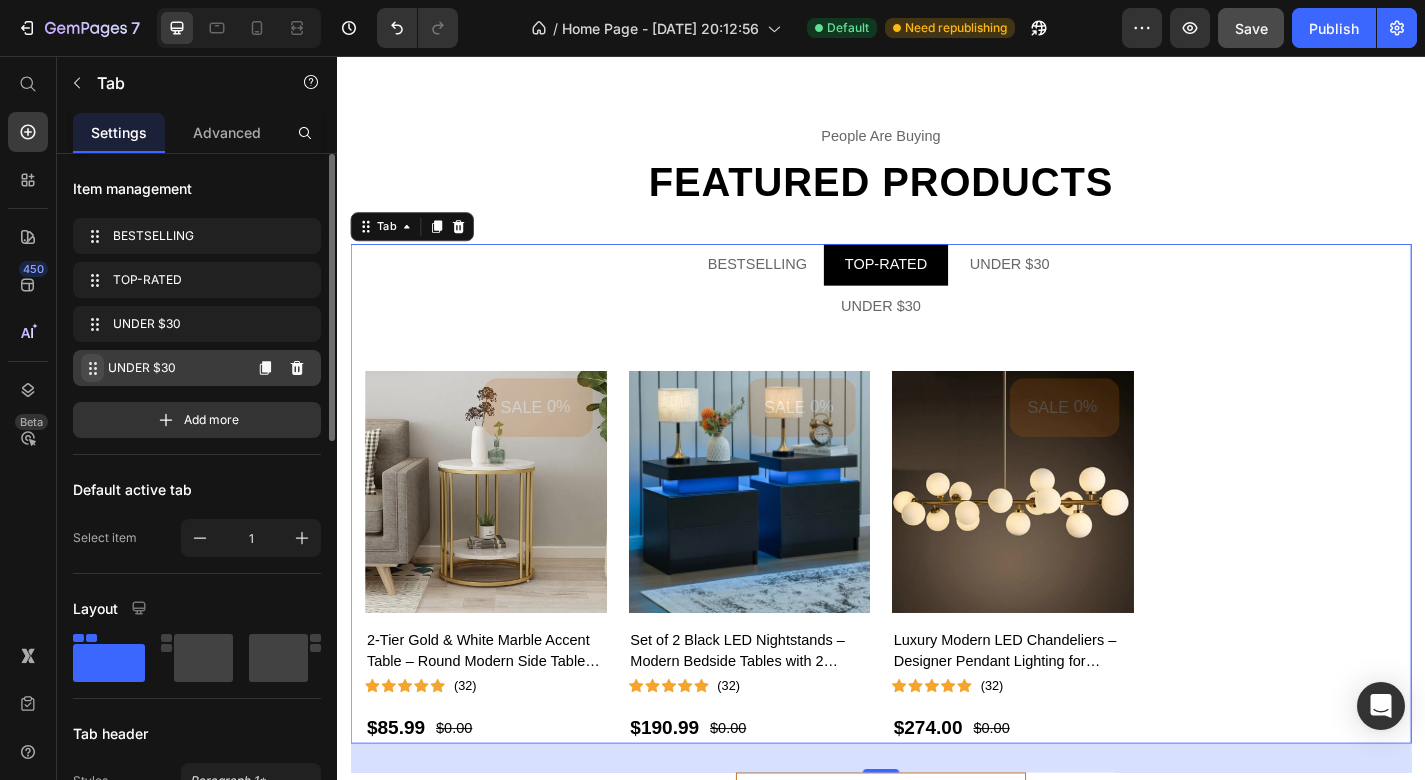 click 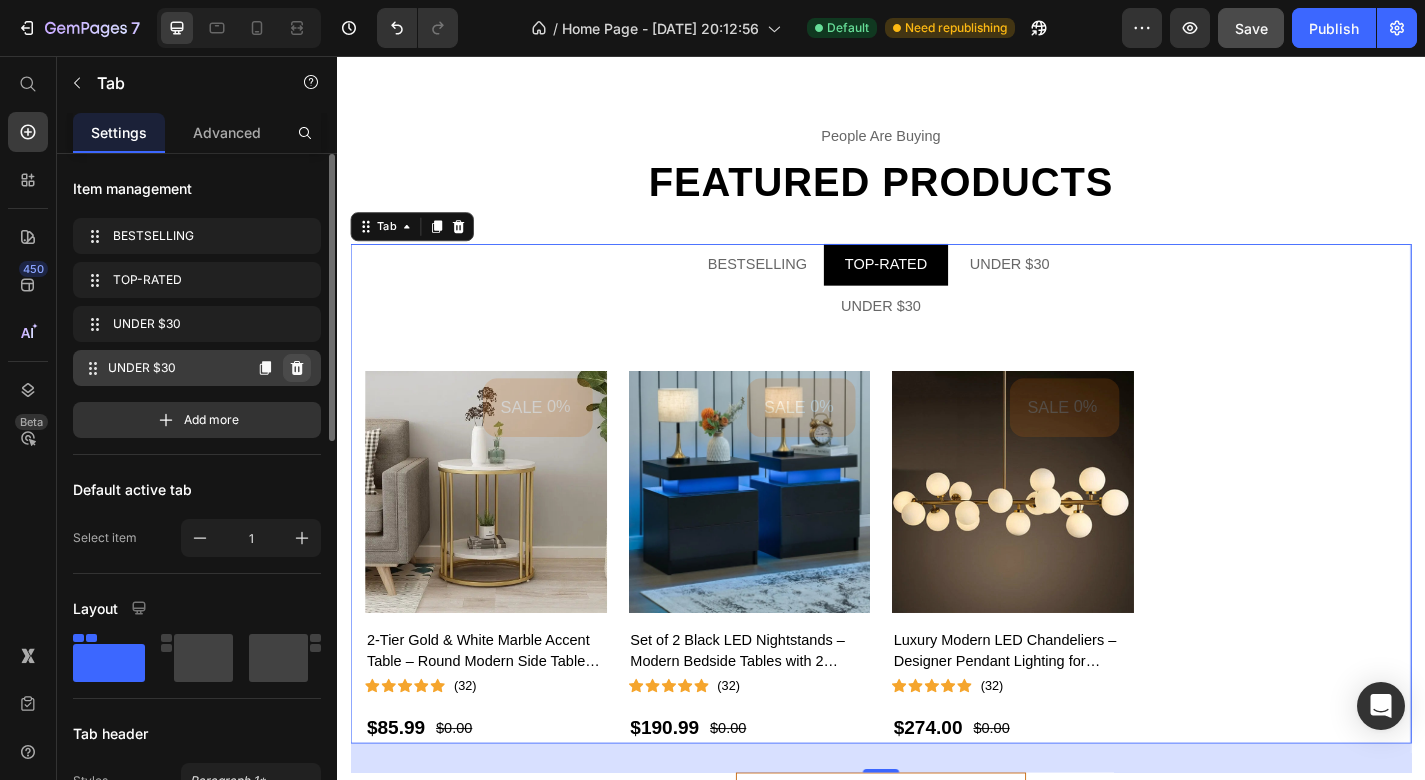 click 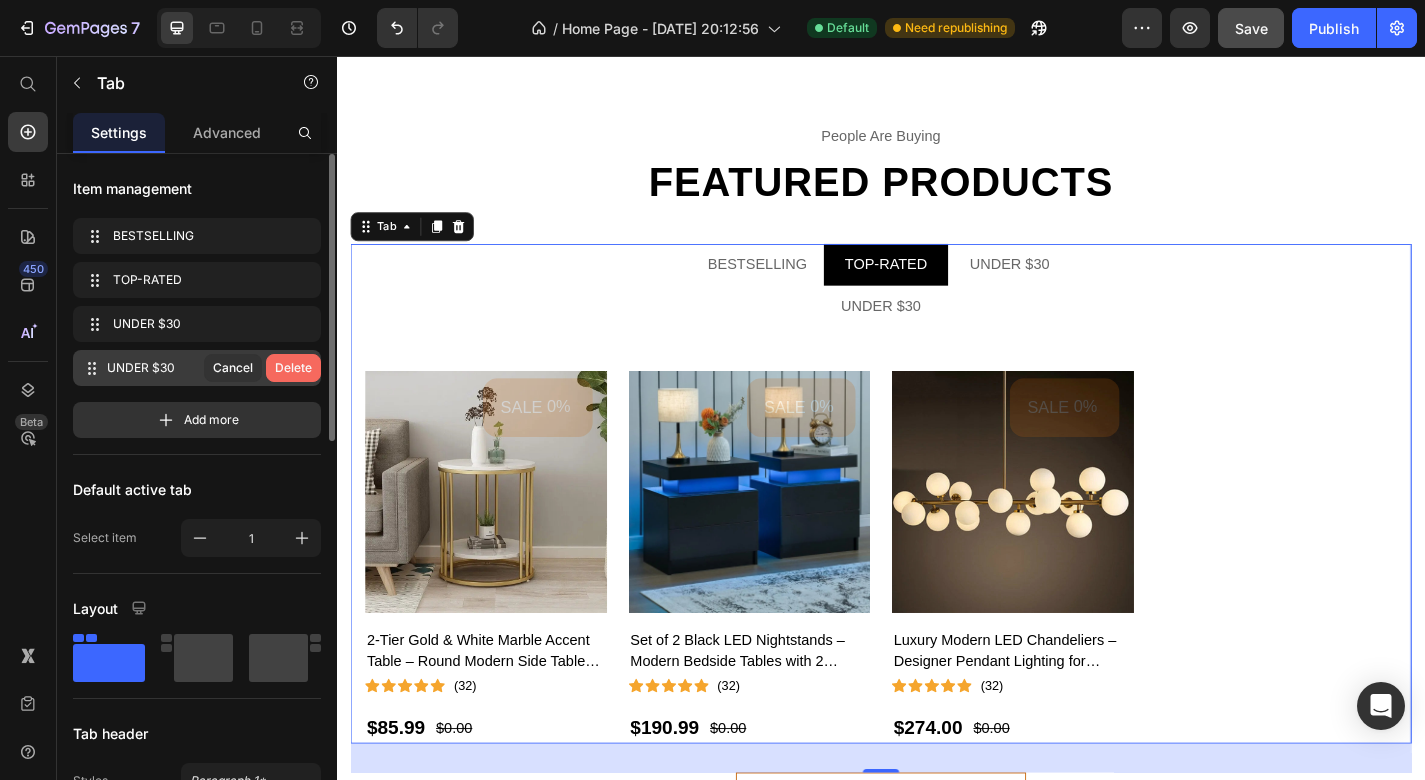 click on "Delete" at bounding box center (293, 368) 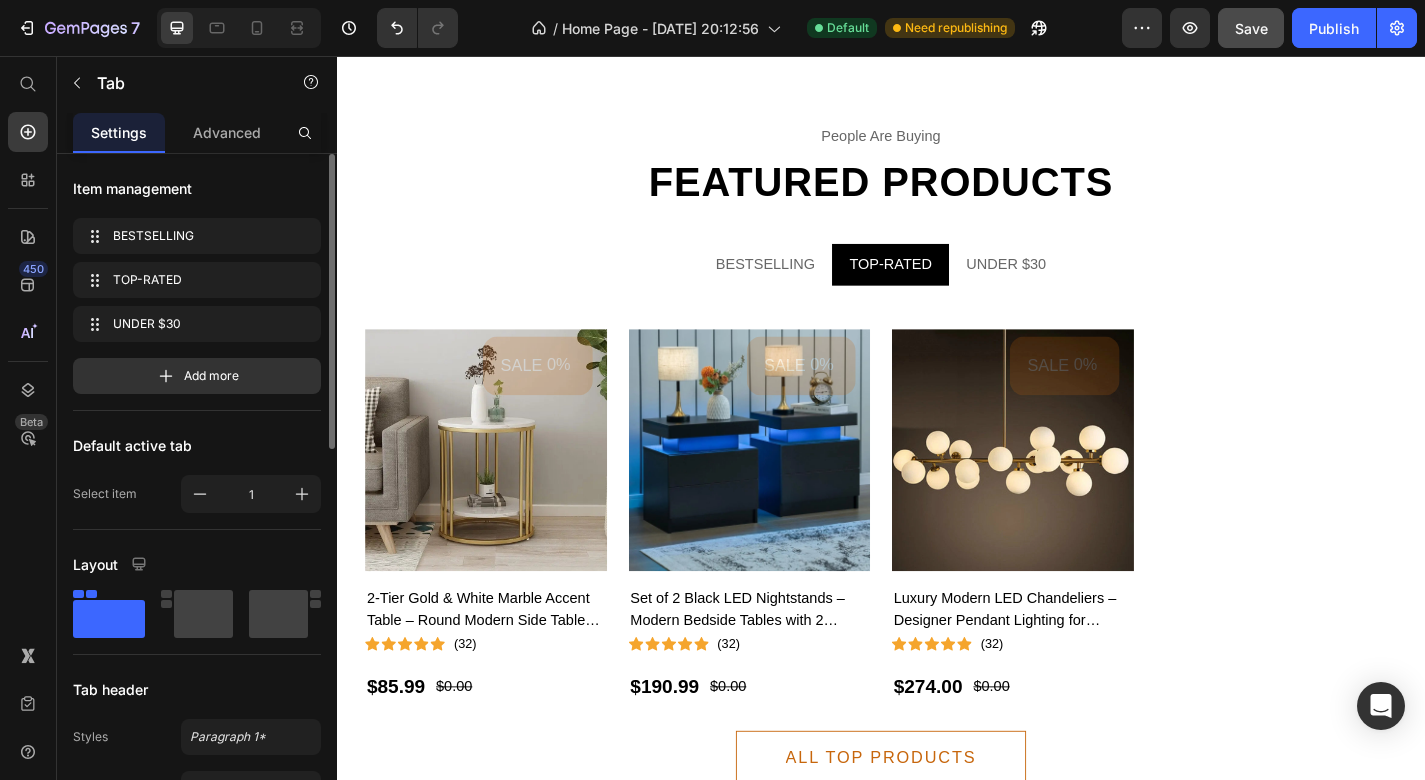 click on "BESTSELLING TOP-RATED UNDER $30" at bounding box center [937, 286] 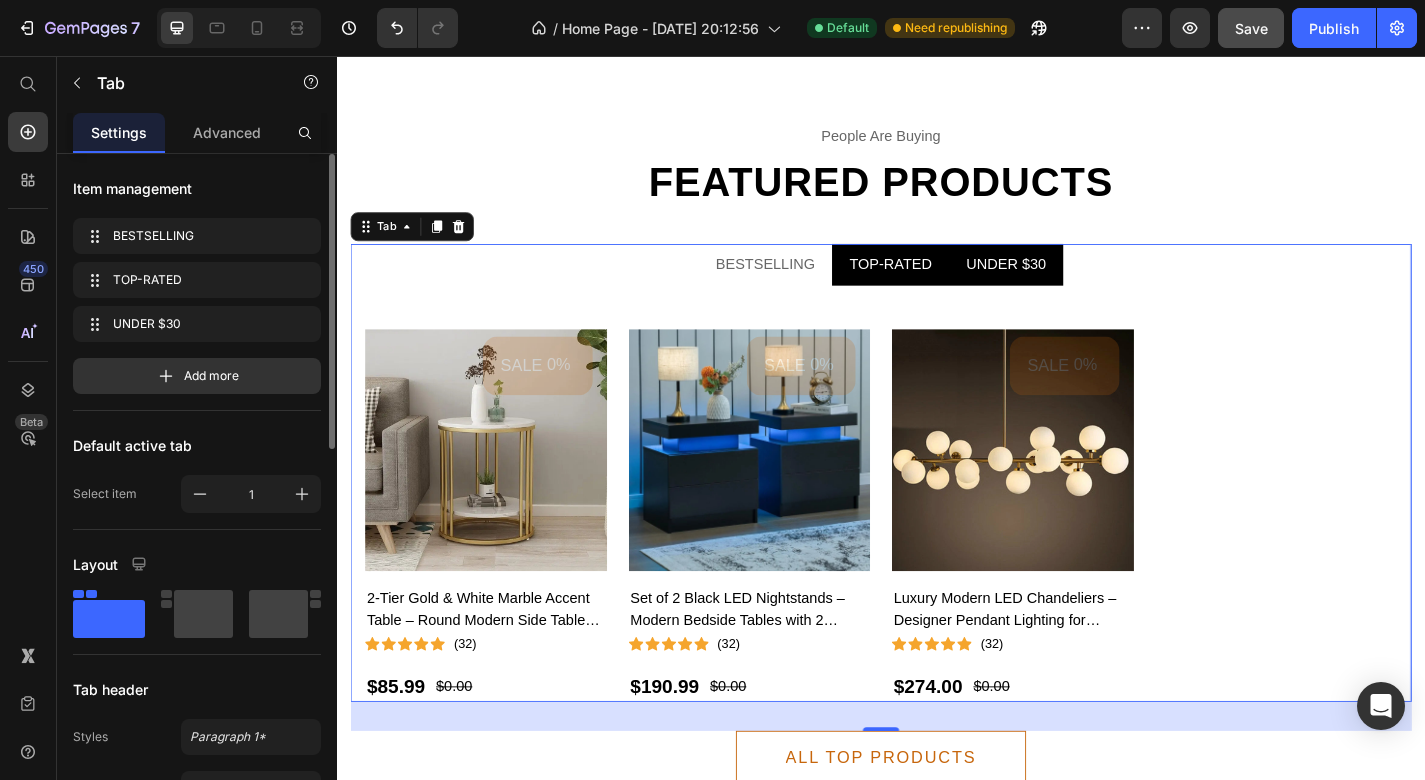 click on "UNDER $30" at bounding box center [1075, 286] 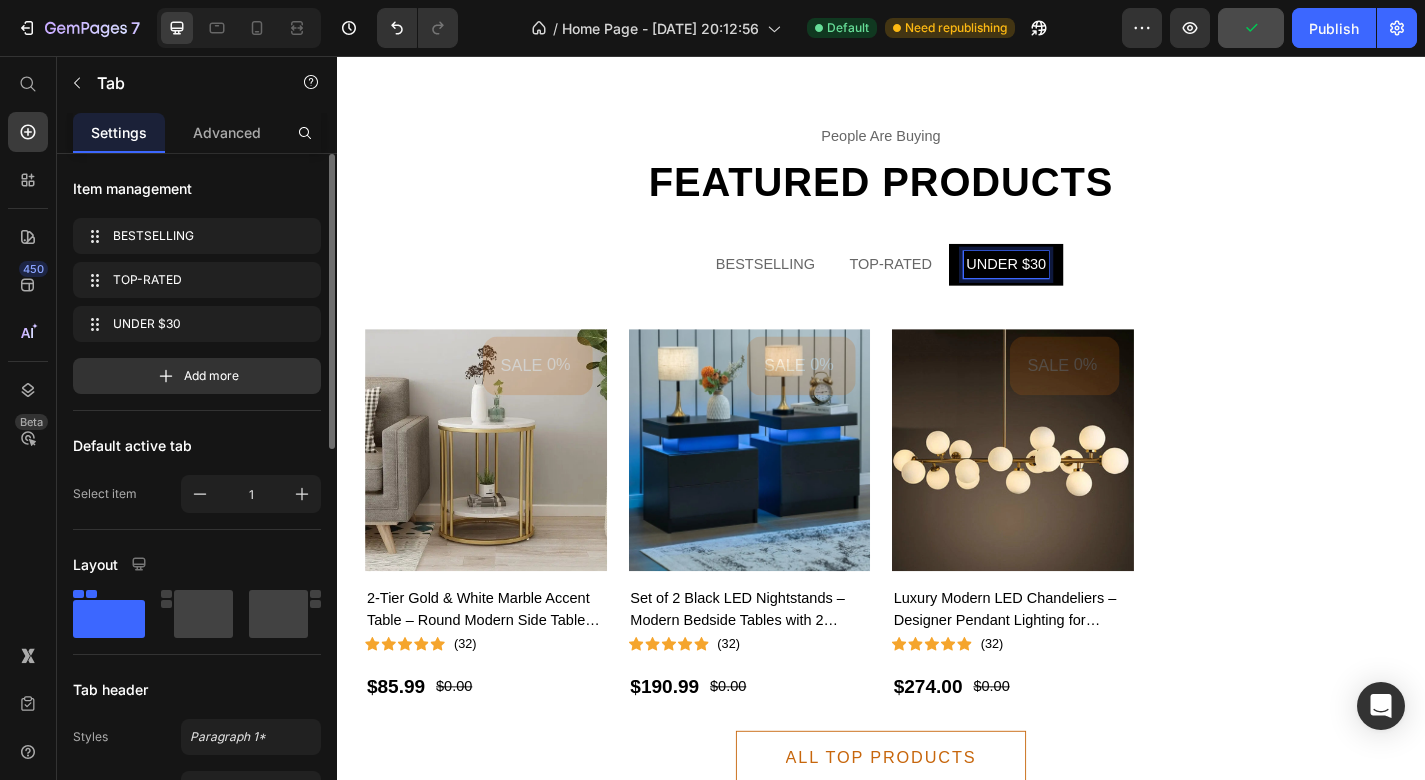 click on "UNDER $30" at bounding box center [1075, 286] 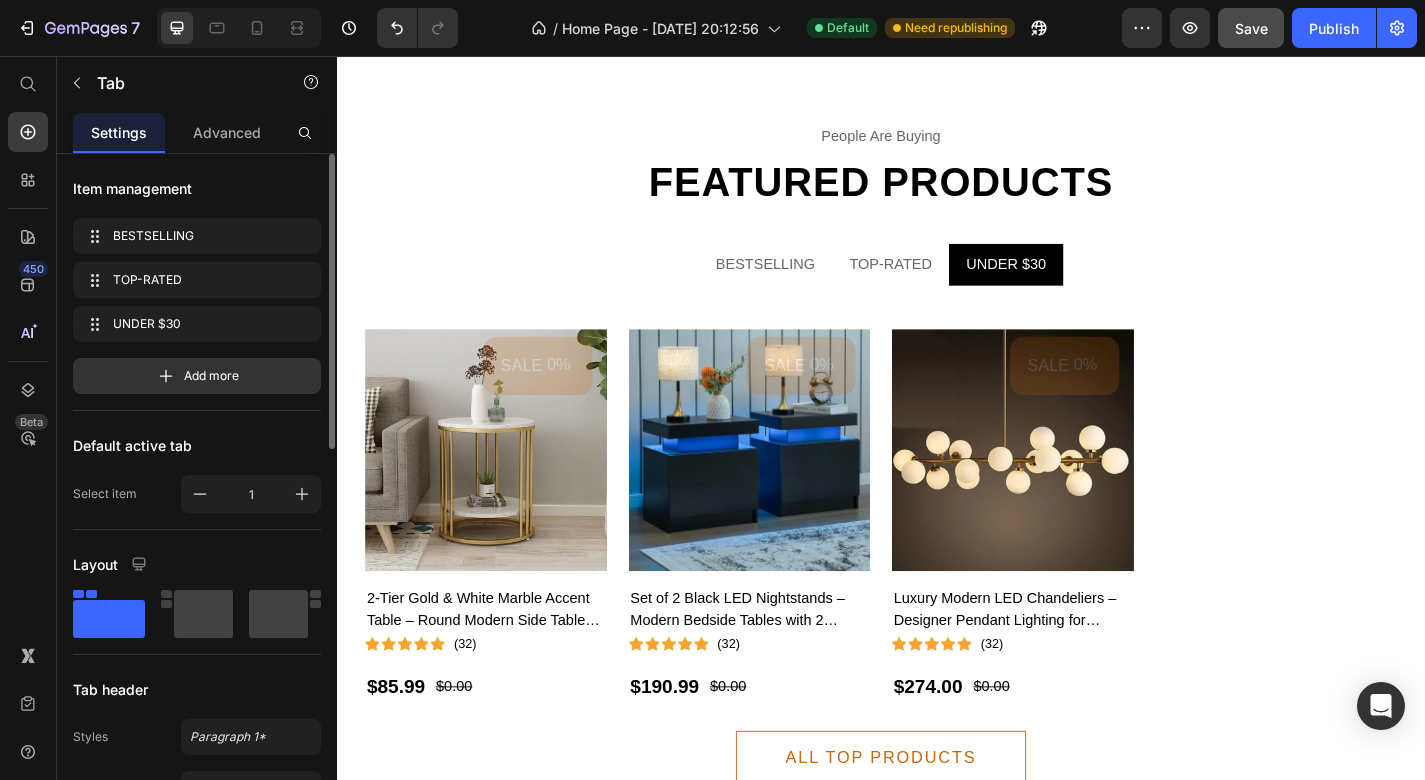 click on "SALE 0% (P) Tag Product Images 2-Tier Gold & White Marble Accent Table – Round Modern Side Table with Open Shelf. (P) Title                Icon                Icon                Icon                Icon                Icon Icon List Hoz (32) Text block Row $85.99 (P) Price $0.00 (P) Price Row Row SALE 0% (P) Tag Product Images Set of 2 Black LED Nightstands – Modern Bedside Tables with 2 Drawers for Bedroom (P) Title                Icon                Icon                Icon                Icon                Icon Icon List Hoz (32) Text block Row $190.99 (P) Price $0.00 (P) Price Row Row SALE 0% (P) Tag Product Images Luxury Modern LED Chandeliers – Designer Pendant Lighting for Elegant Interiors. (P) Title                Icon                Icon                Icon                Icon                Icon Icon List Hoz (32) Text block Row $274.00 (P) Price $0.00 (P) Price Row Row Product List Row SALE 0% (P) Tag Product Images (P) Title                Icon                Icon                Icon Icon" at bounding box center (937, 538) 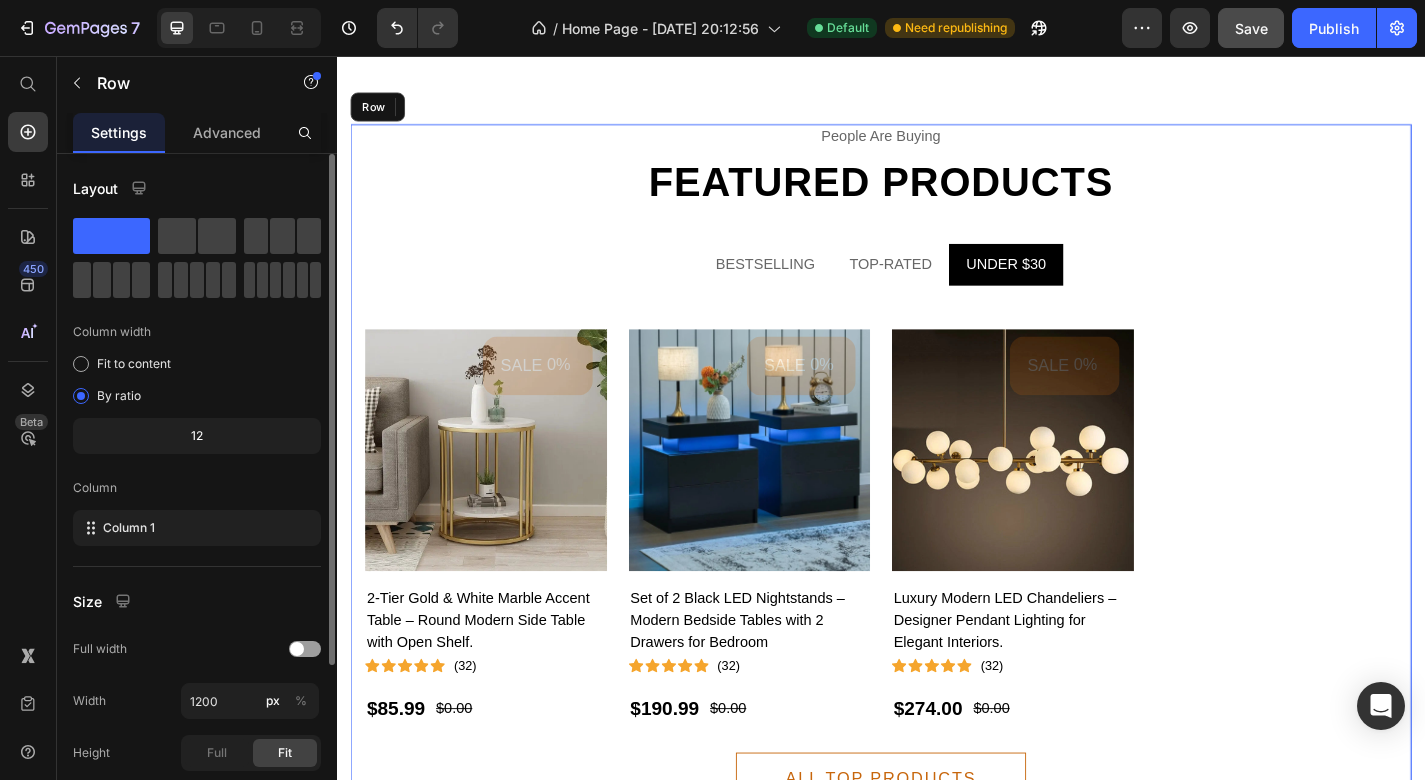 click on "People are buying Text Featured products Heading BESTSELLING TOP-RATED UNDER $30 SALE 0% (P) Tag Product Images 2-Tier Gold & White Marble Accent Table – Round Modern Side Table with Open Shelf. (P) Title                Icon                Icon                Icon                Icon                Icon Icon List Hoz (32) Text block Row $85.99 (P) Price $0.00 (P) Price Row Row SALE 0% (P) Tag Product Images Set of 2 Black LED Nightstands – Modern Bedside Tables with 2 Drawers for Bedroom (P) Title                Icon                Icon                Icon                Icon                Icon Icon List Hoz (32) Text block Row $190.99 (P) Price $0.00 (P) Price Row Row SALE 0% (P) Tag Product Images Luxury Modern LED Chandeliers – Designer Pendant Lighting for Elegant Interiors. (P) Title                Icon                Icon                Icon                Icon                Icon Icon List Hoz (32) Text block Row $274.00 (P) Price $0.00 (P) Price Row Row Product List Row SALE 0% (P) Tag Icon Row" at bounding box center (937, 507) 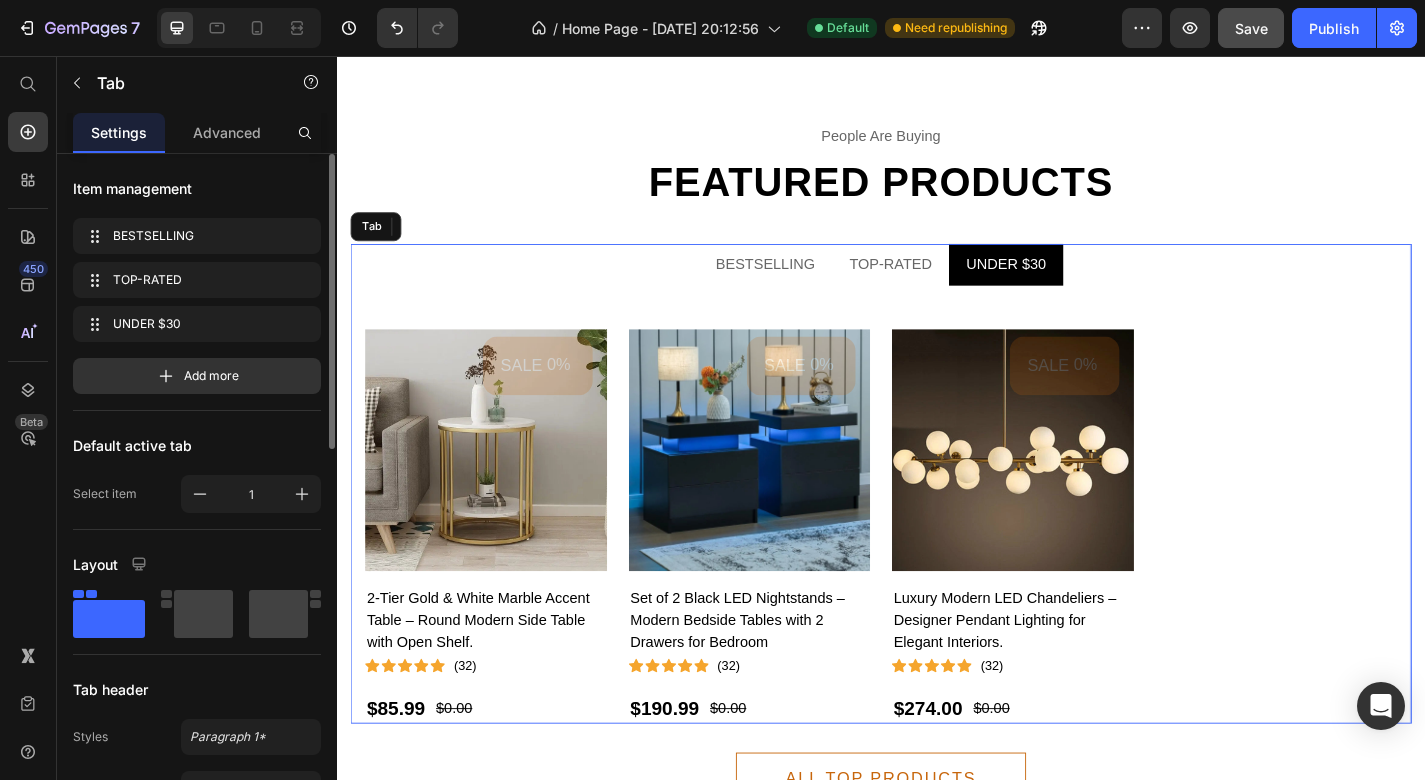 click on "UNDER $30" at bounding box center [1075, 286] 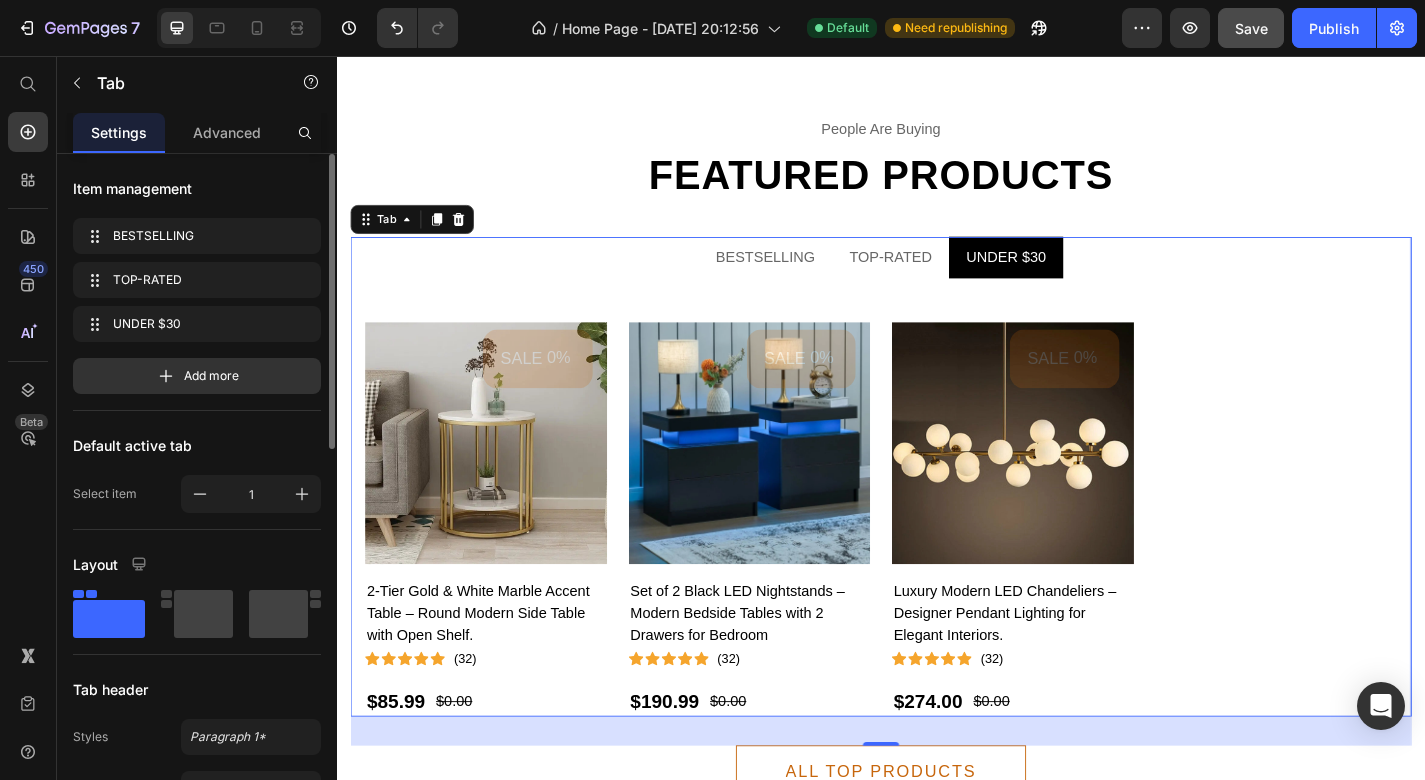 scroll, scrollTop: 2258, scrollLeft: 0, axis: vertical 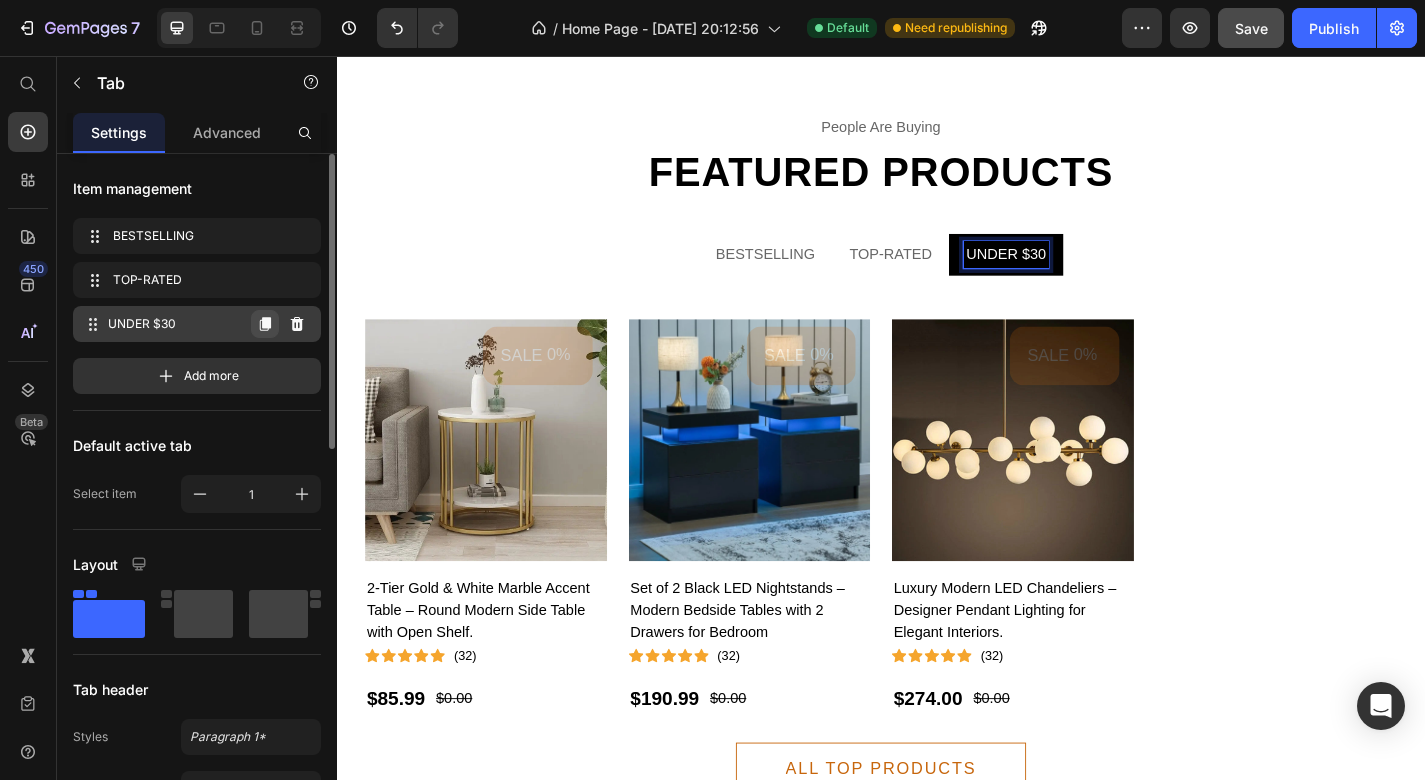click 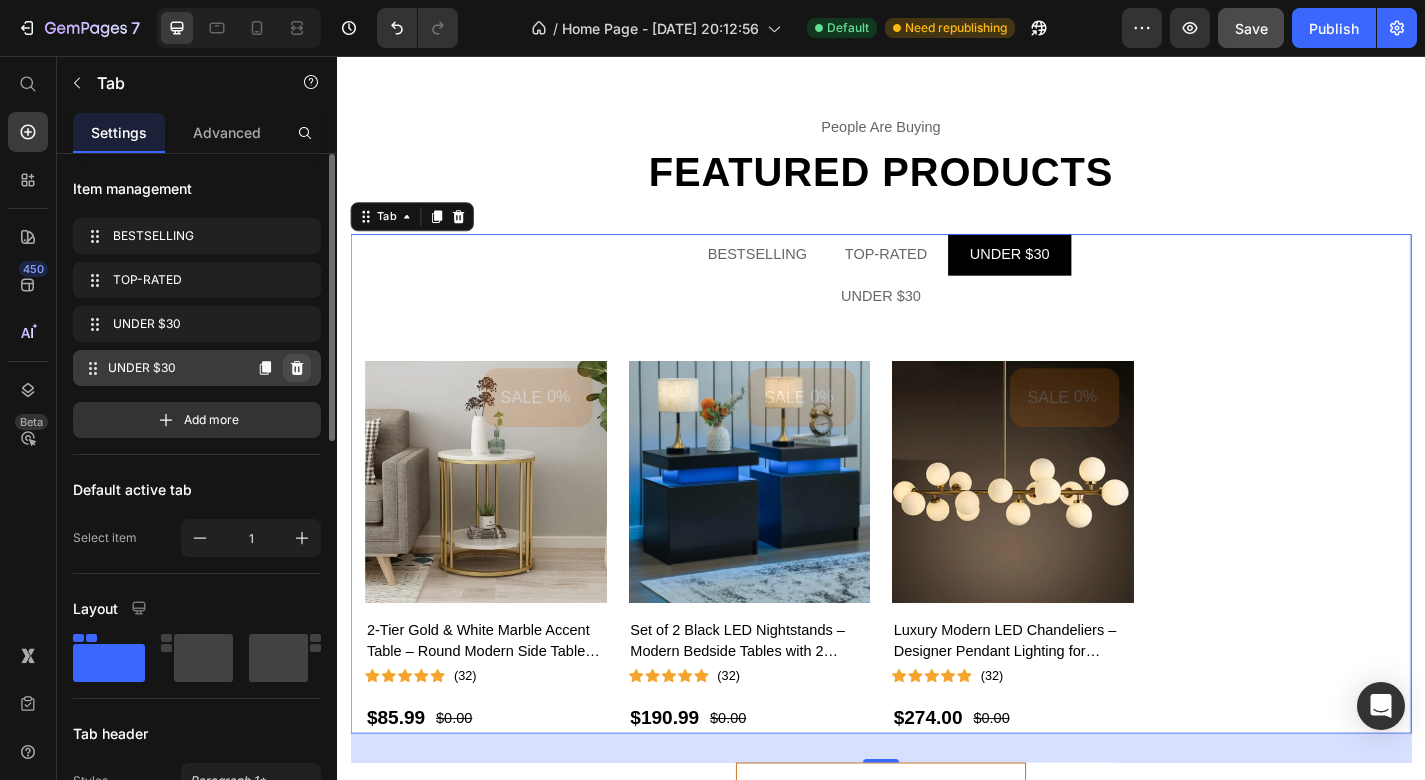 click 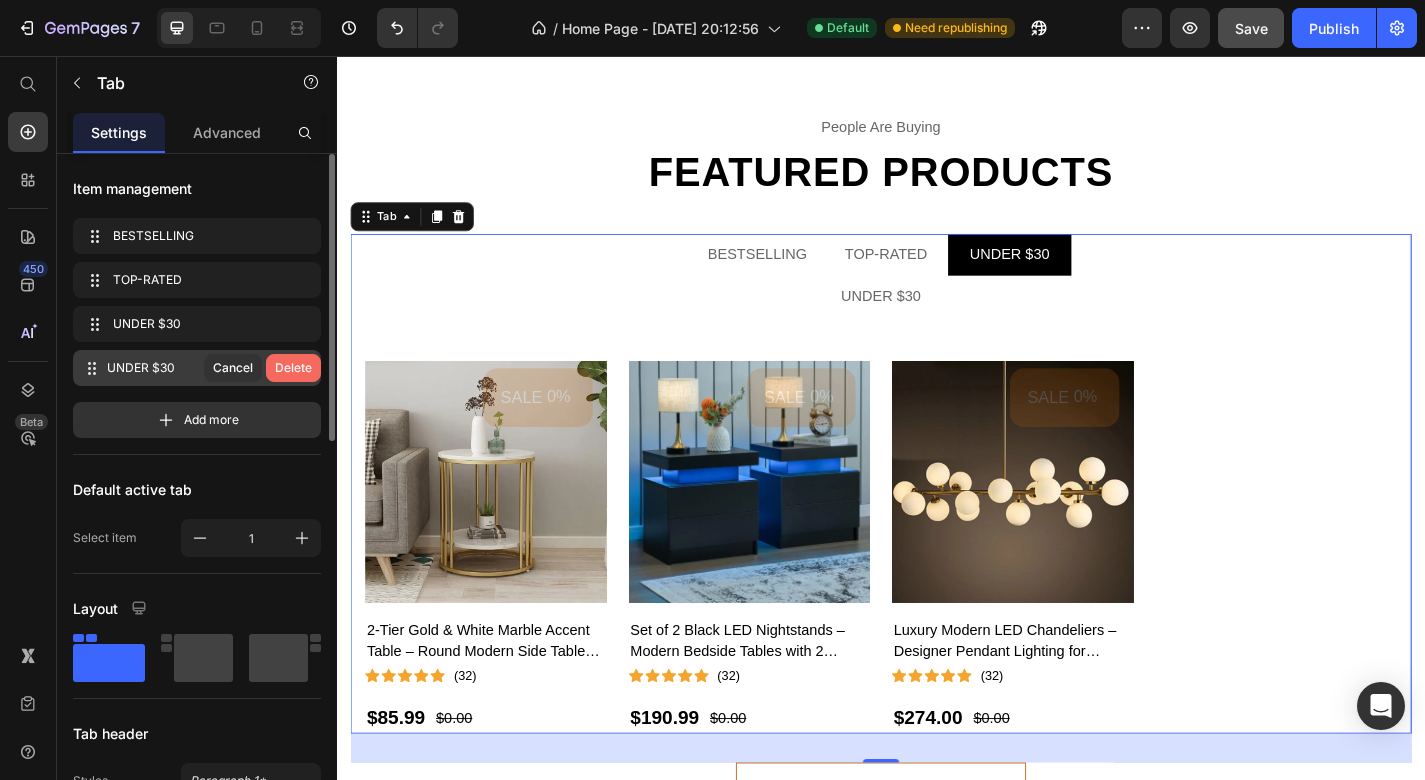 click on "Delete" at bounding box center (293, 368) 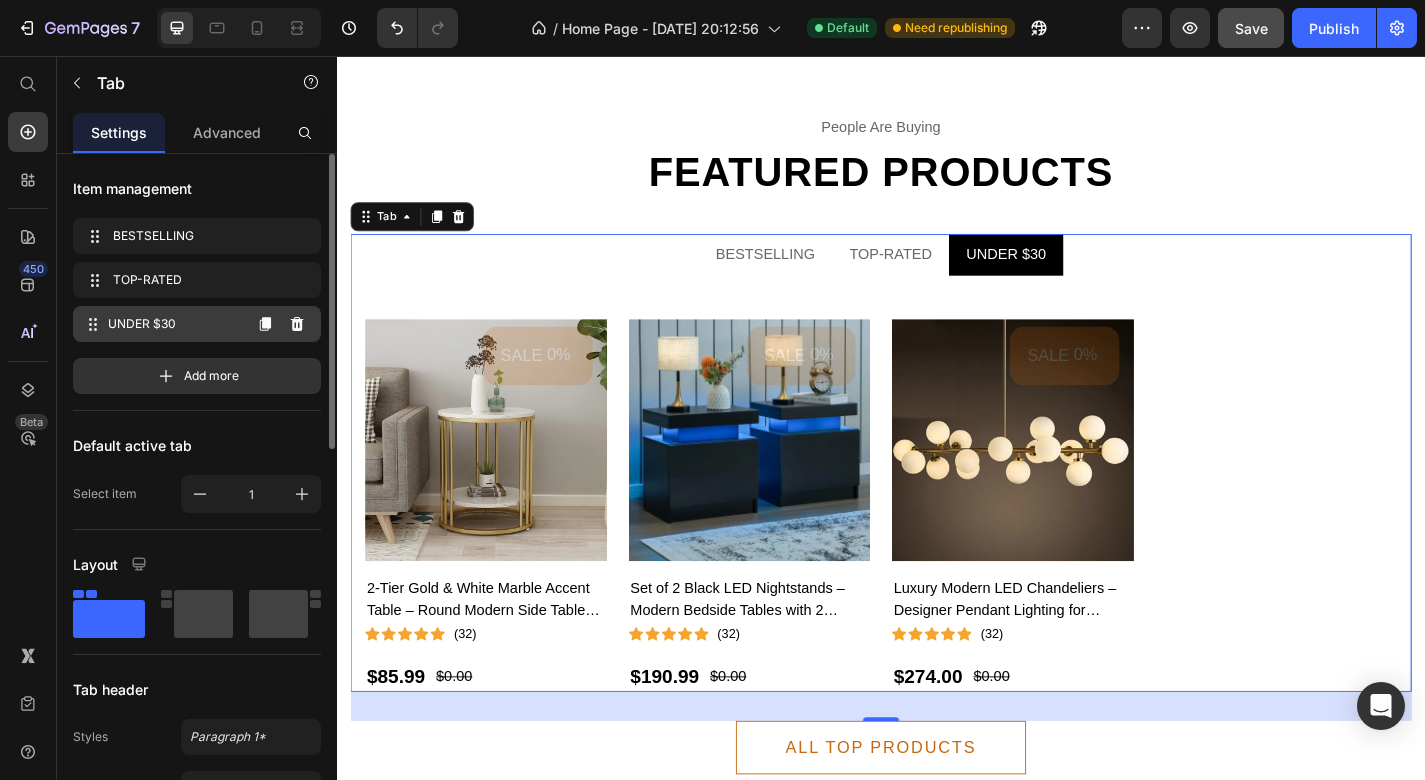 click on "UNDER $30 UNDER $30" at bounding box center (161, 324) 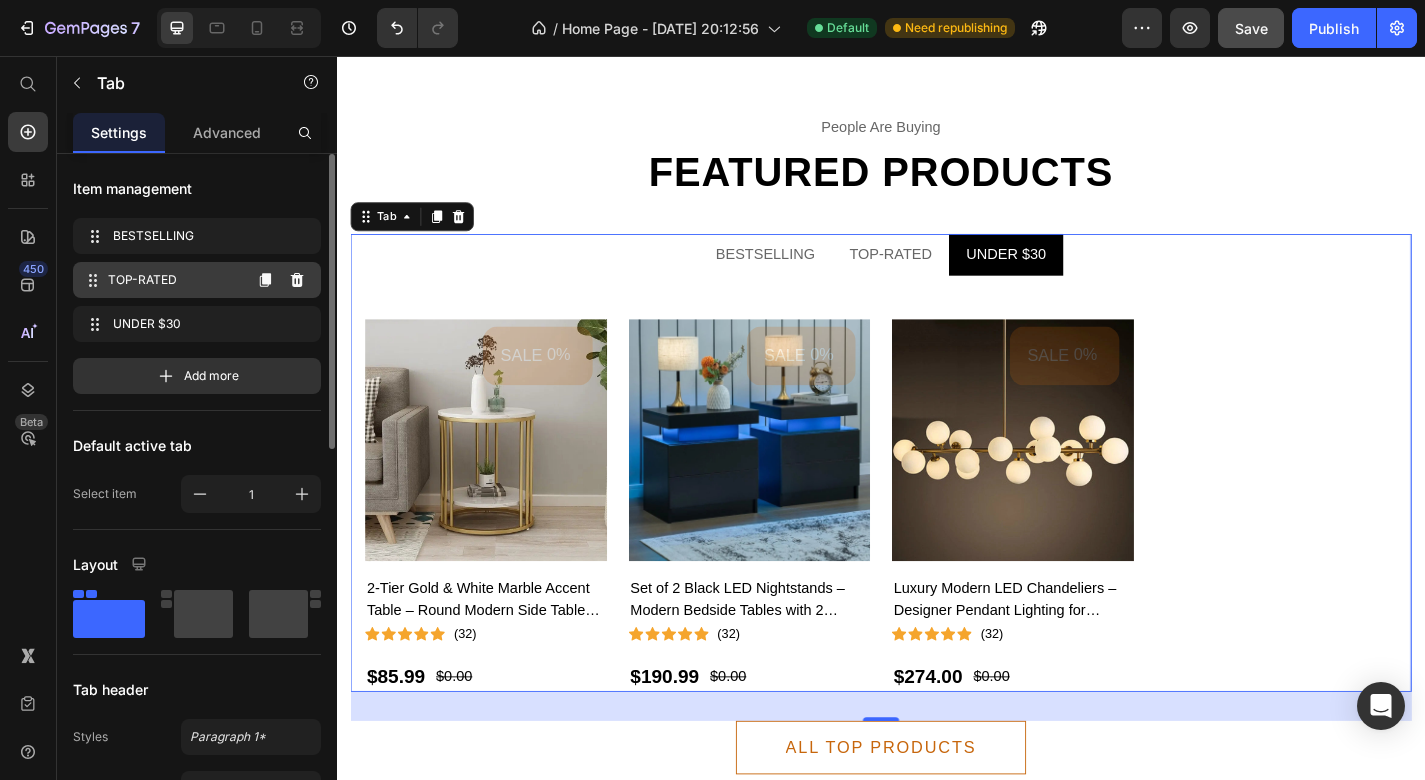click on "TOP-RATED" at bounding box center (174, 280) 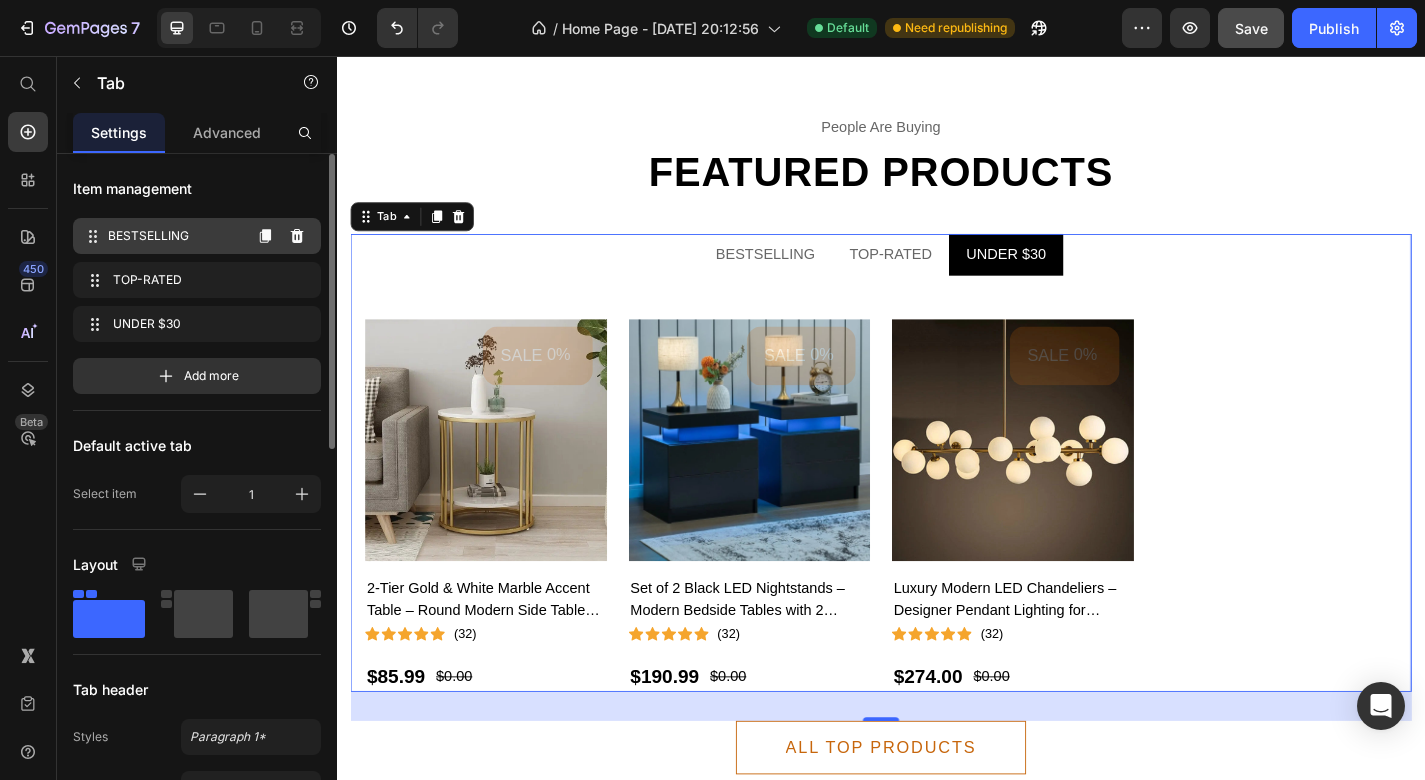 click on "BESTSELLING" at bounding box center (174, 236) 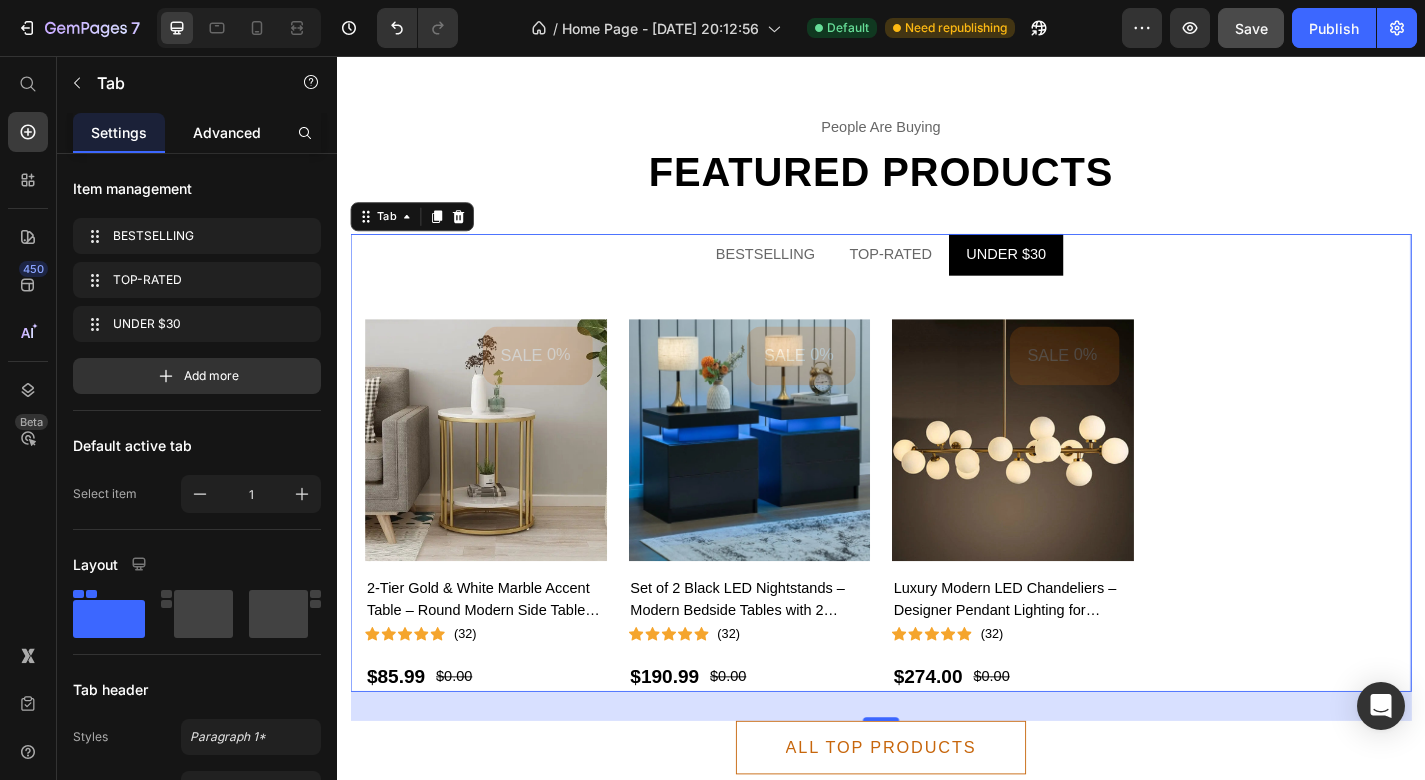 click on "Advanced" at bounding box center [227, 132] 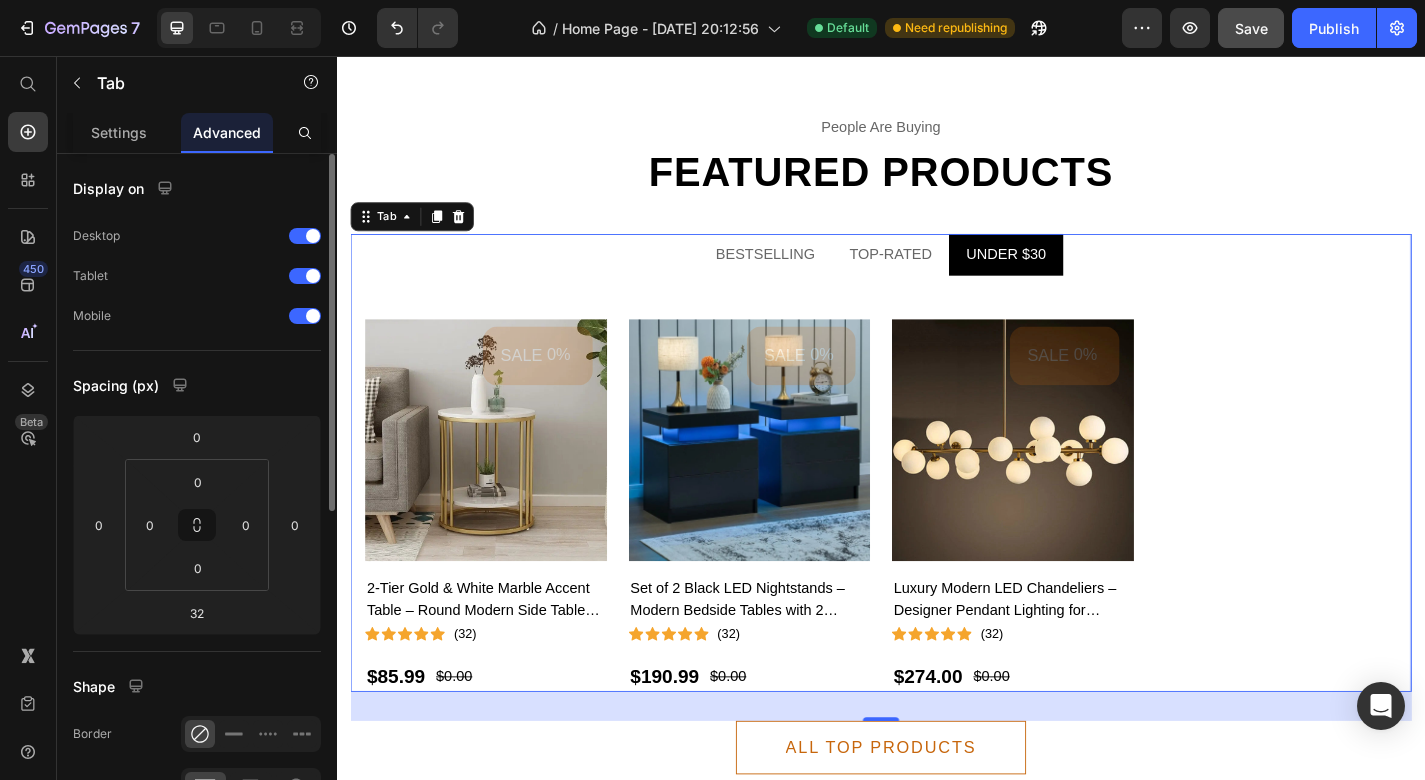 scroll, scrollTop: 0, scrollLeft: 0, axis: both 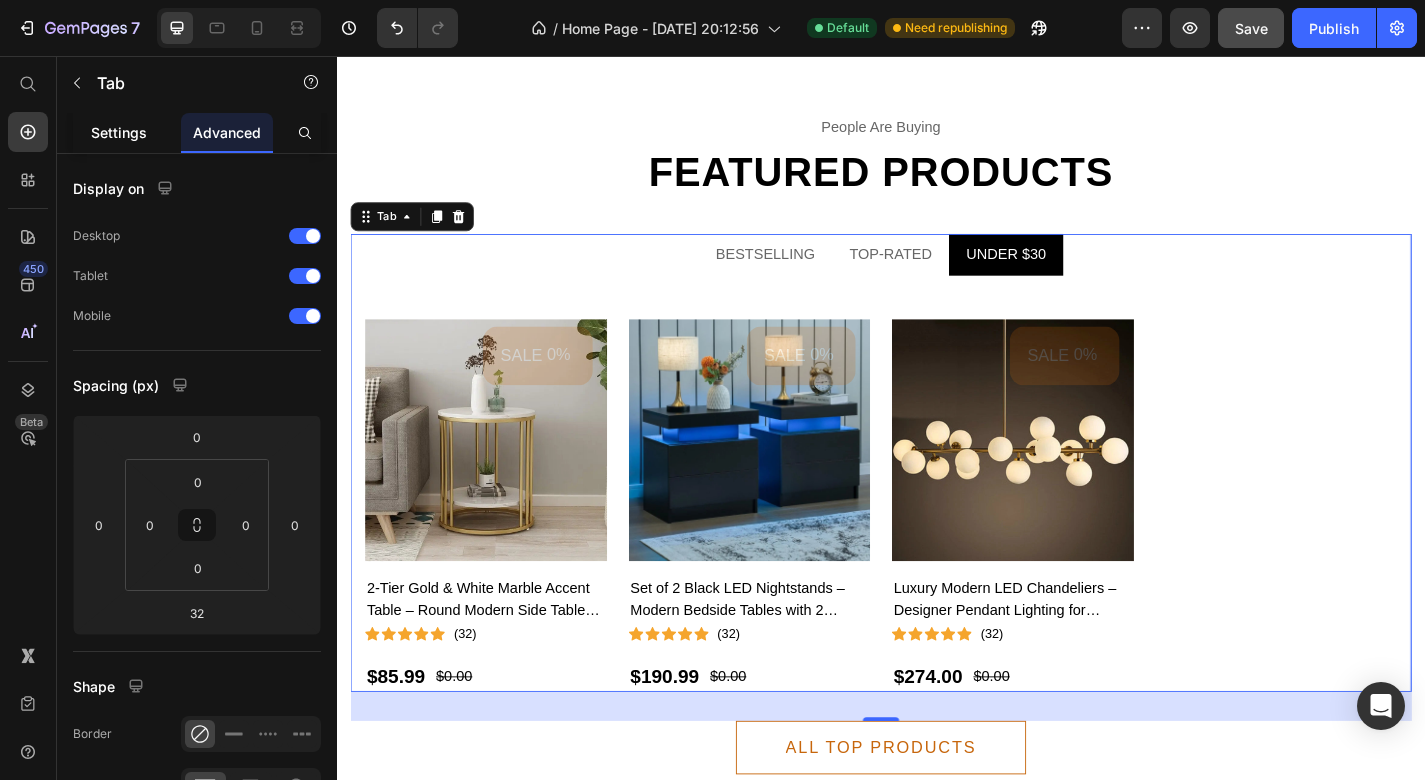 click on "Settings" at bounding box center (119, 132) 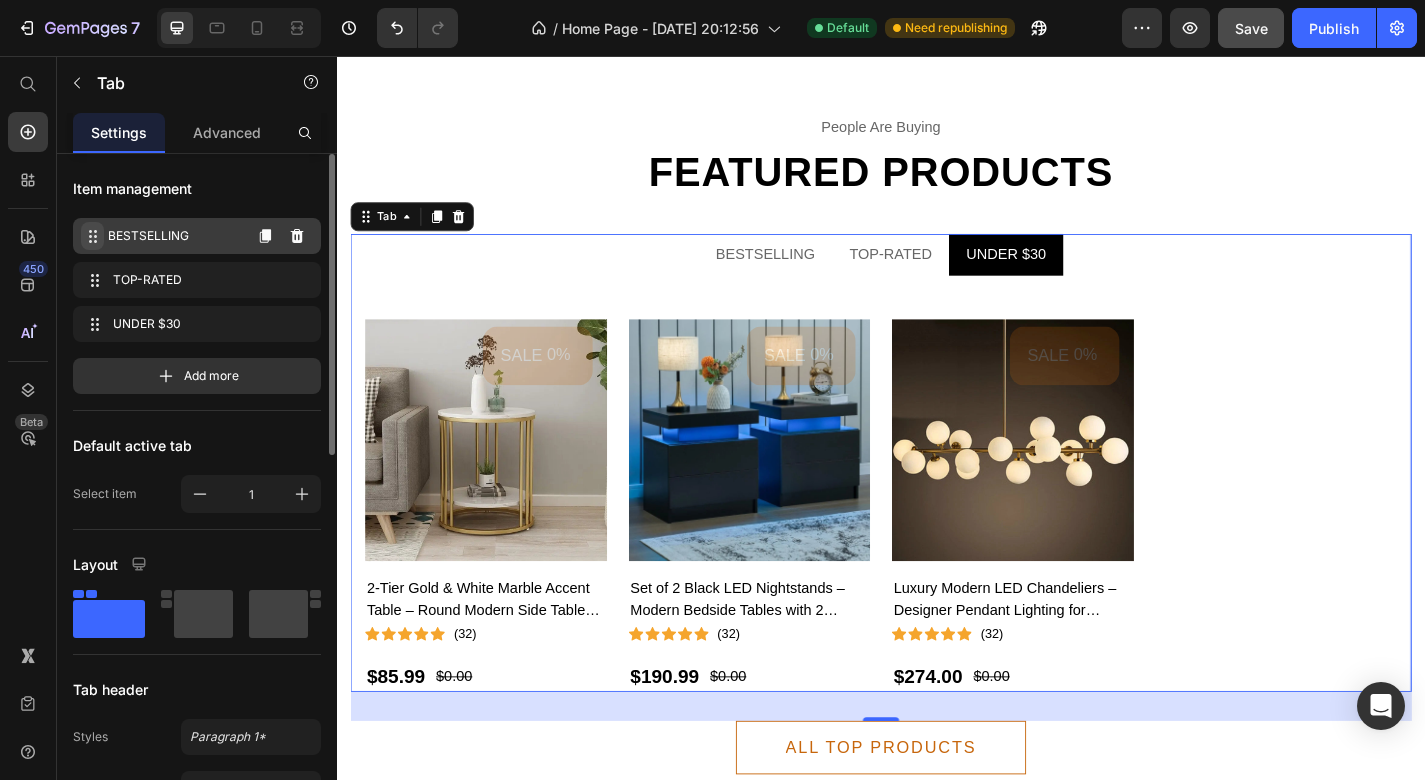 click 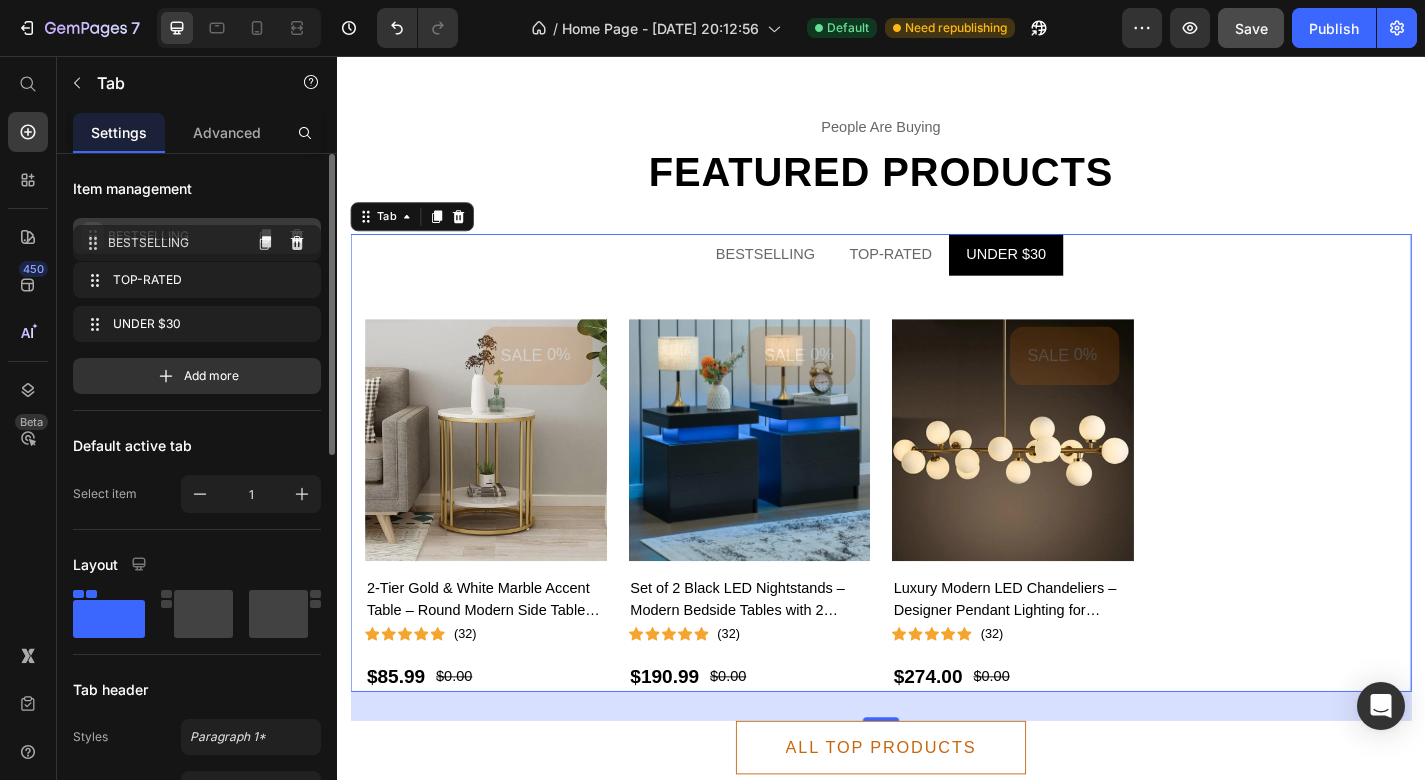 click 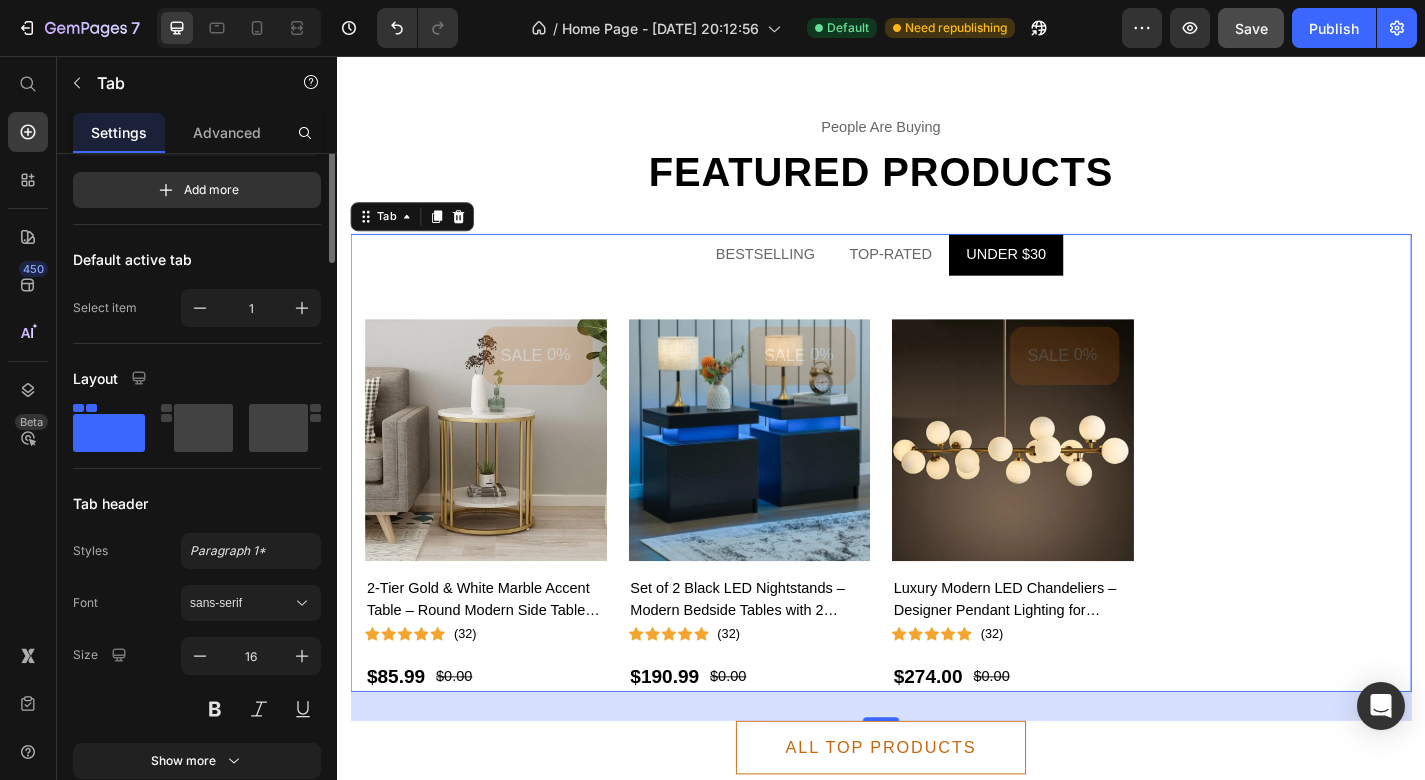 scroll, scrollTop: 0, scrollLeft: 0, axis: both 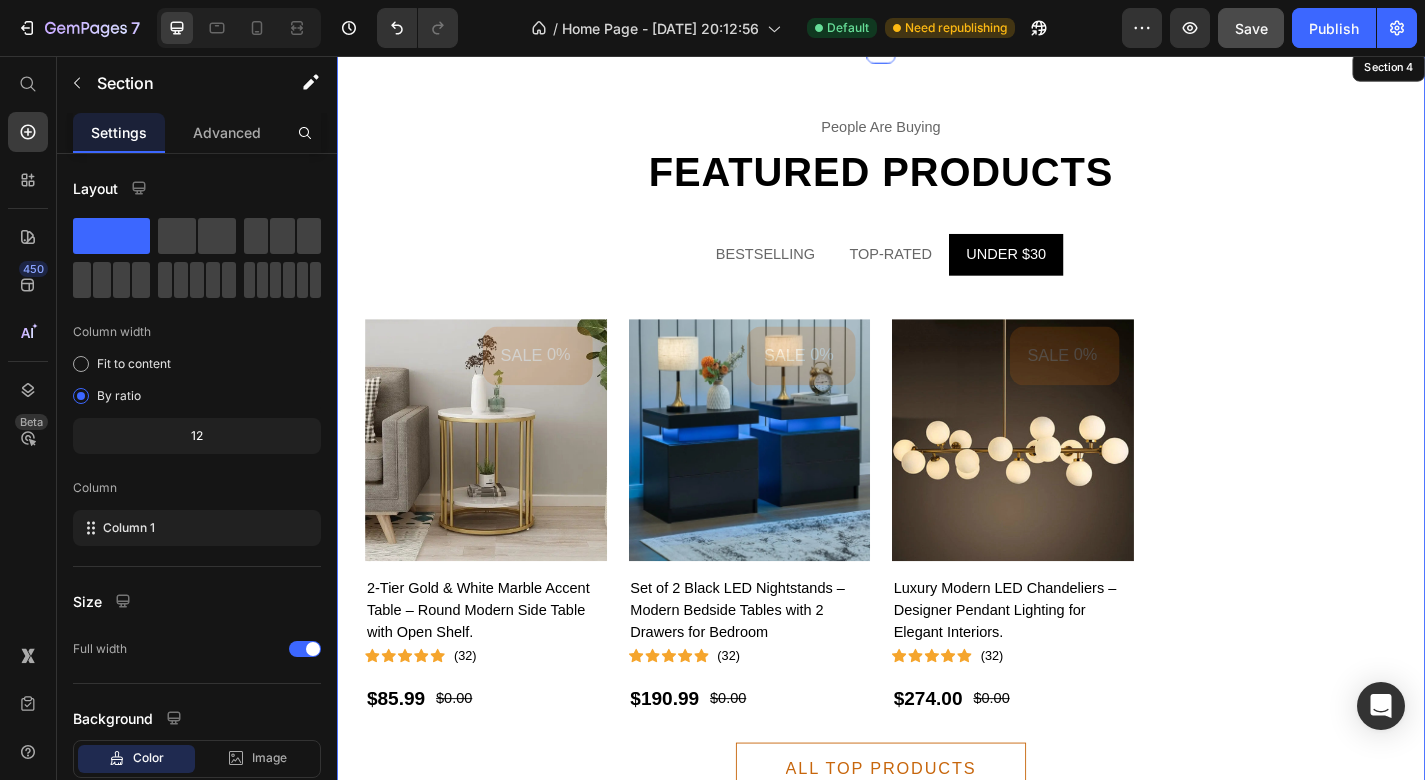 click on "People are buying Text Featured products Heading BESTSELLING TOP-RATED UNDER $30 SALE 0% (P) Tag Product Images 2-Tier Gold & White Marble Accent Table – Round Modern Side Table with Open Shelf. (P) Title                Icon                Icon                Icon                Icon                Icon Icon List Hoz (32) Text block Row $85.99 (P) Price $0.00 (P) Price Row Row SALE 0% (P) Tag Product Images Set of 2 Black LED Nightstands – Modern Bedside Tables with 2 Drawers for Bedroom (P) Title                Icon                Icon                Icon                Icon                Icon Icon List Hoz (32) Text block Row $190.99 (P) Price $0.00 (P) Price Row Row SALE 0% (P) Tag Product Images Luxury Modern LED Chandeliers – Designer Pendant Lighting for Elegant Interiors. (P) Title                Icon                Icon                Icon                Icon                Icon Icon List Hoz (32) Text block Row $274.00 (P) Price $0.00 (P) Price Row Row Product List Row SALE 0% (P) Tag Icon Row" at bounding box center (937, 496) 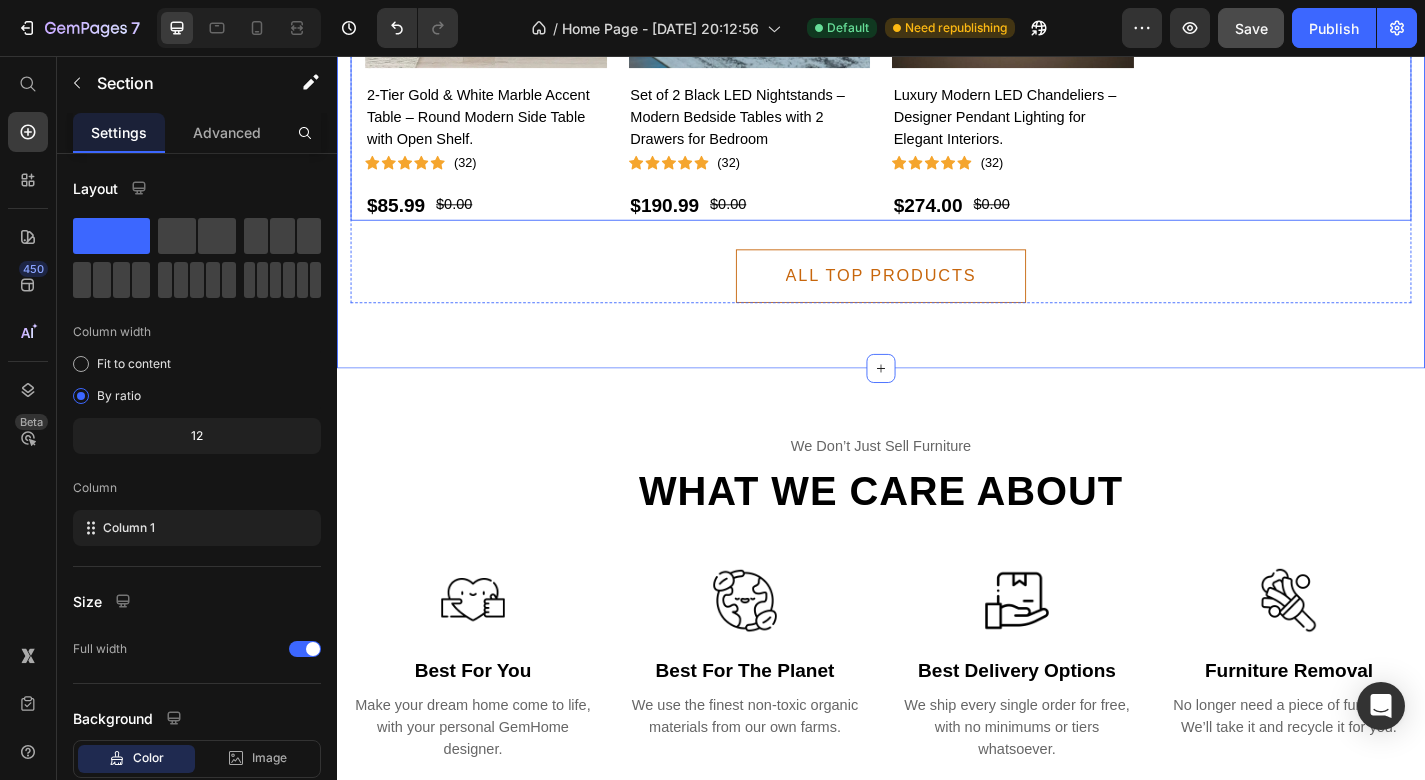 scroll, scrollTop: 2826, scrollLeft: 0, axis: vertical 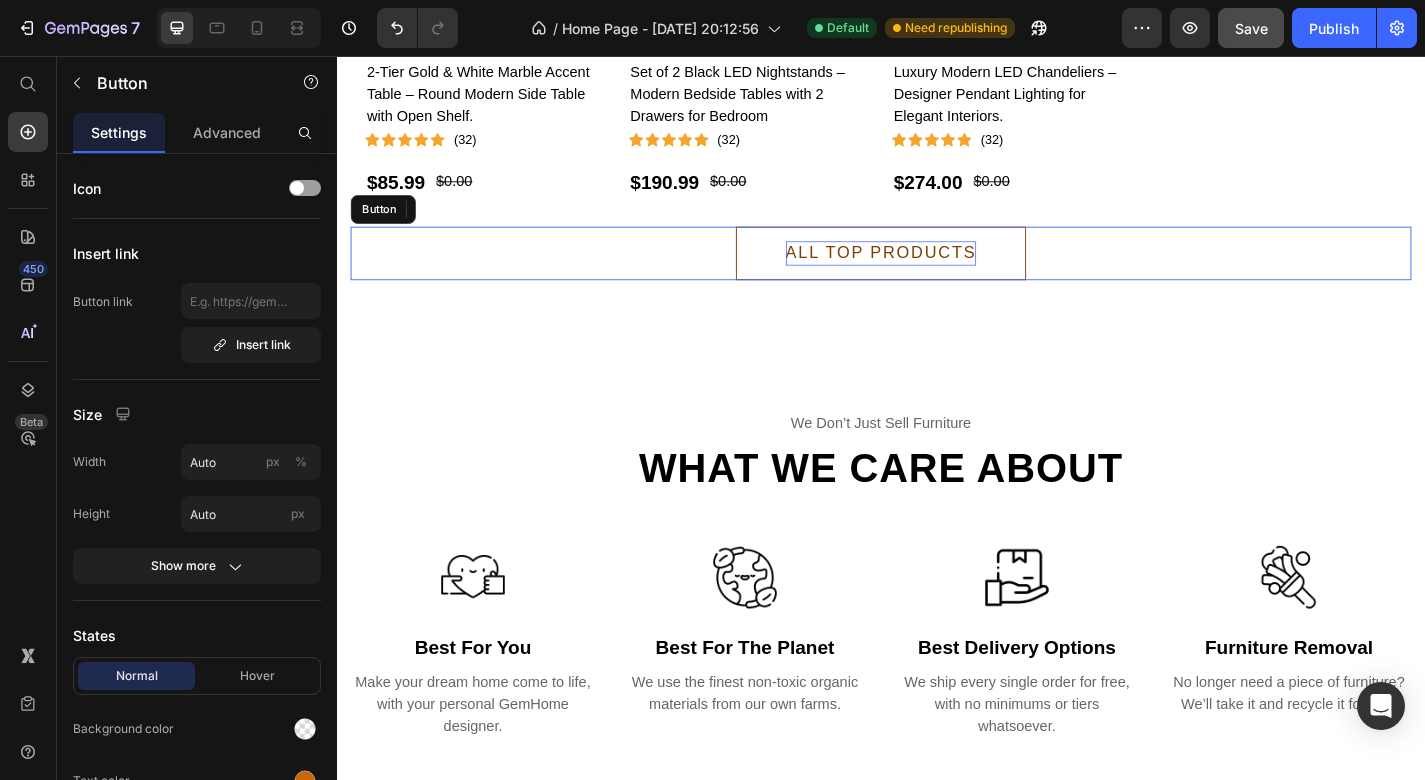 click on "ALL TOP PRODUCTS" at bounding box center [937, 273] 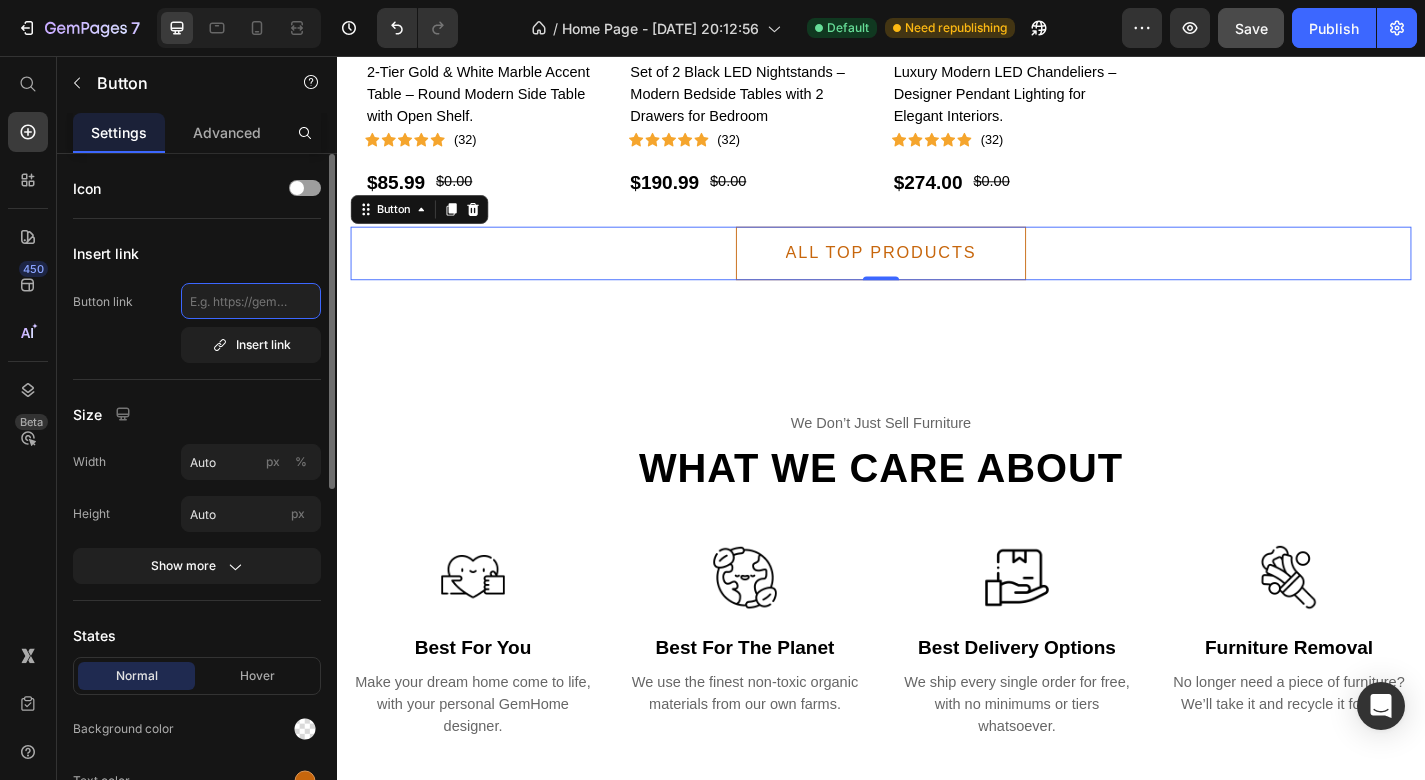 click 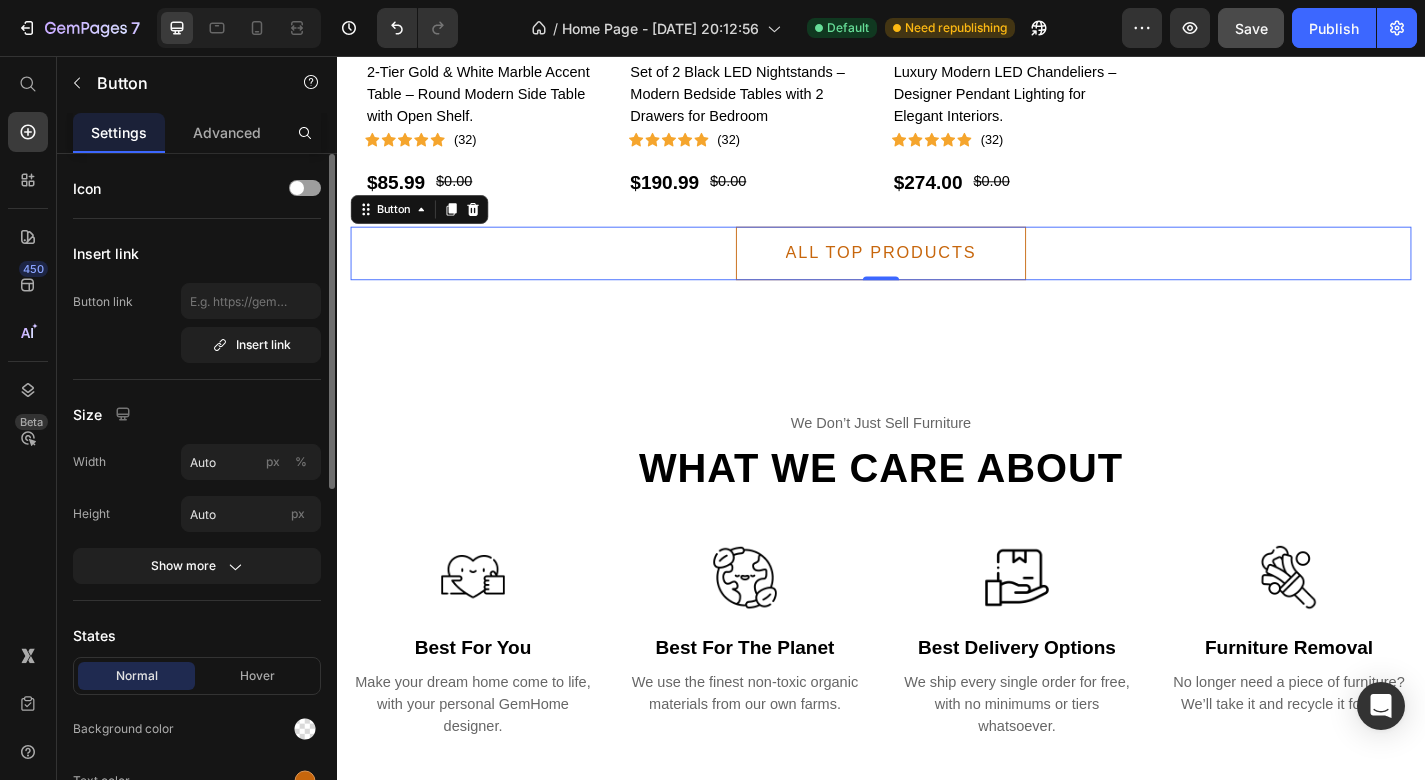 click on "Button link  Insert link" at bounding box center (197, 323) 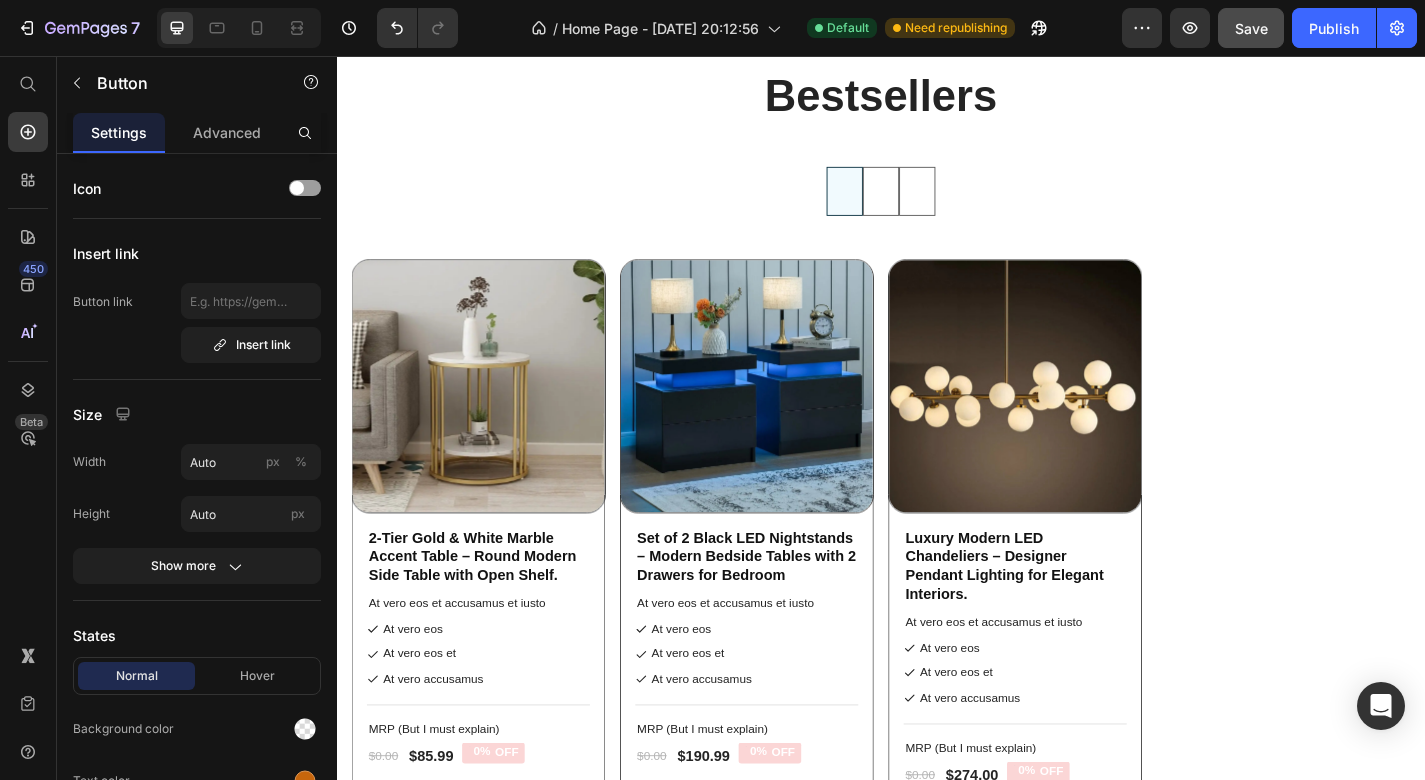 scroll, scrollTop: 6499, scrollLeft: 0, axis: vertical 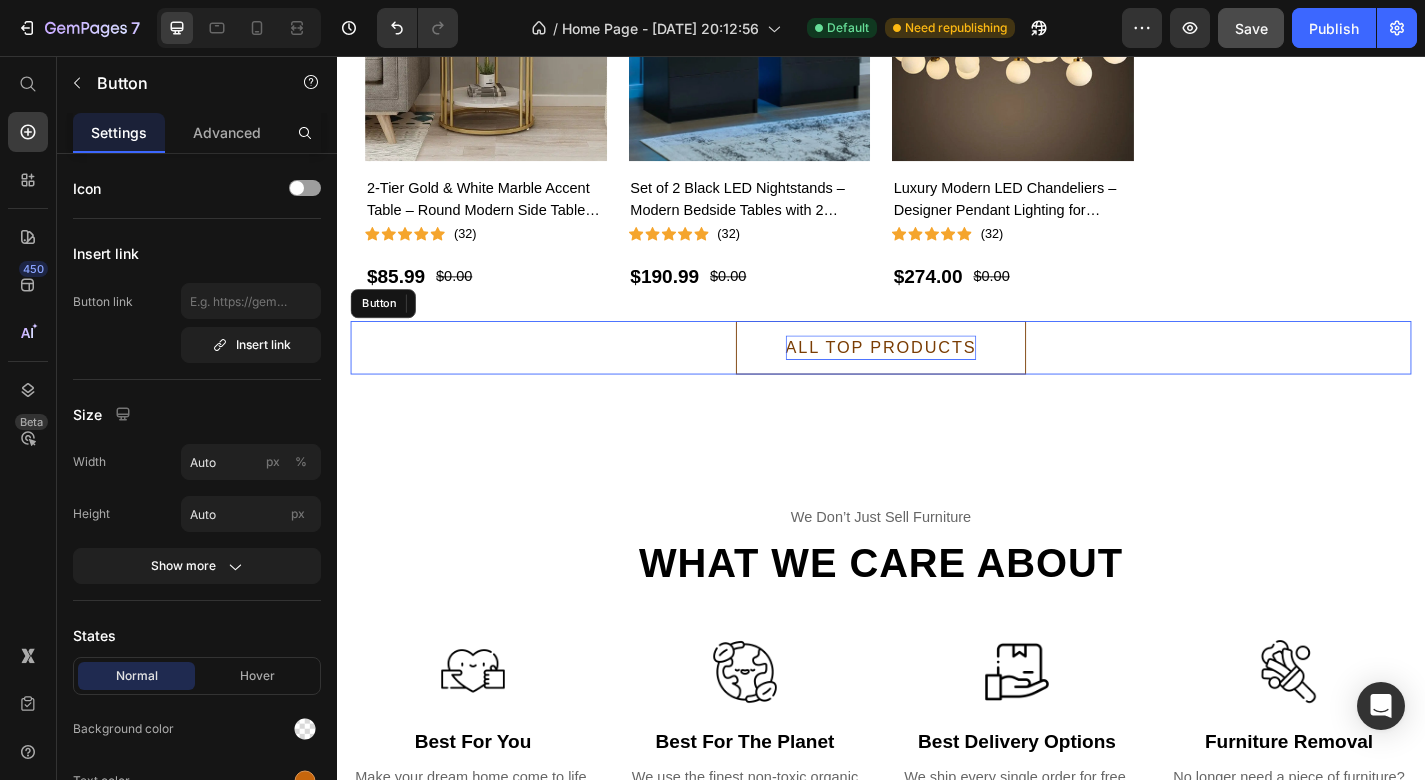 click on "ALL TOP PRODUCTS" at bounding box center [937, 377] 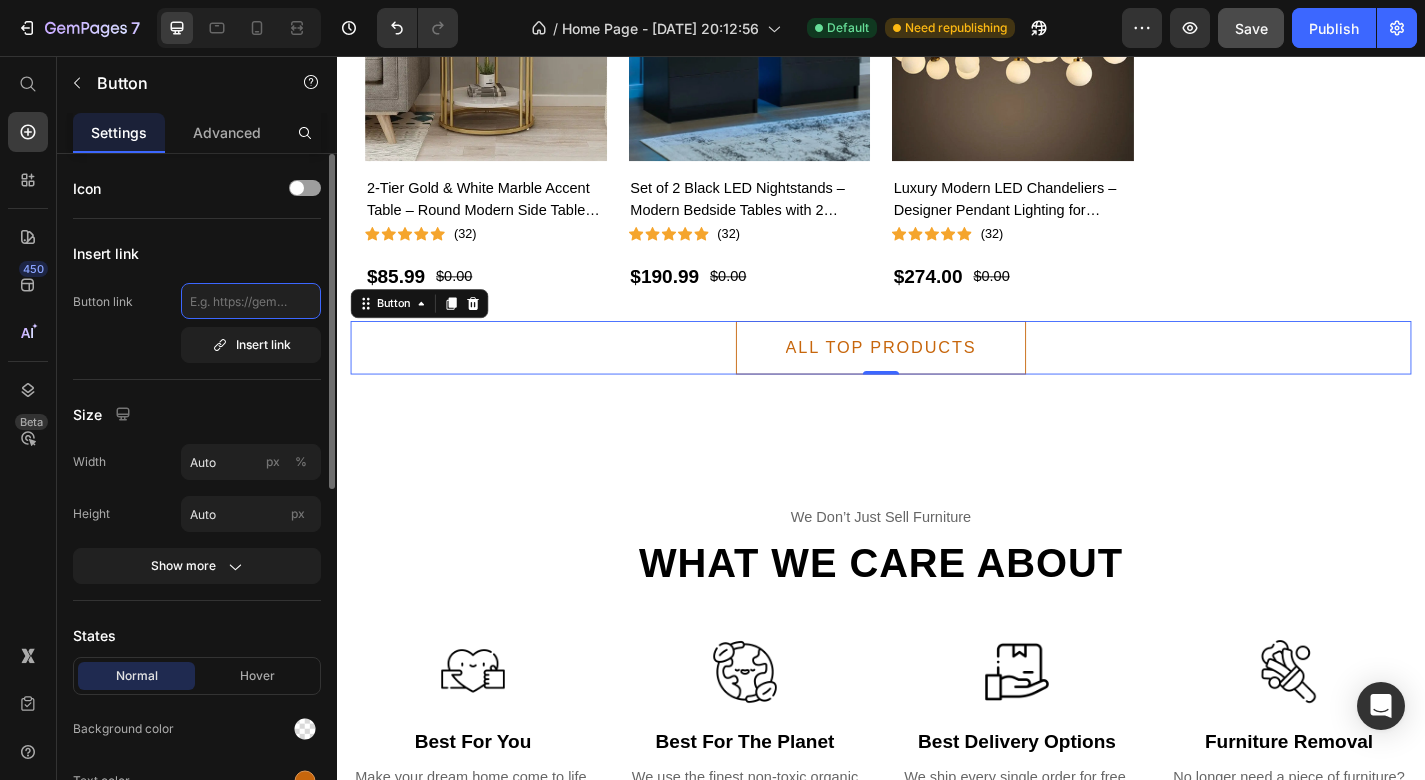 click 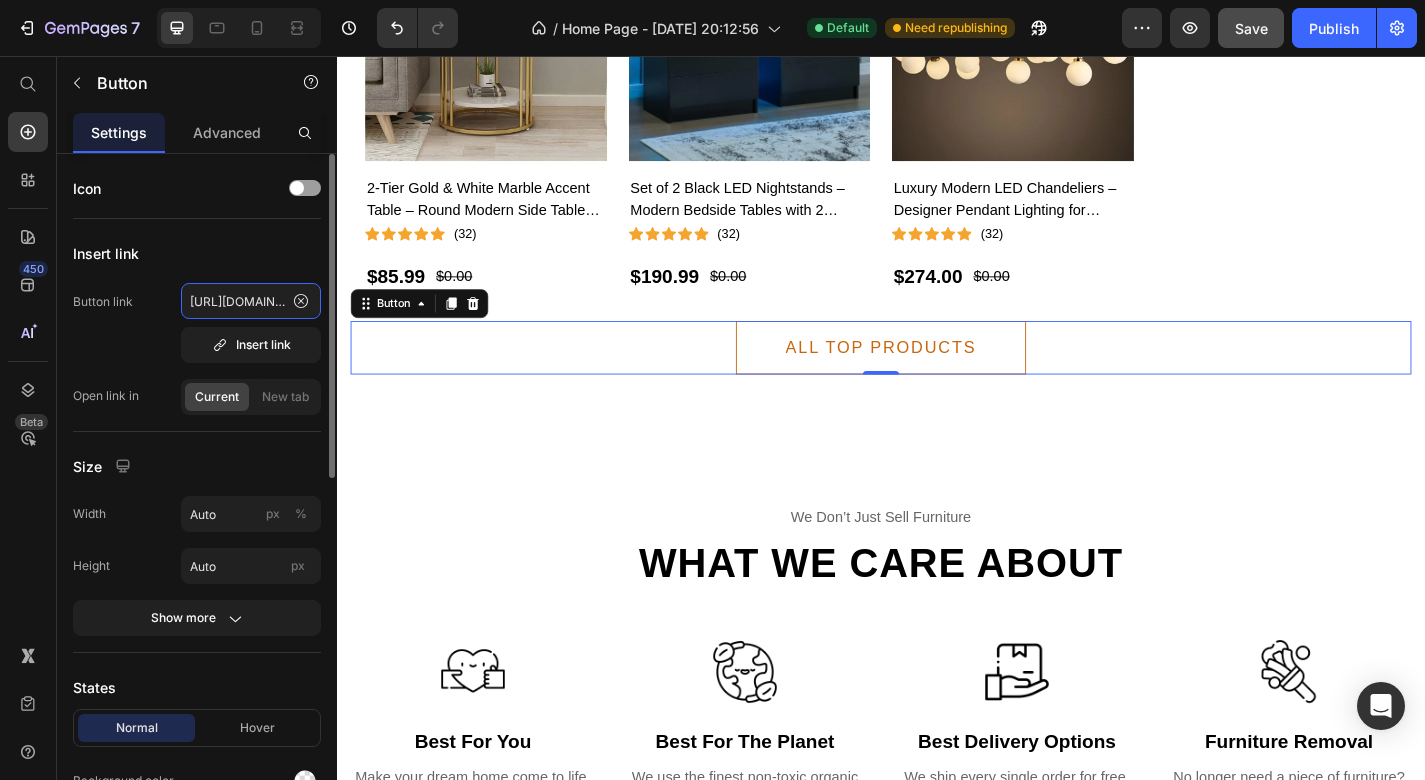 type on "[URL][DOMAIN_NAME]" 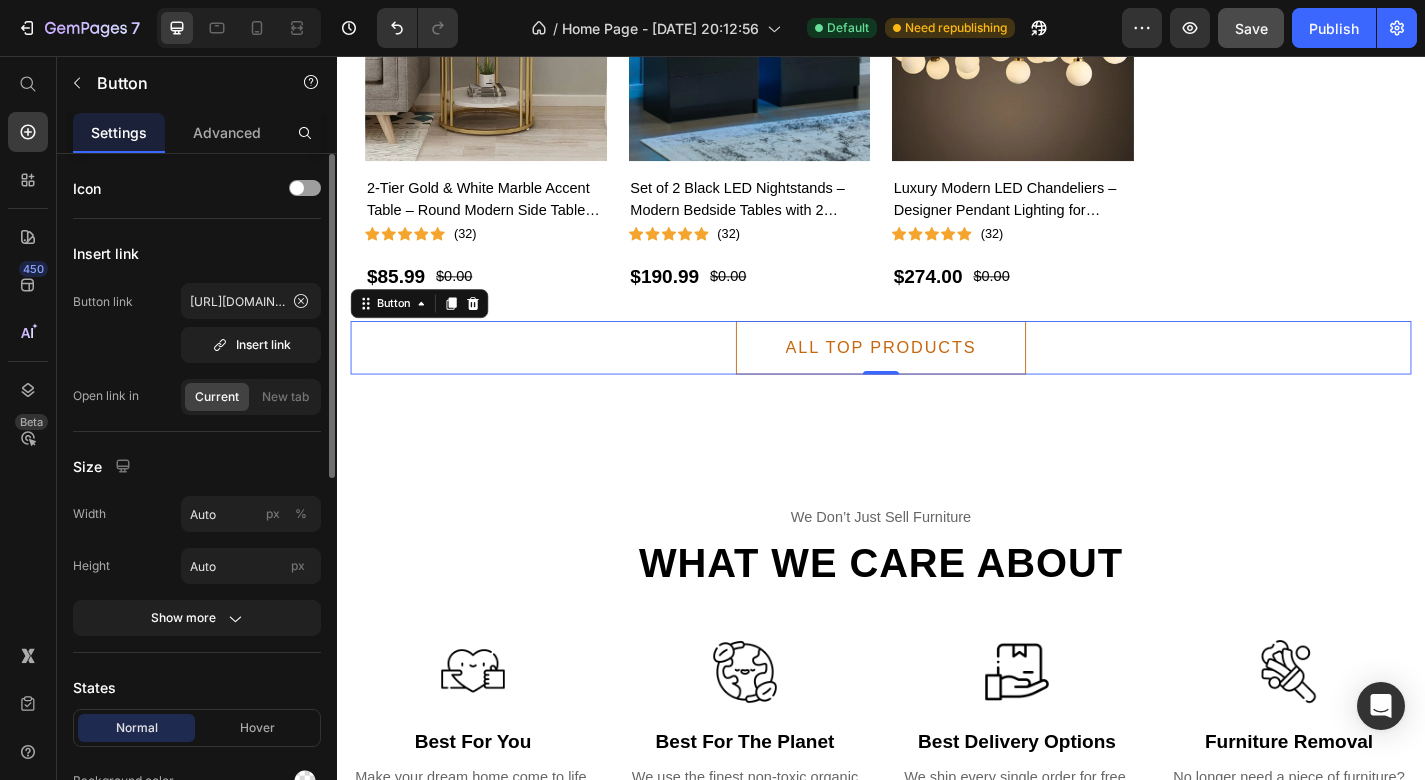 click on "Button link [URL][DOMAIN_NAME]  Insert link" at bounding box center (197, 323) 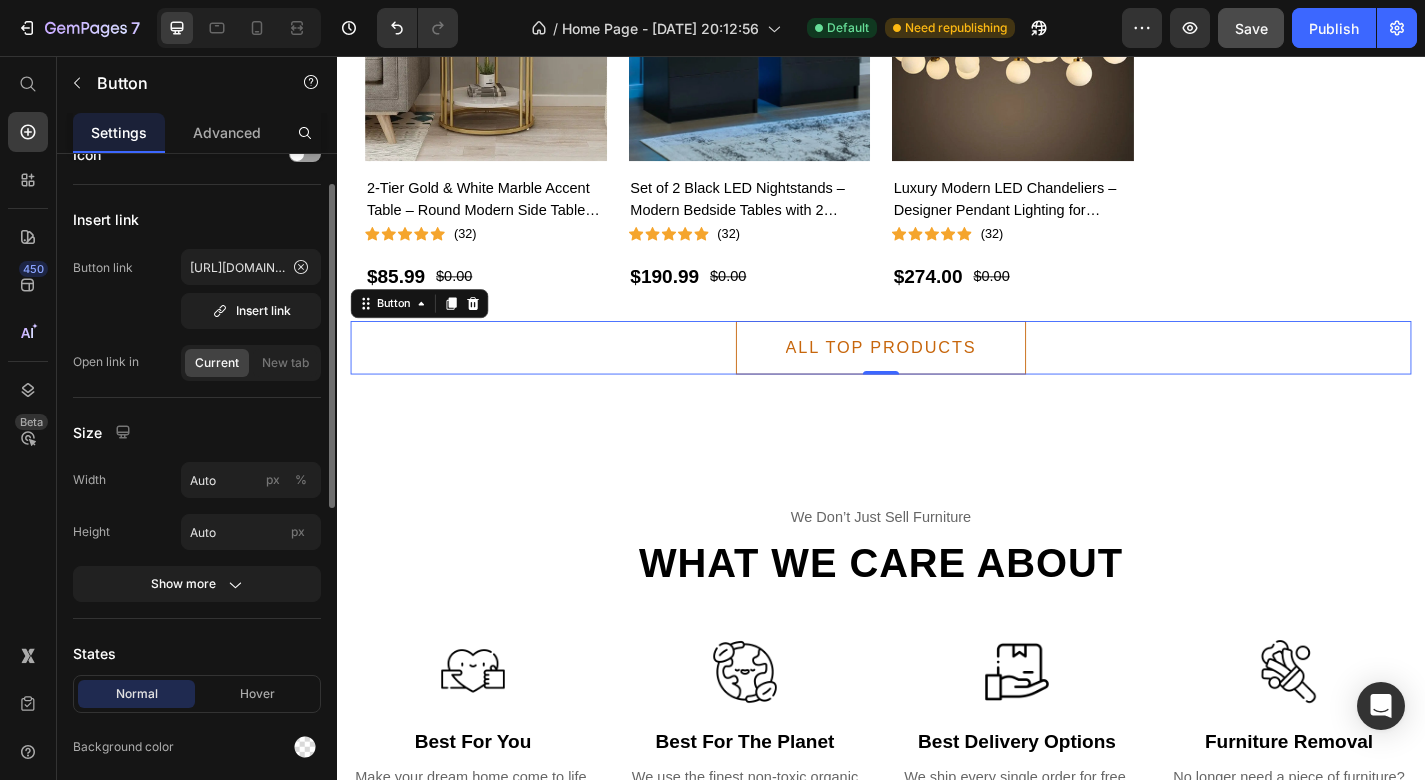 scroll, scrollTop: 49, scrollLeft: 0, axis: vertical 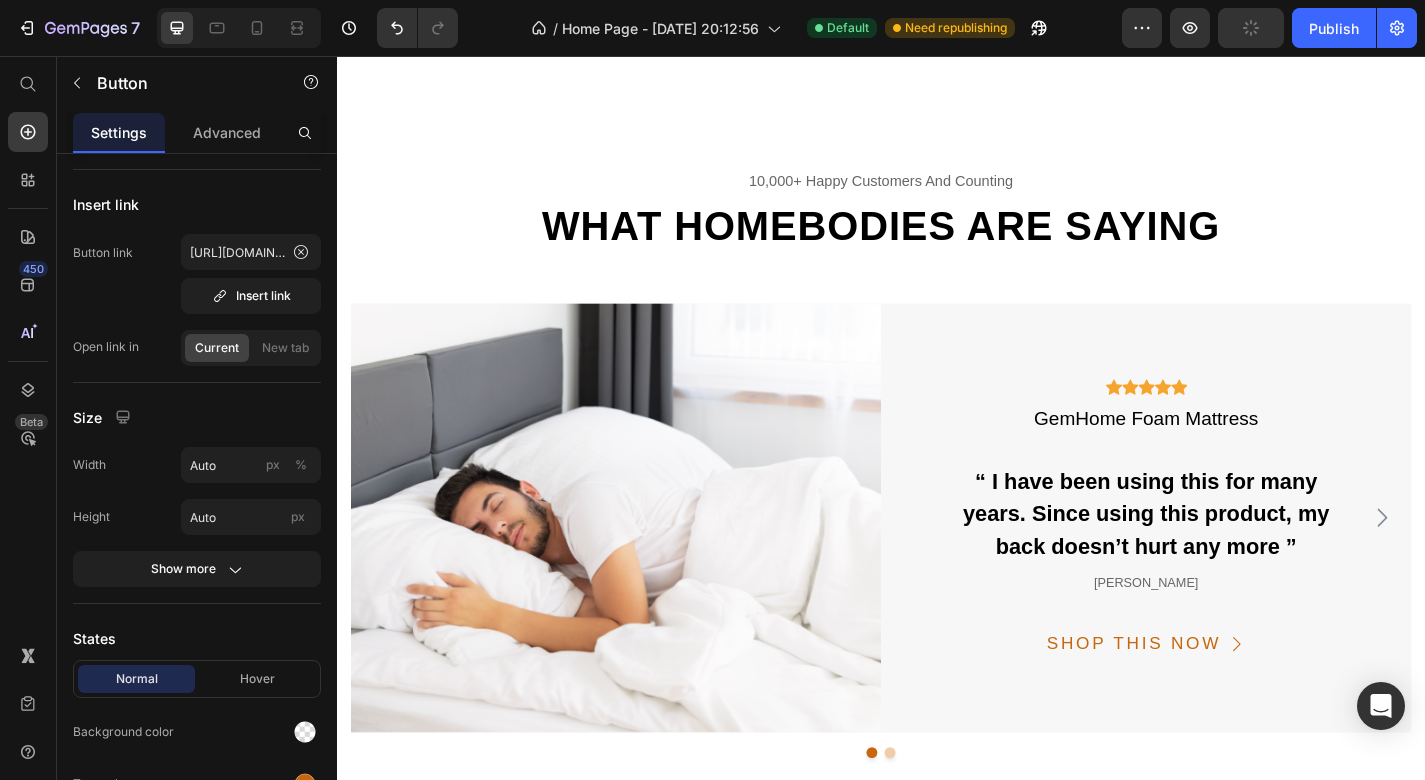 click at bounding box center [439, -115] 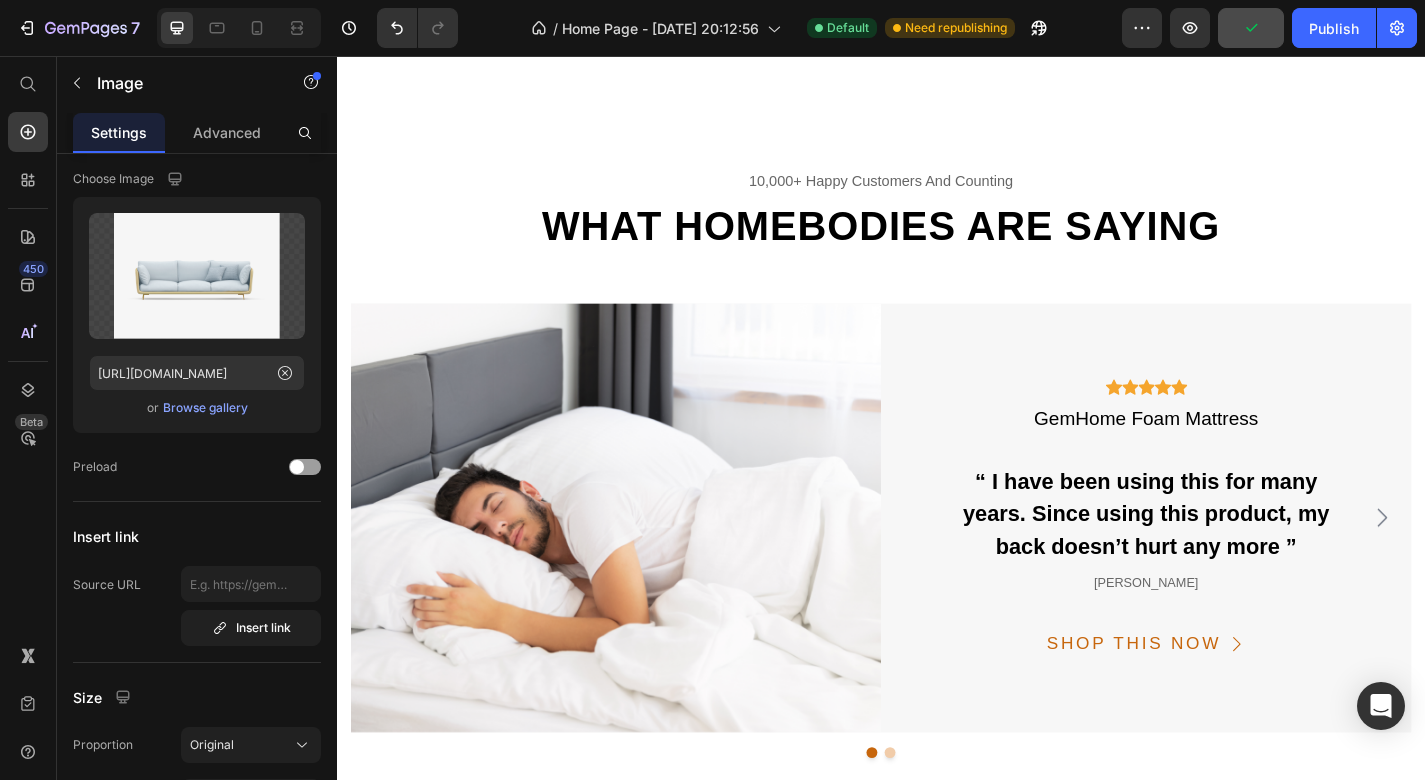 scroll, scrollTop: 0, scrollLeft: 0, axis: both 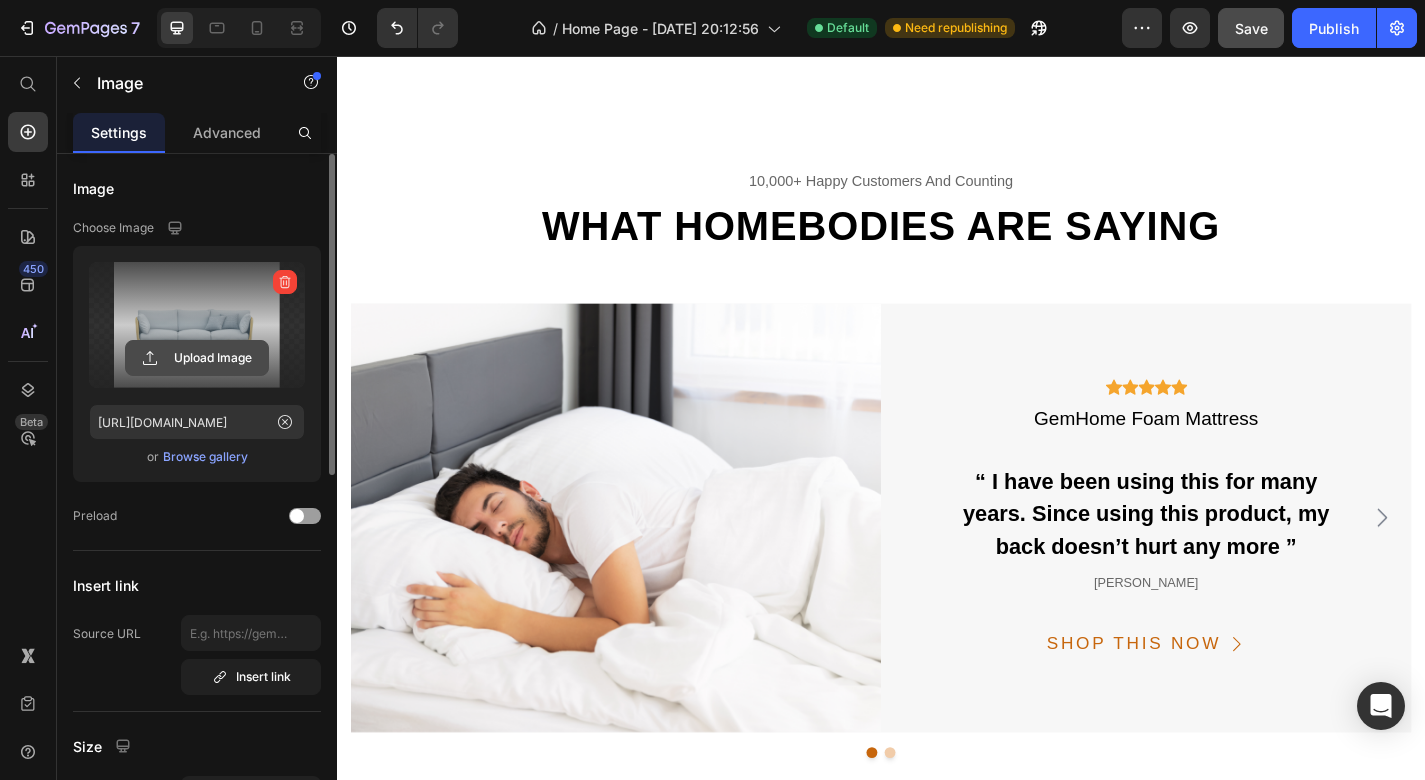 click 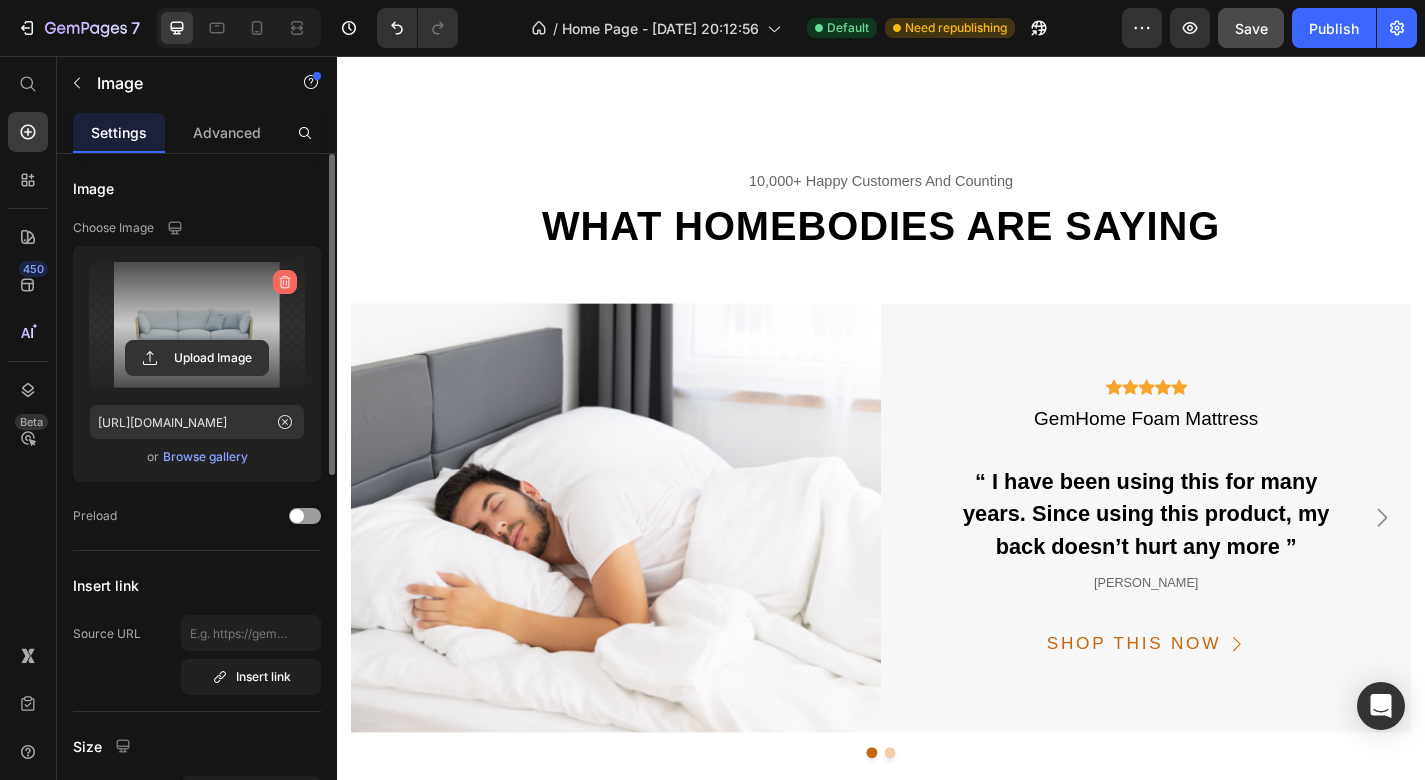 click at bounding box center (285, 282) 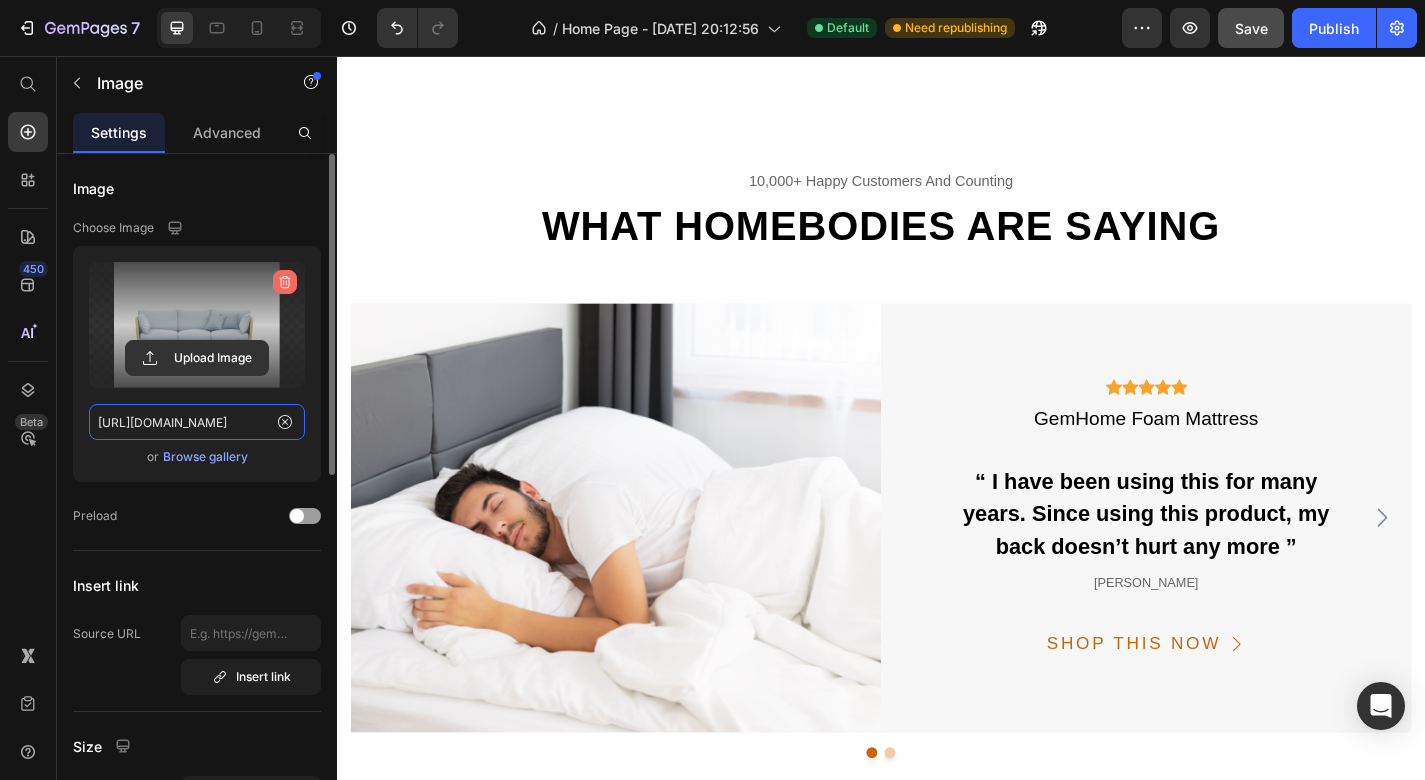 type 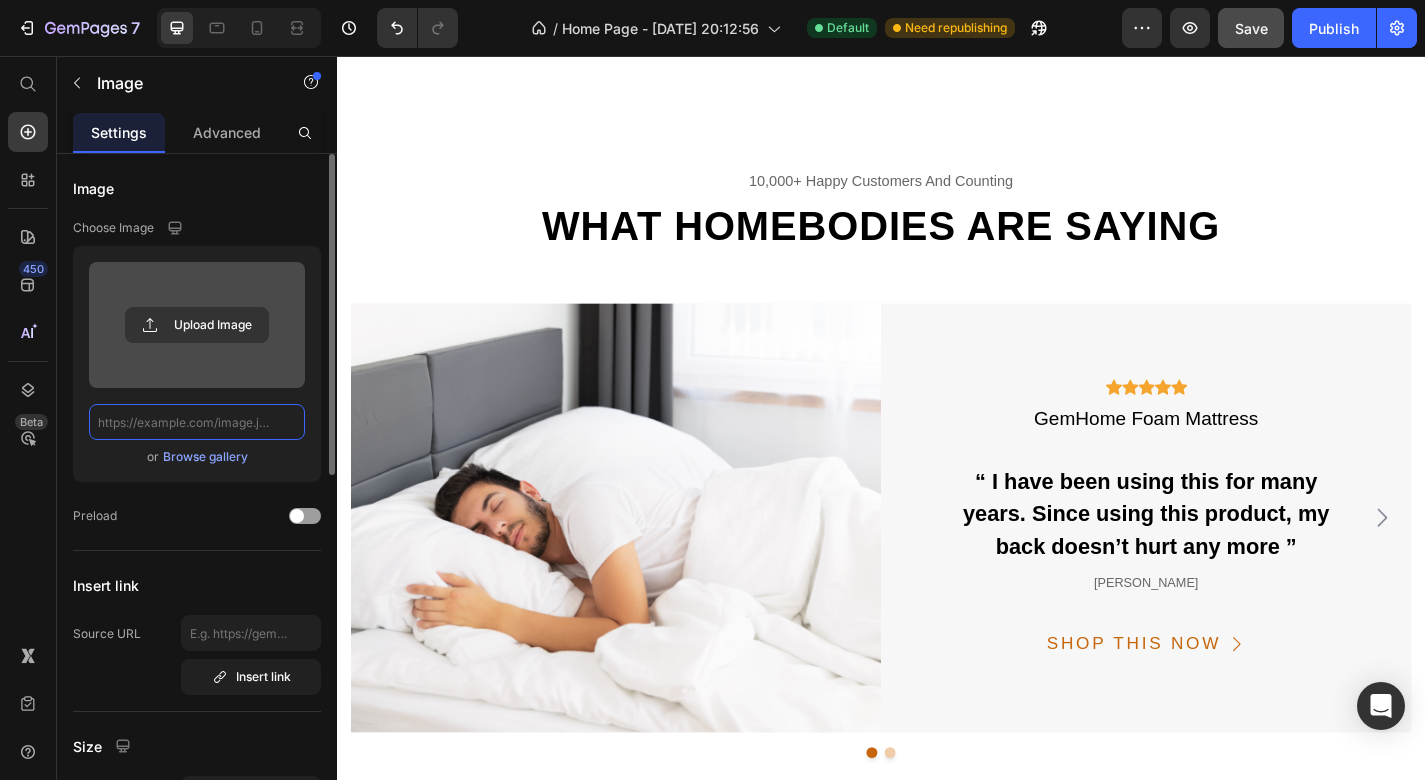 scroll, scrollTop: 1, scrollLeft: 0, axis: vertical 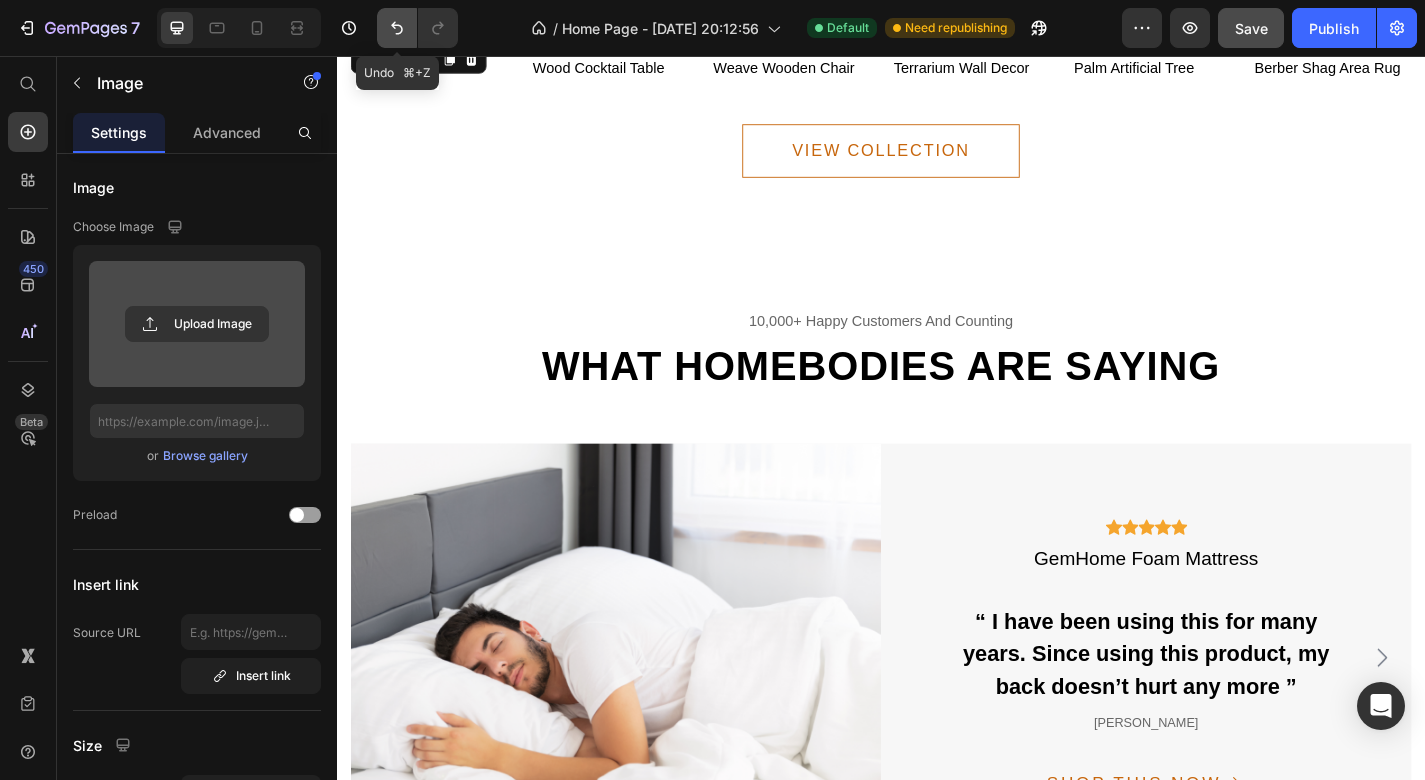 click 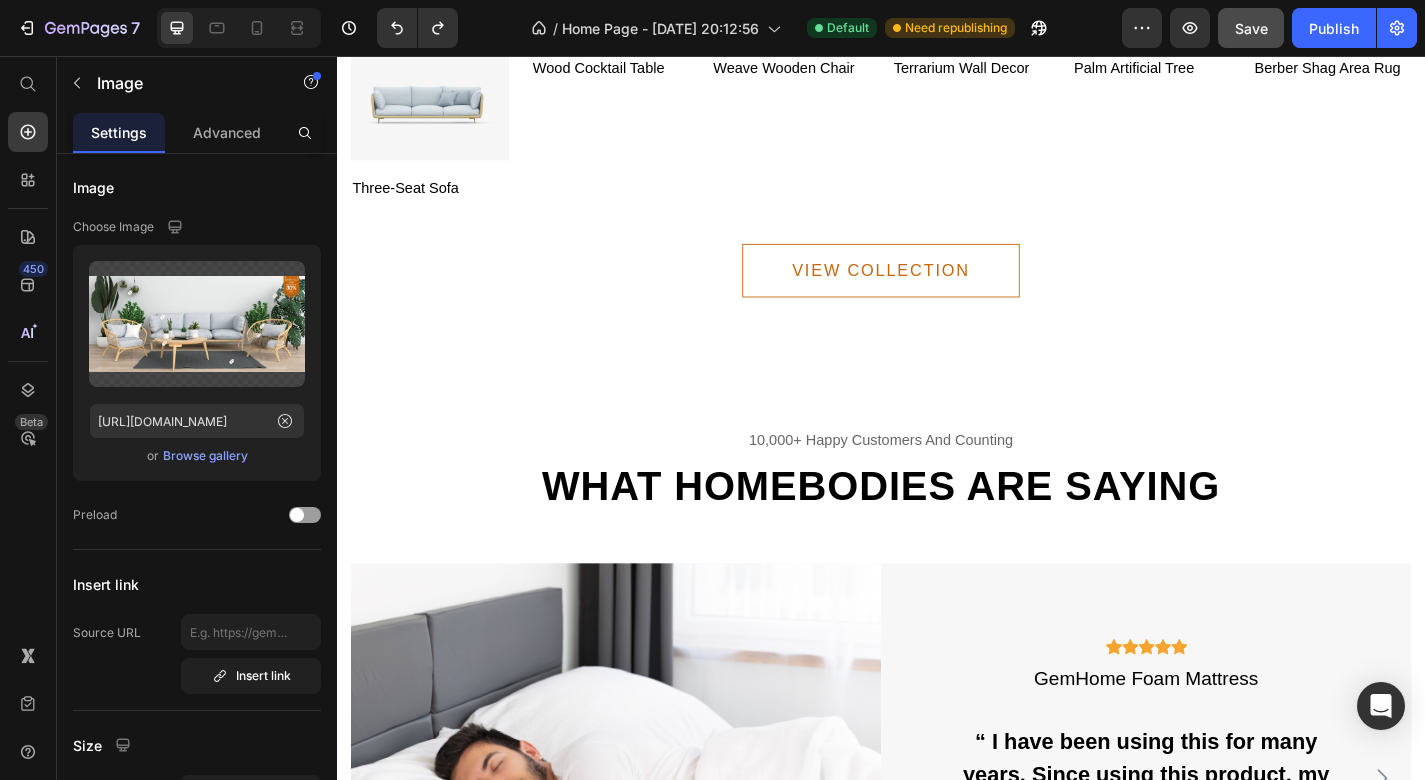 click at bounding box center [937, 15] 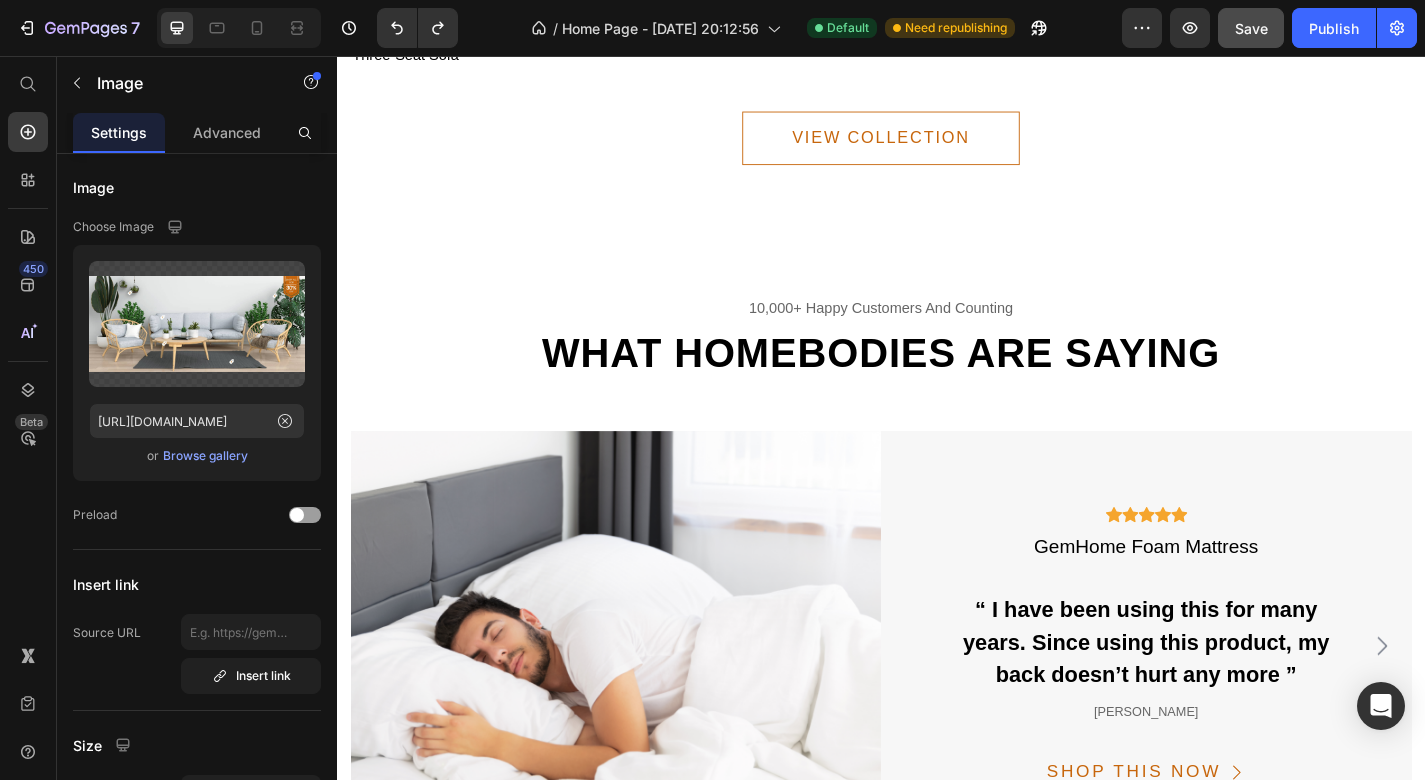 scroll, scrollTop: 3366, scrollLeft: 0, axis: vertical 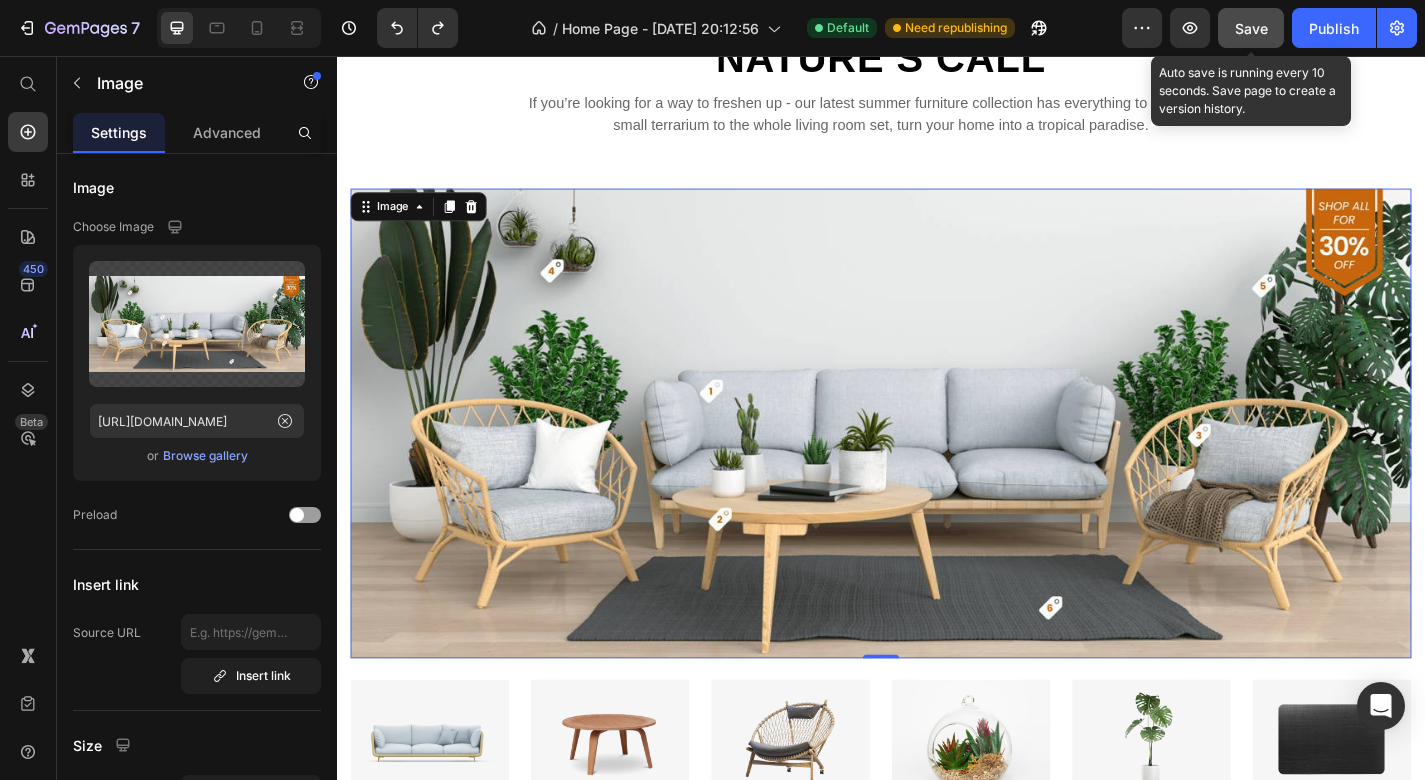 click on "Save" at bounding box center [1251, 28] 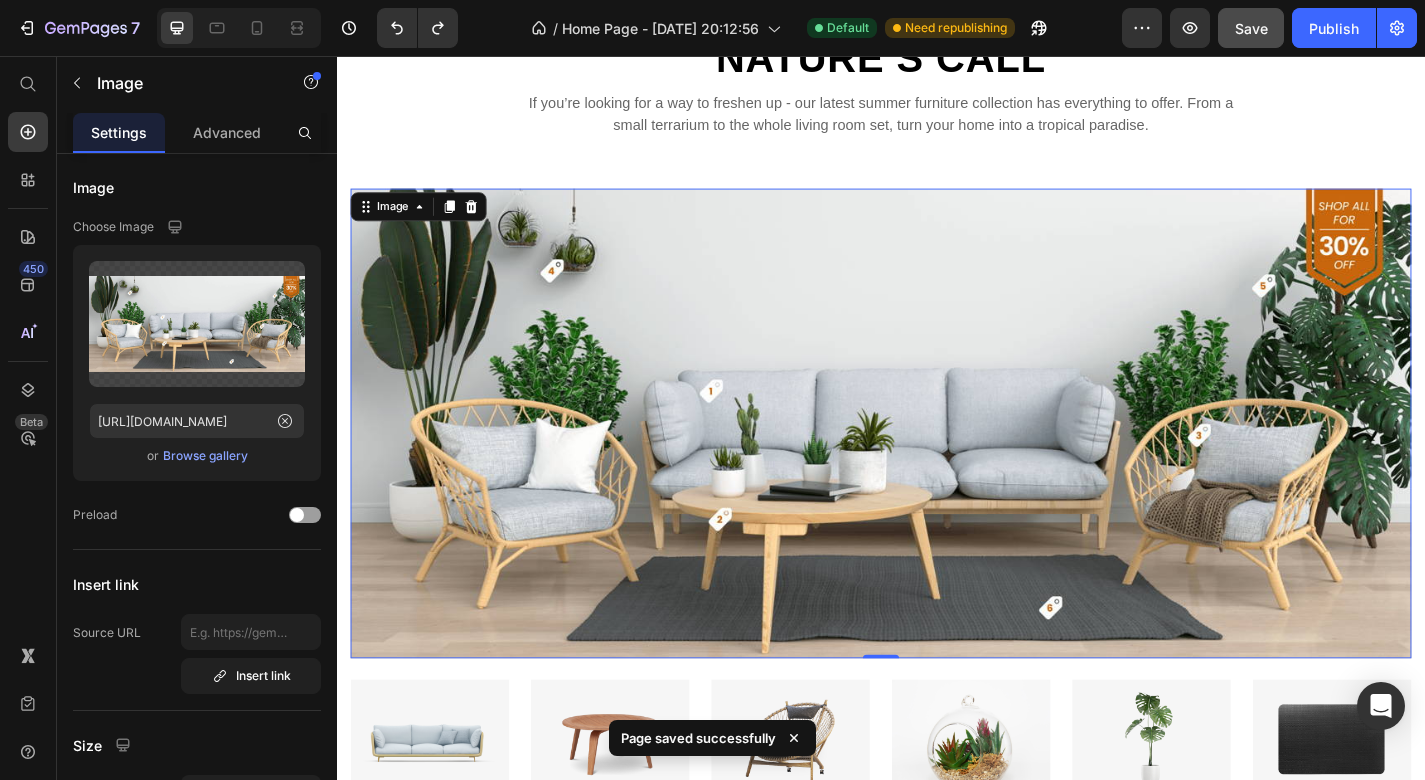 click on "7   /  Home Page - [DATE] 20:12:56 Default Need republishing Preview  Save   Publish" 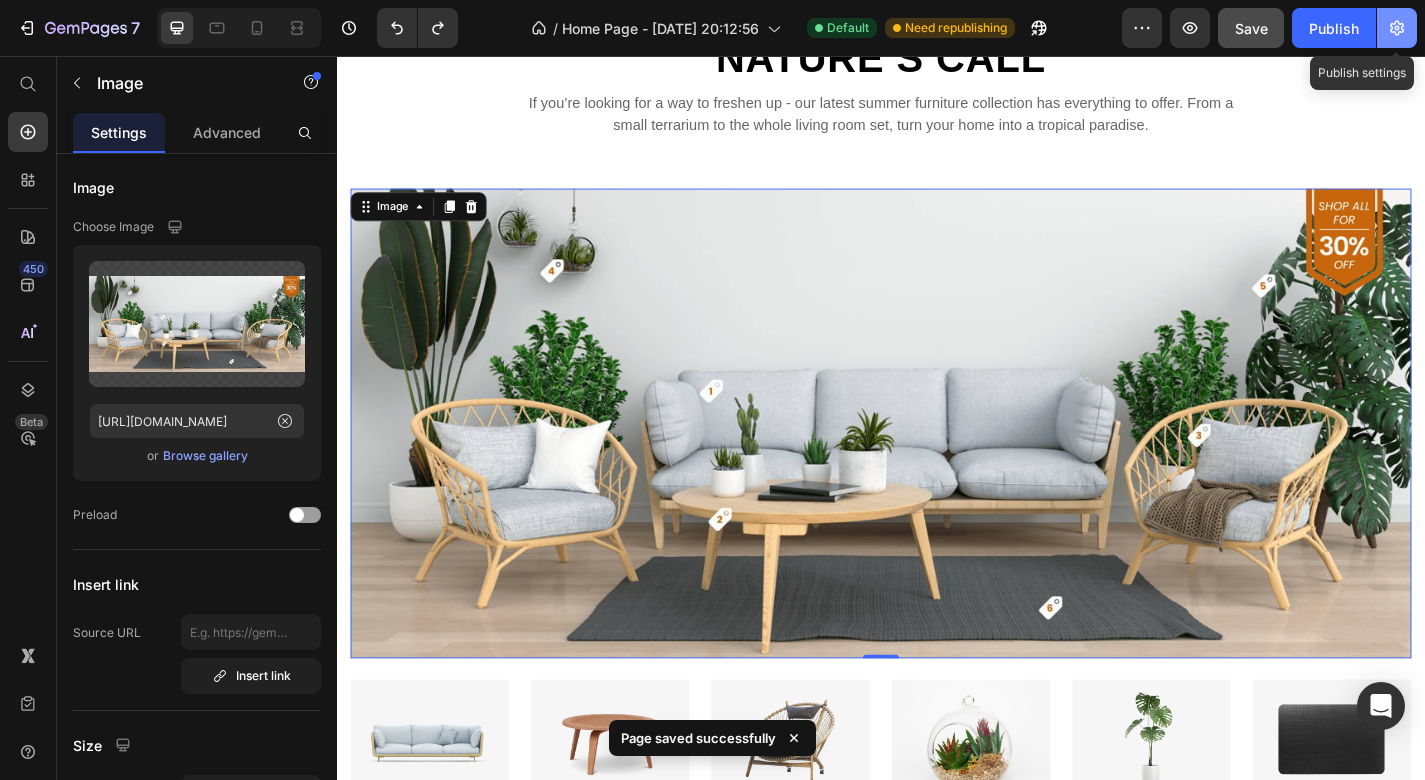click 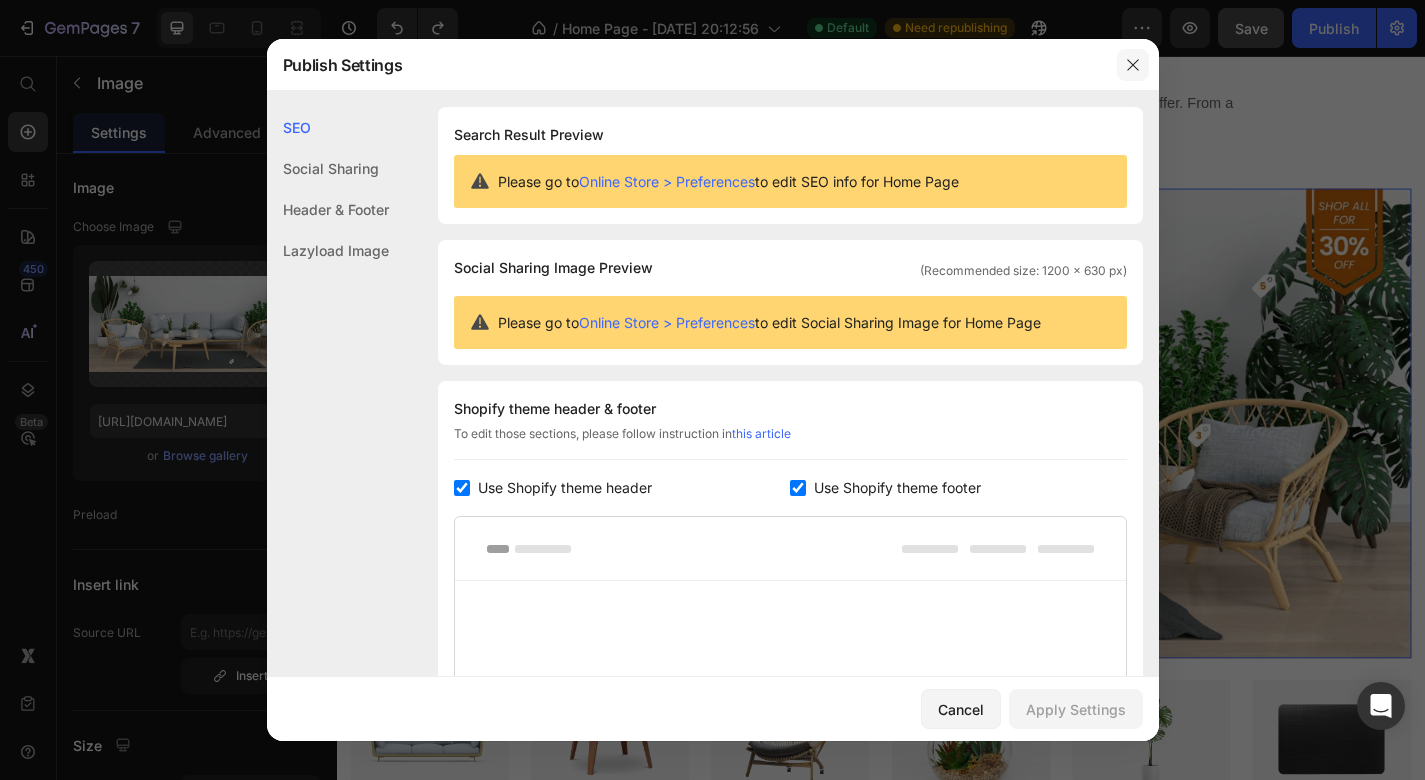 click 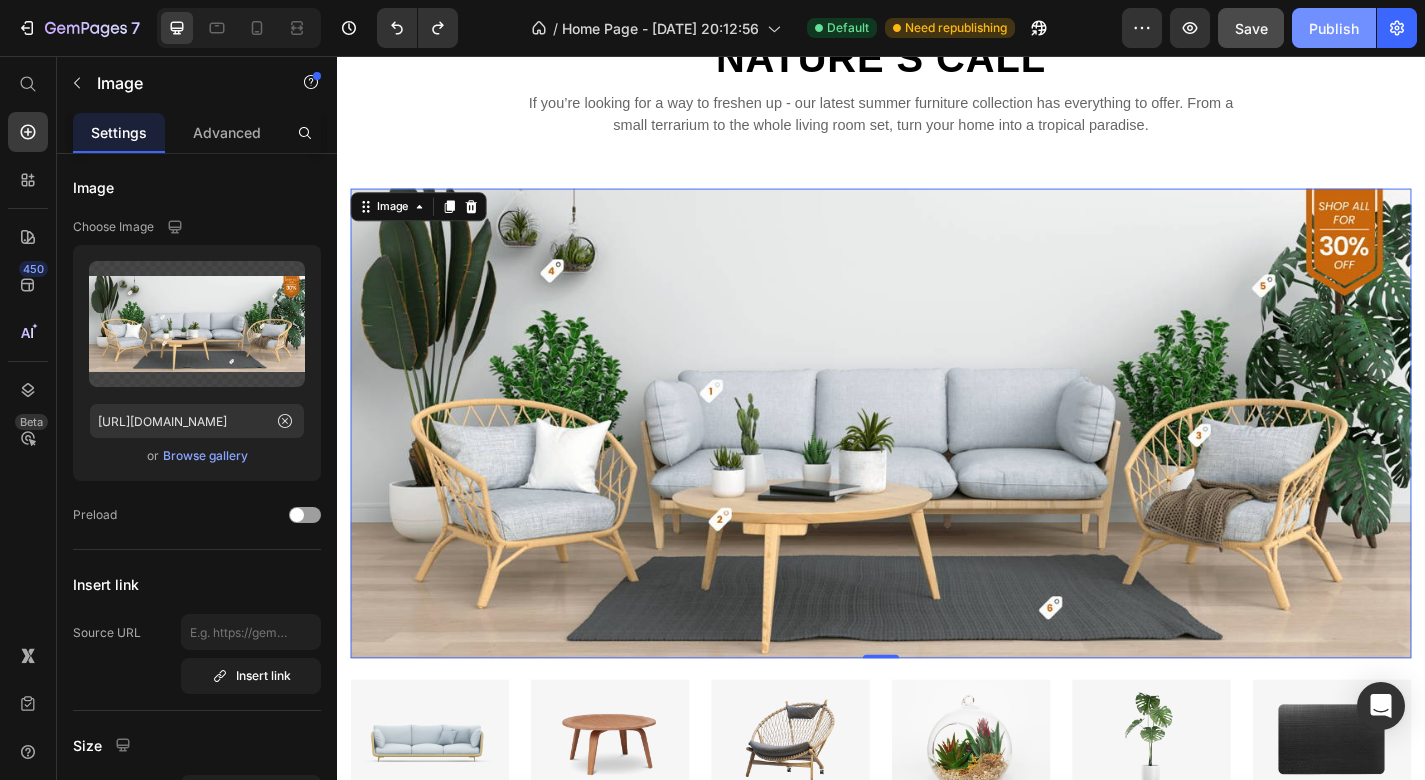 click on "Publish" at bounding box center (1334, 28) 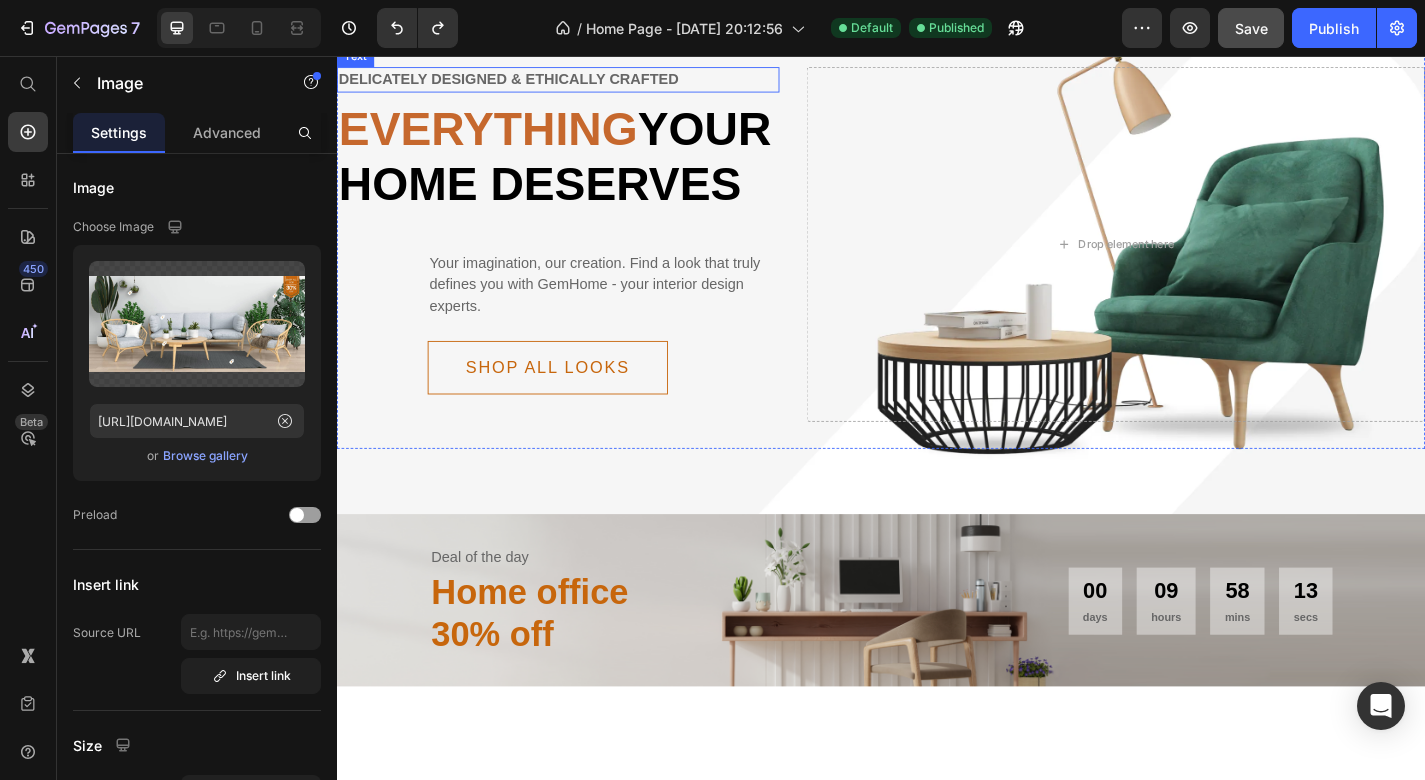 scroll, scrollTop: 144, scrollLeft: 0, axis: vertical 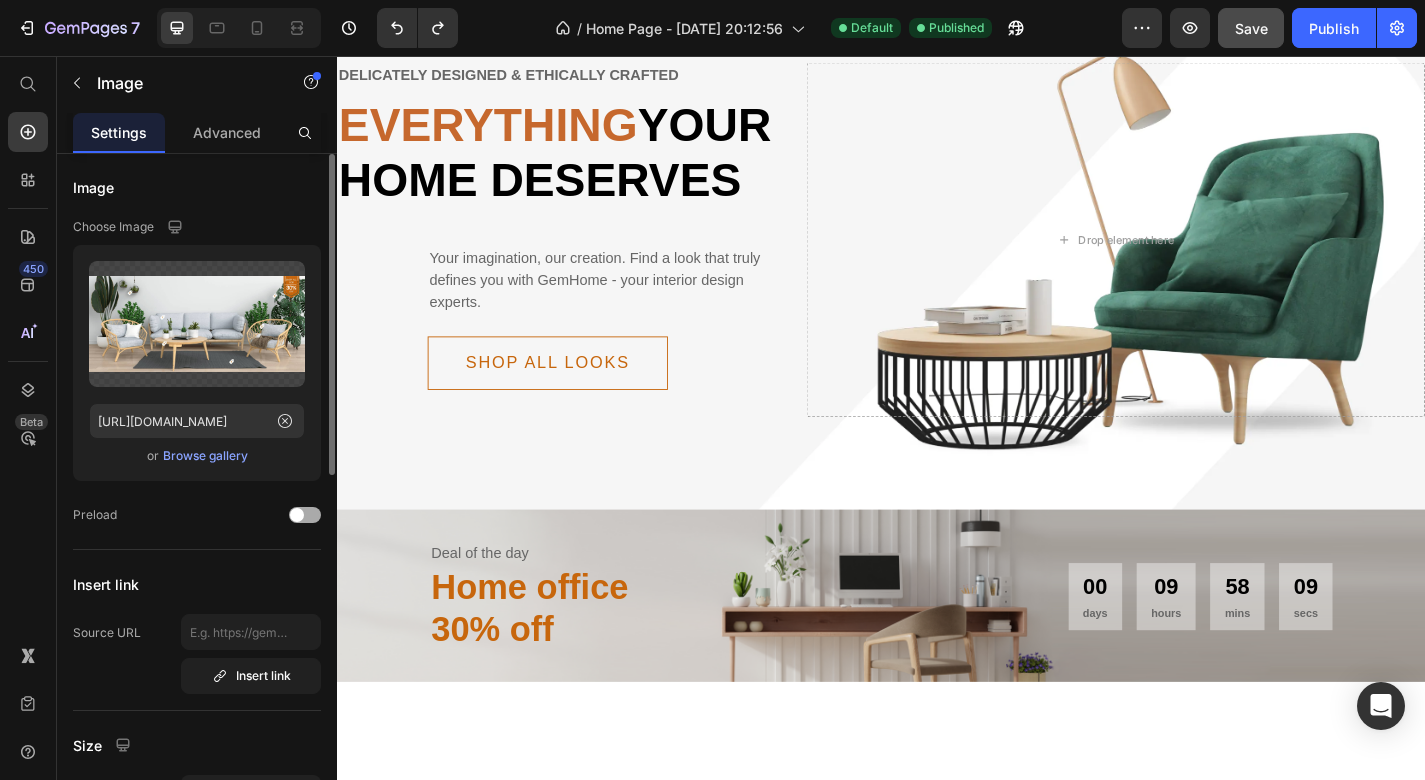 click on "Preload" 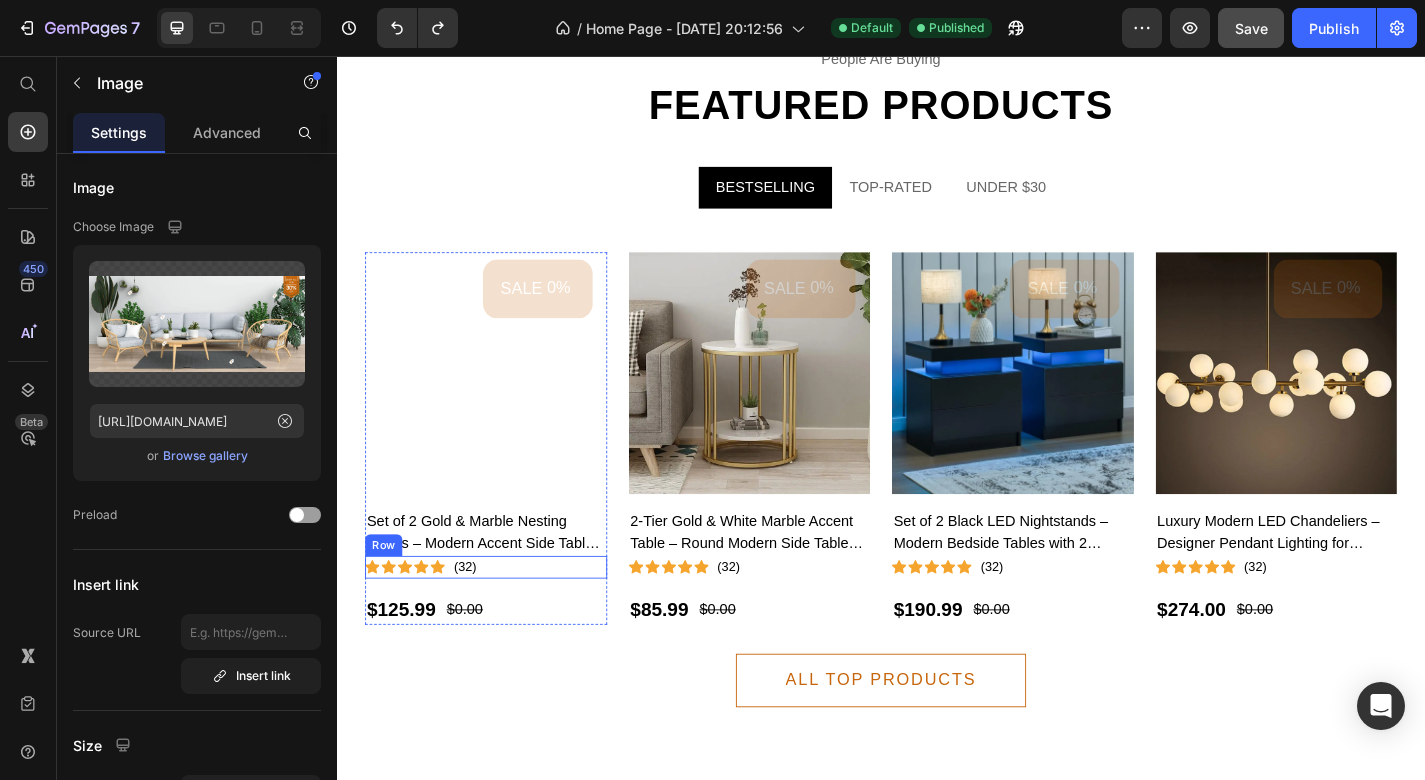 scroll, scrollTop: 2331, scrollLeft: 0, axis: vertical 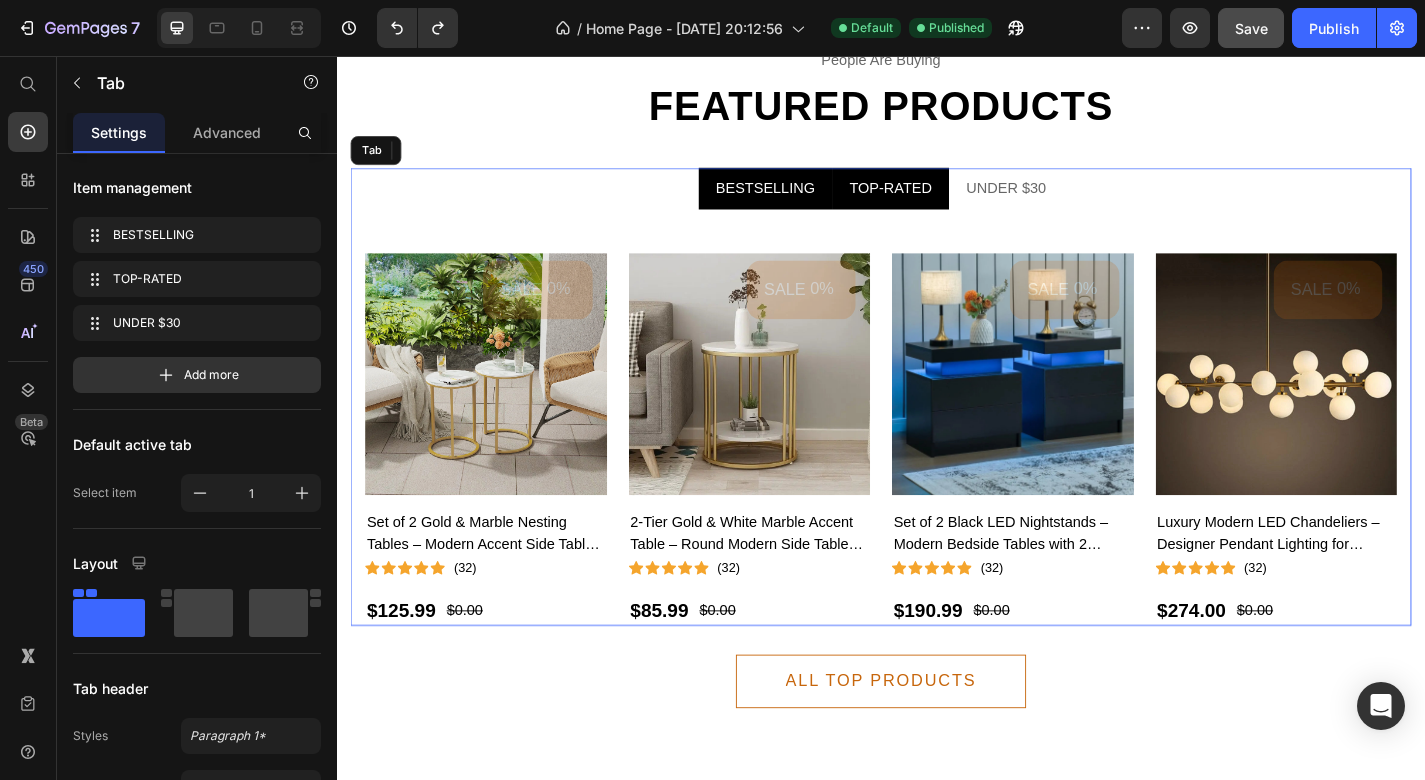 click on "TOP-RATED" at bounding box center (947, 202) 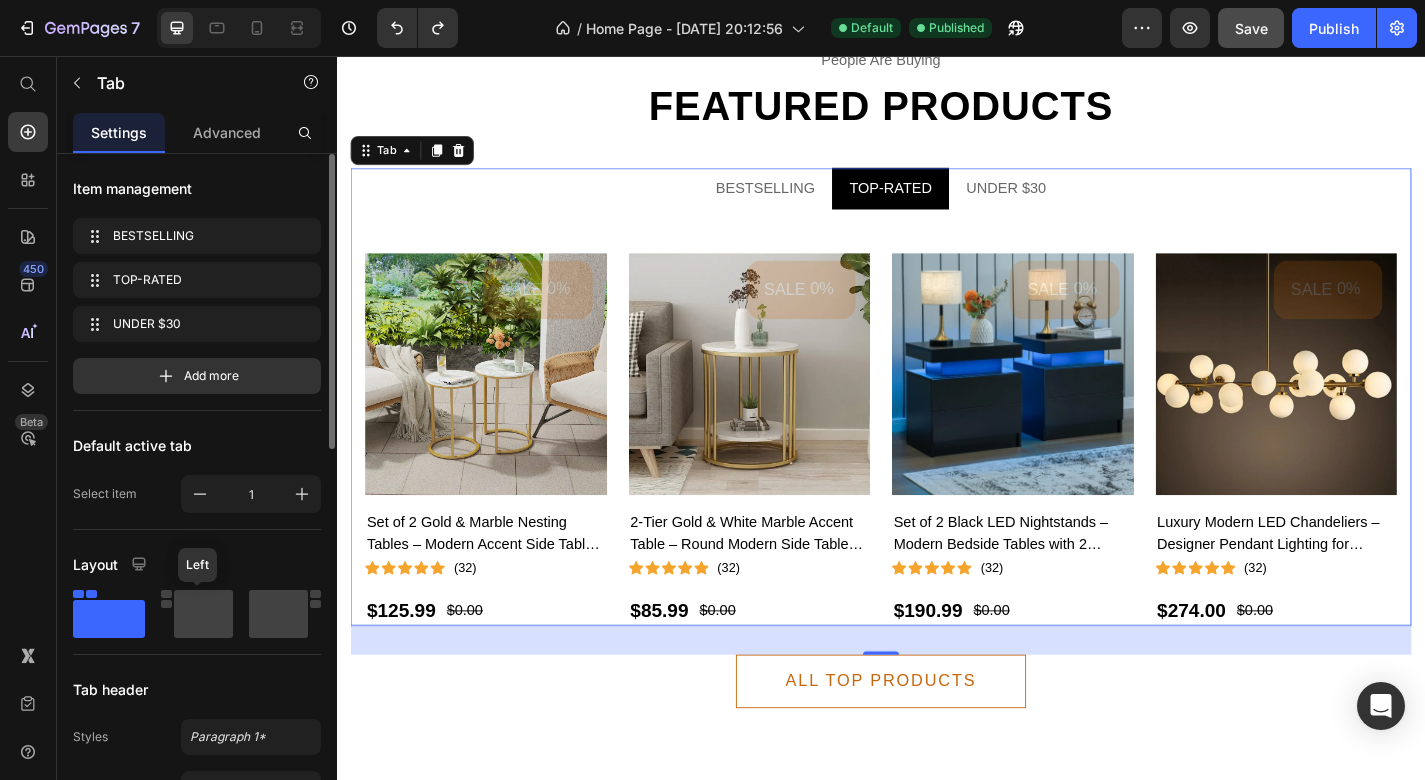 click 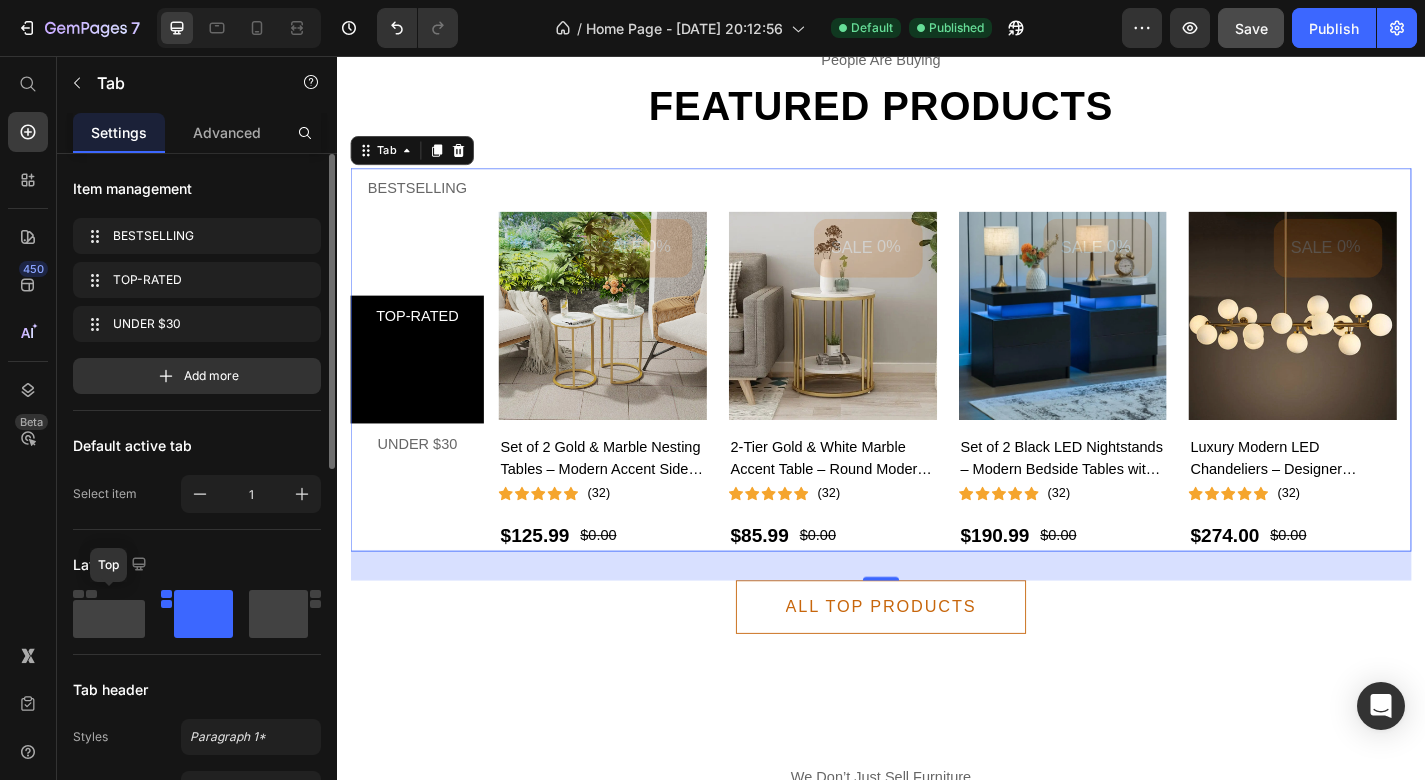 click 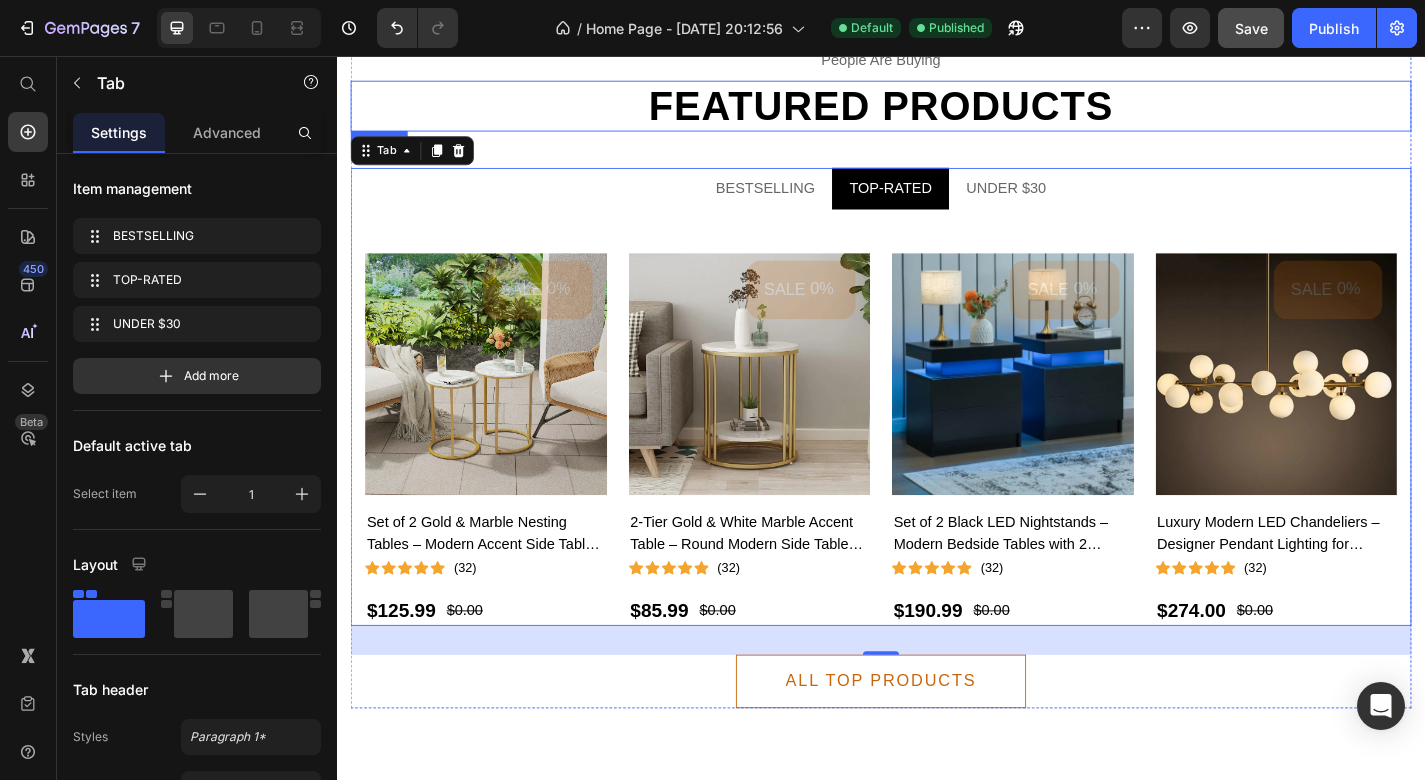 click on "Featured products" at bounding box center (937, 111) 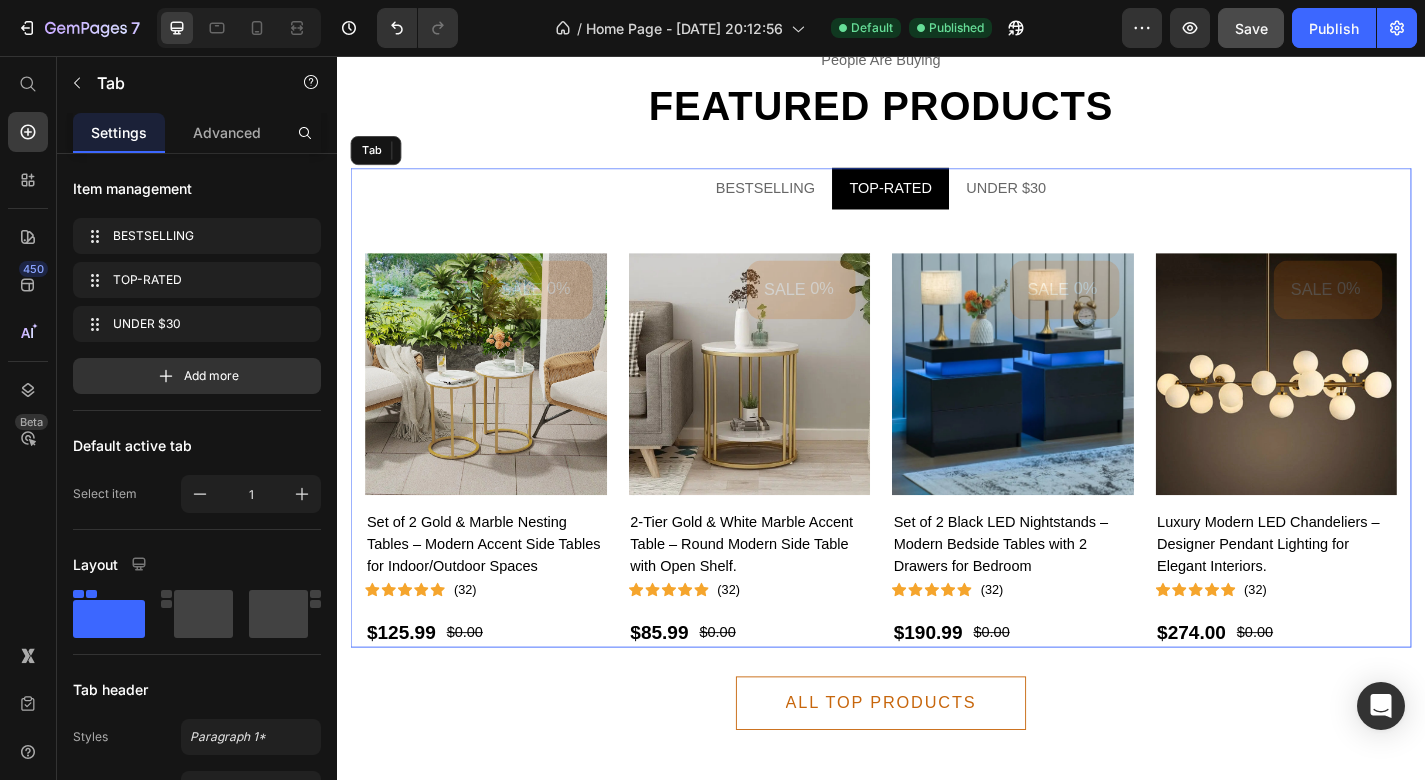 click on "BESTSELLING TOP-RATED UNDER $30" at bounding box center (937, 202) 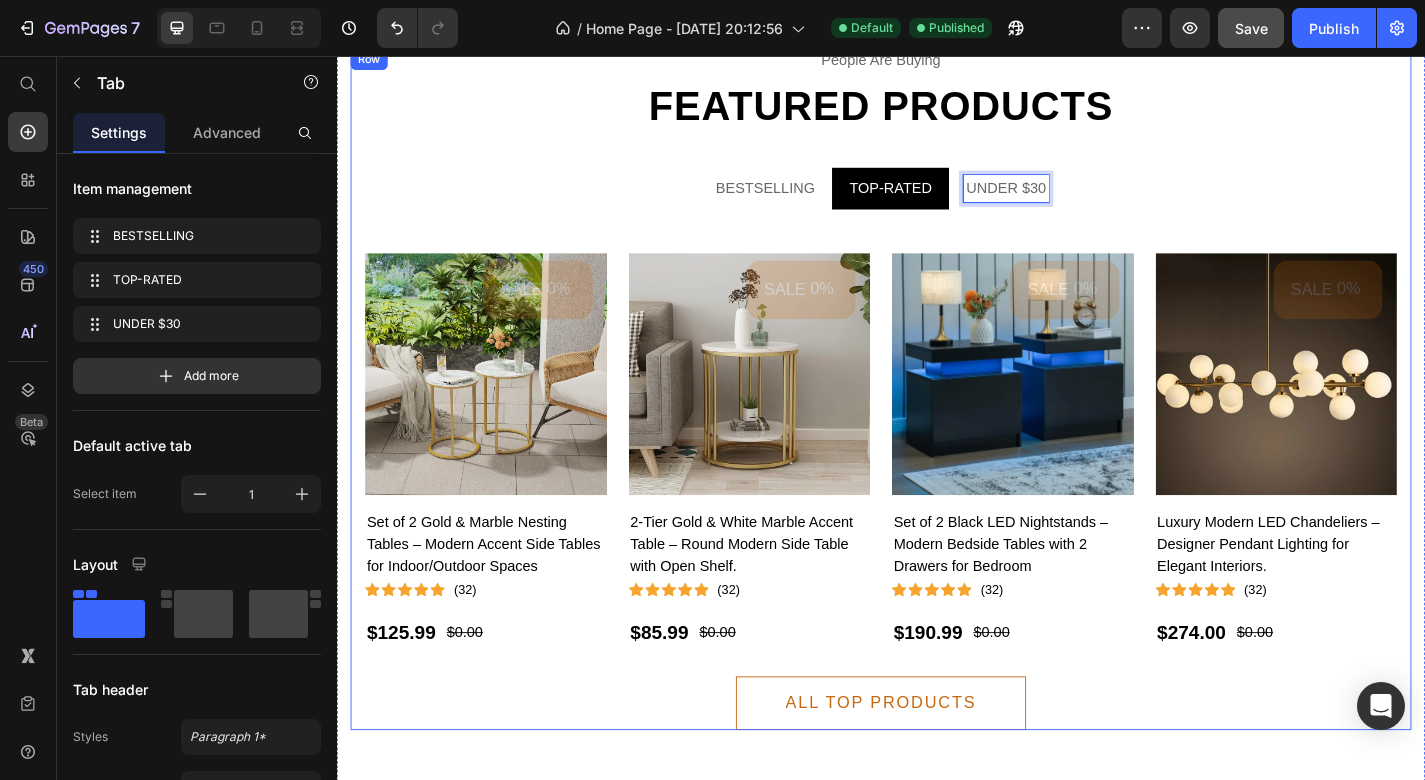 click on "People are buying Text Featured products Heading BESTSELLING TOP-RATED UNDER $30 SALE 0% (P) Tag Product Images Set of 2 Gold & Marble Nesting Tables – Modern Accent Side Tables for Indoor/Outdoor Spaces (P) Title                Icon                Icon                Icon                Icon                Icon Icon List Hoz (32) Text block Row $125.99 (P) Price $0.00 (P) Price Row Row SALE 0% (P) Tag Product Images 2-Tier Gold & White Marble Accent Table – Round Modern Side Table with Open Shelf. (P) Title                Icon                Icon                Icon                Icon                Icon Icon List Hoz (32) Text block Row $85.99 (P) Price $0.00 (P) Price Row Row SALE 0% (P) Tag Product Images Set of 2 Black LED Nightstands – Modern Bedside Tables with 2 Drawers for Bedroom (P) Title                Icon                Icon                Icon                Icon                Icon Icon List Hoz (32) Text block Row $190.99 (P) Price $0.00 (P) Price Row Row SALE 0% (P) Tag Product Images" at bounding box center (937, 423) 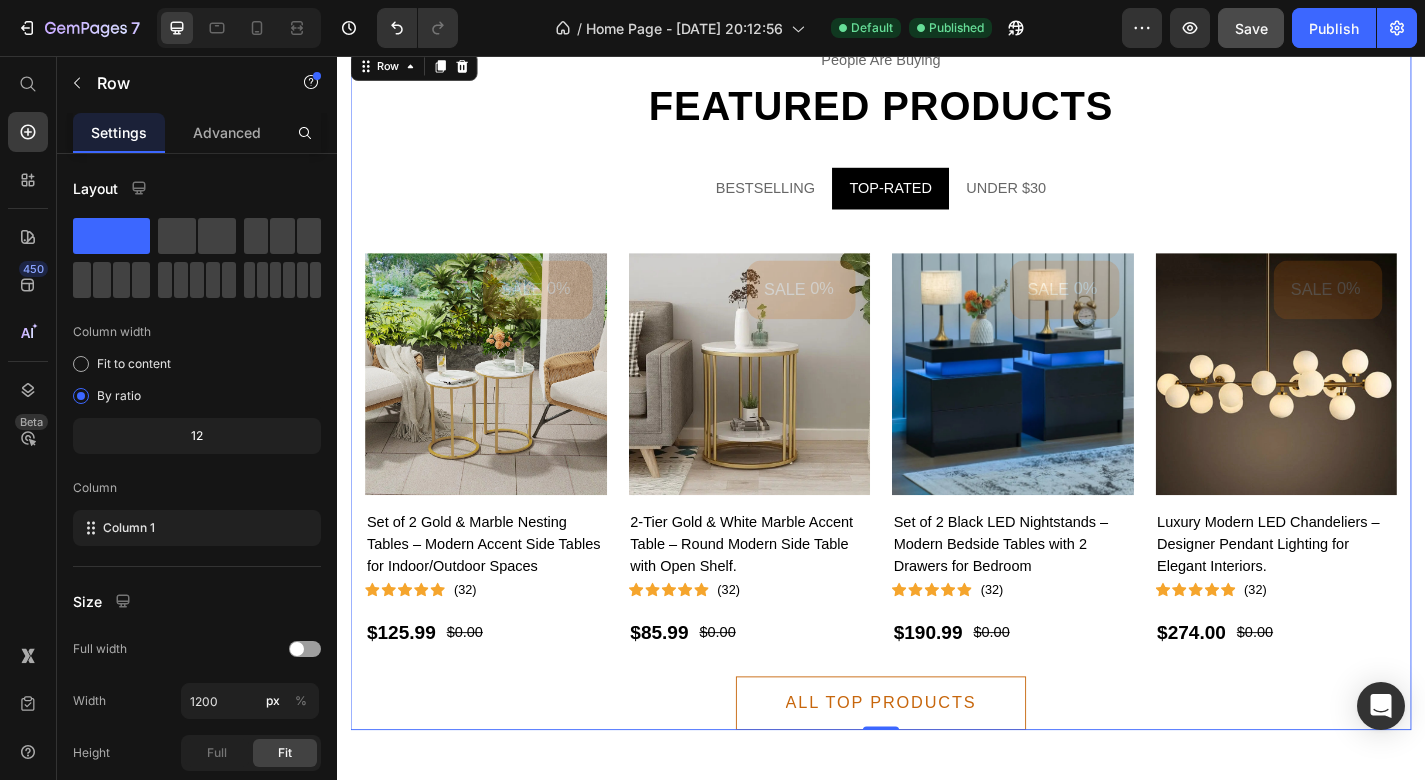 click on "People are buying Text Featured products Heading BESTSELLING TOP-RATED UNDER $30 SALE 0% (P) Tag Product Images Set of 2 Gold & Marble Nesting Tables – Modern Accent Side Tables for Indoor/Outdoor Spaces (P) Title                Icon                Icon                Icon                Icon                Icon Icon List Hoz (32) Text block Row $125.99 (P) Price $0.00 (P) Price Row Row SALE 0% (P) Tag Product Images 2-Tier Gold & White Marble Accent Table – Round Modern Side Table with Open Shelf. (P) Title                Icon                Icon                Icon                Icon                Icon Icon List Hoz (32) Text block Row $85.99 (P) Price $0.00 (P) Price Row Row SALE 0% (P) Tag Product Images Set of 2 Black LED Nightstands – Modern Bedside Tables with 2 Drawers for Bedroom (P) Title                Icon                Icon                Icon                Icon                Icon Icon List Hoz (32) Text block Row $190.99 (P) Price $0.00 (P) Price Row Row SALE 0% (P) Tag Product Images" at bounding box center [937, 423] 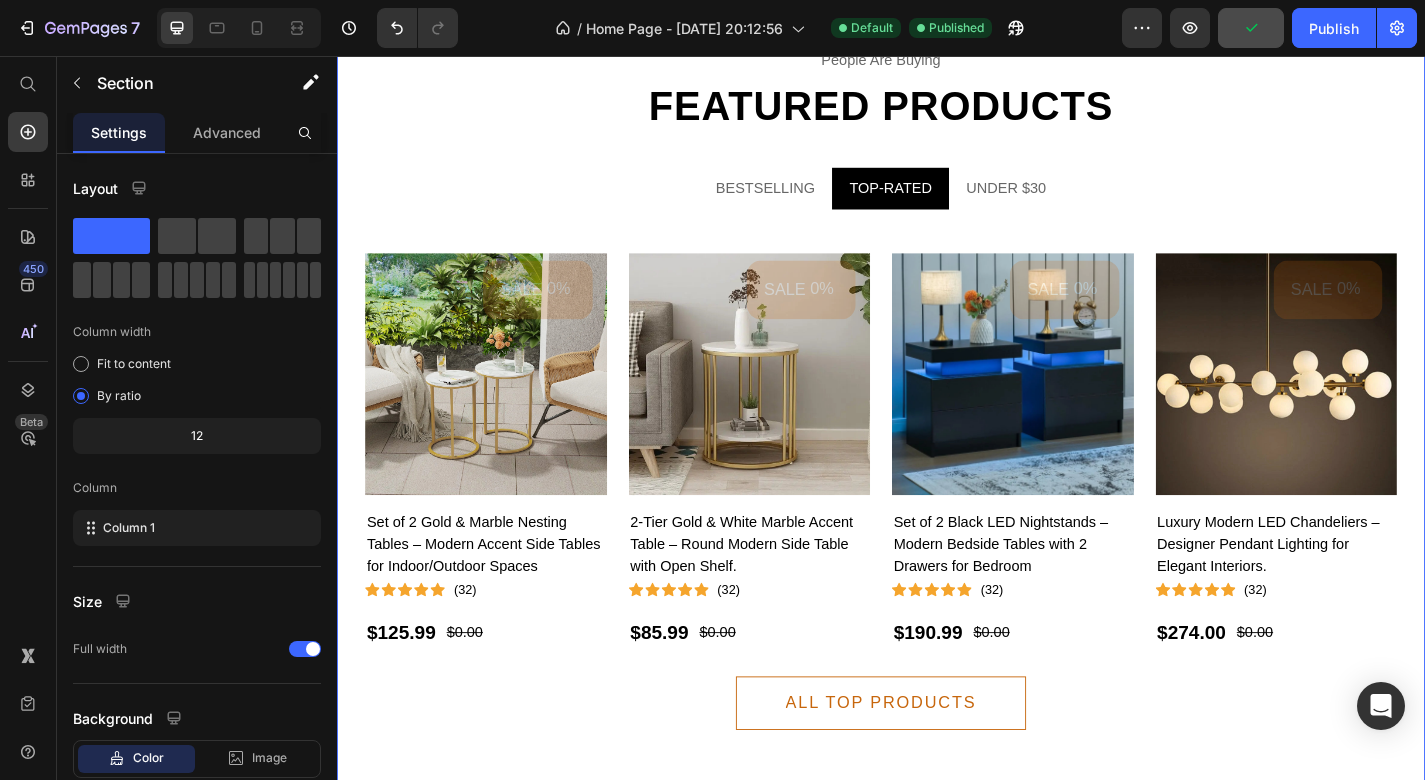 click on "People are buying Text Featured products Heading BESTSELLING TOP-RATED UNDER $30 SALE 0% (P) Tag Product Images Set of 2 Gold & Marble Nesting Tables – Modern Accent Side Tables for Indoor/Outdoor Spaces (P) Title                Icon                Icon                Icon                Icon                Icon Icon List Hoz (32) Text block Row $125.99 (P) Price $0.00 (P) Price Row Row SALE 0% (P) Tag Product Images 2-Tier Gold & White Marble Accent Table – Round Modern Side Table with Open Shelf. (P) Title                Icon                Icon                Icon                Icon                Icon Icon List Hoz (32) Text block Row $85.99 (P) Price $0.00 (P) Price Row Row SALE 0% (P) Tag Product Images Set of 2 Black LED Nightstands – Modern Bedside Tables with 2 Drawers for Bedroom (P) Title                Icon                Icon                Icon                Icon                Icon Icon List Hoz (32) Text block Row $190.99 (P) Price $0.00 (P) Price Row Row SALE 0% (P) Tag Product Images" at bounding box center (937, 423) 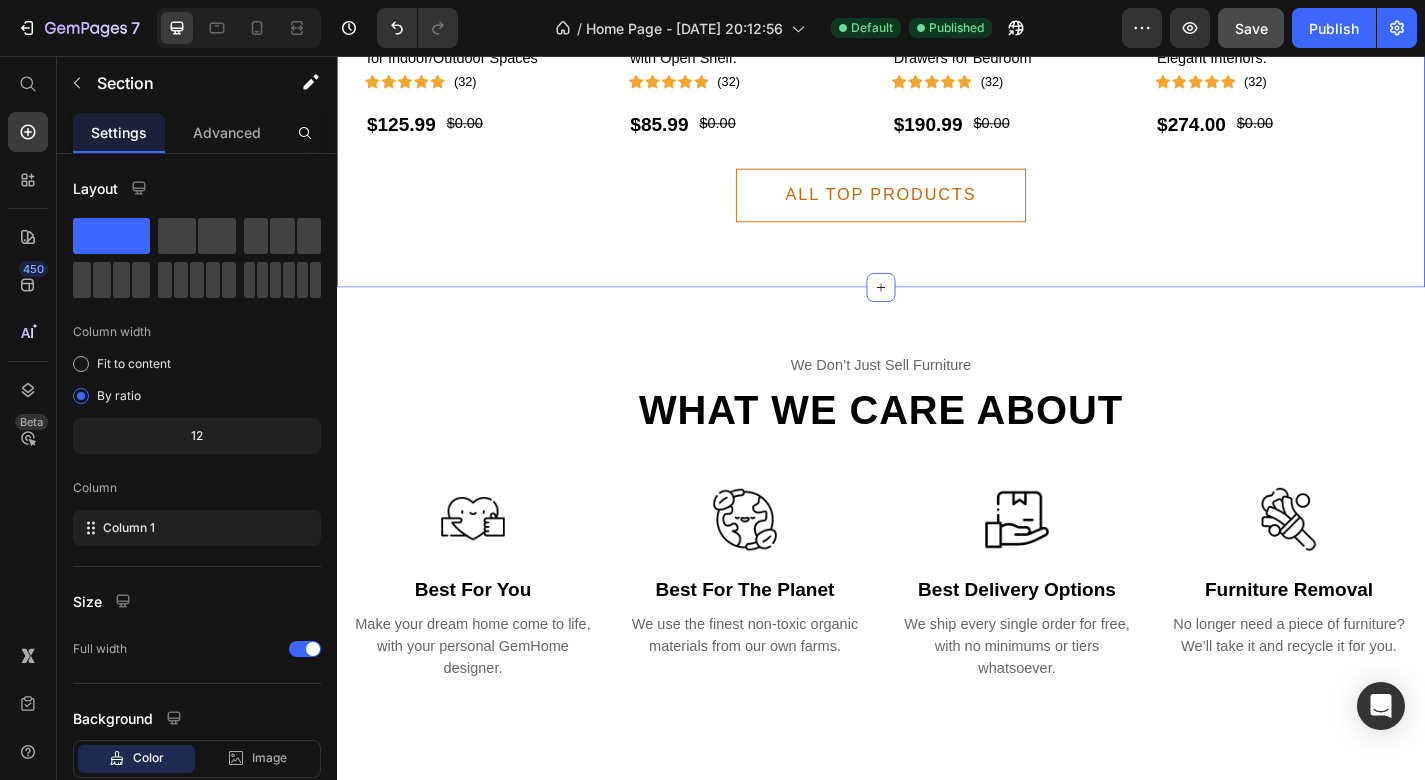 scroll, scrollTop: 2882, scrollLeft: 0, axis: vertical 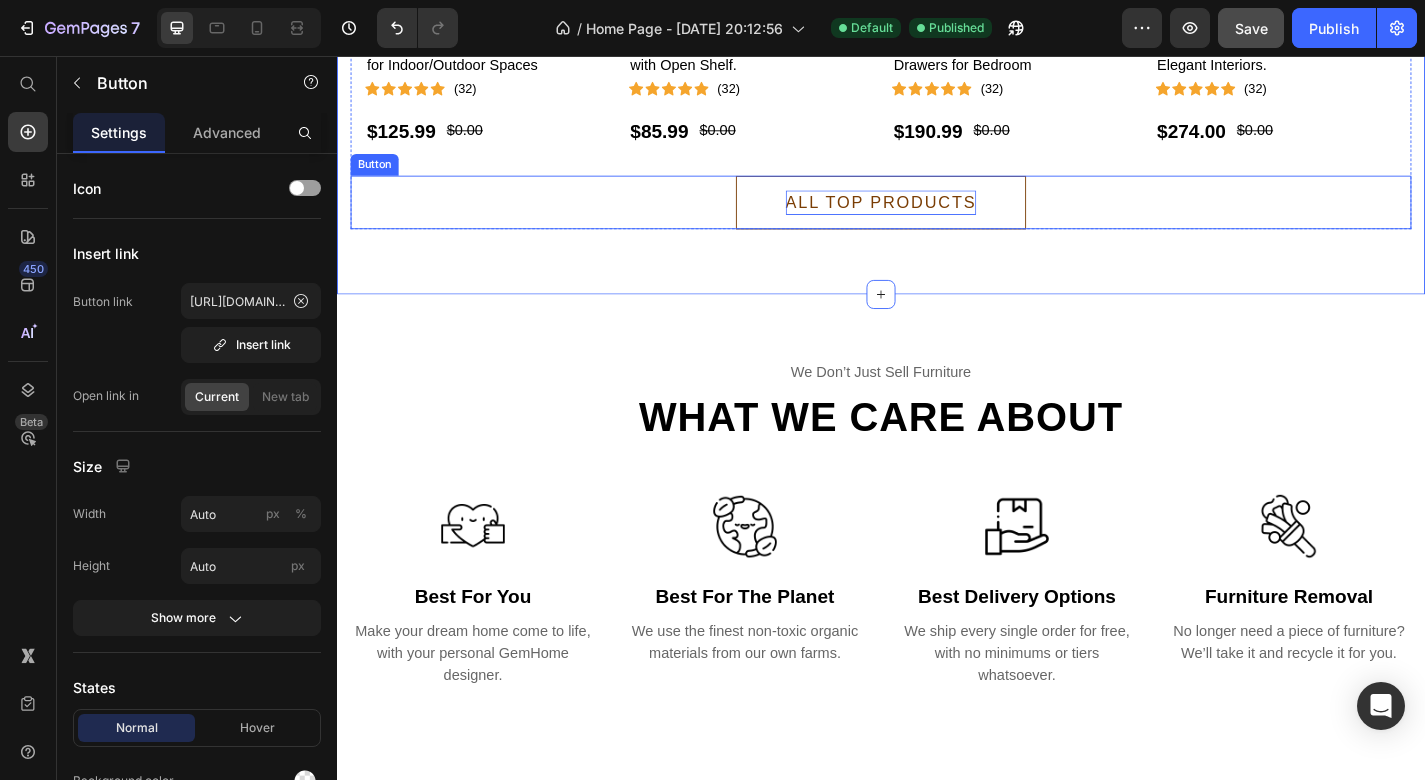 click on "ALL TOP PRODUCTS" at bounding box center (937, 217) 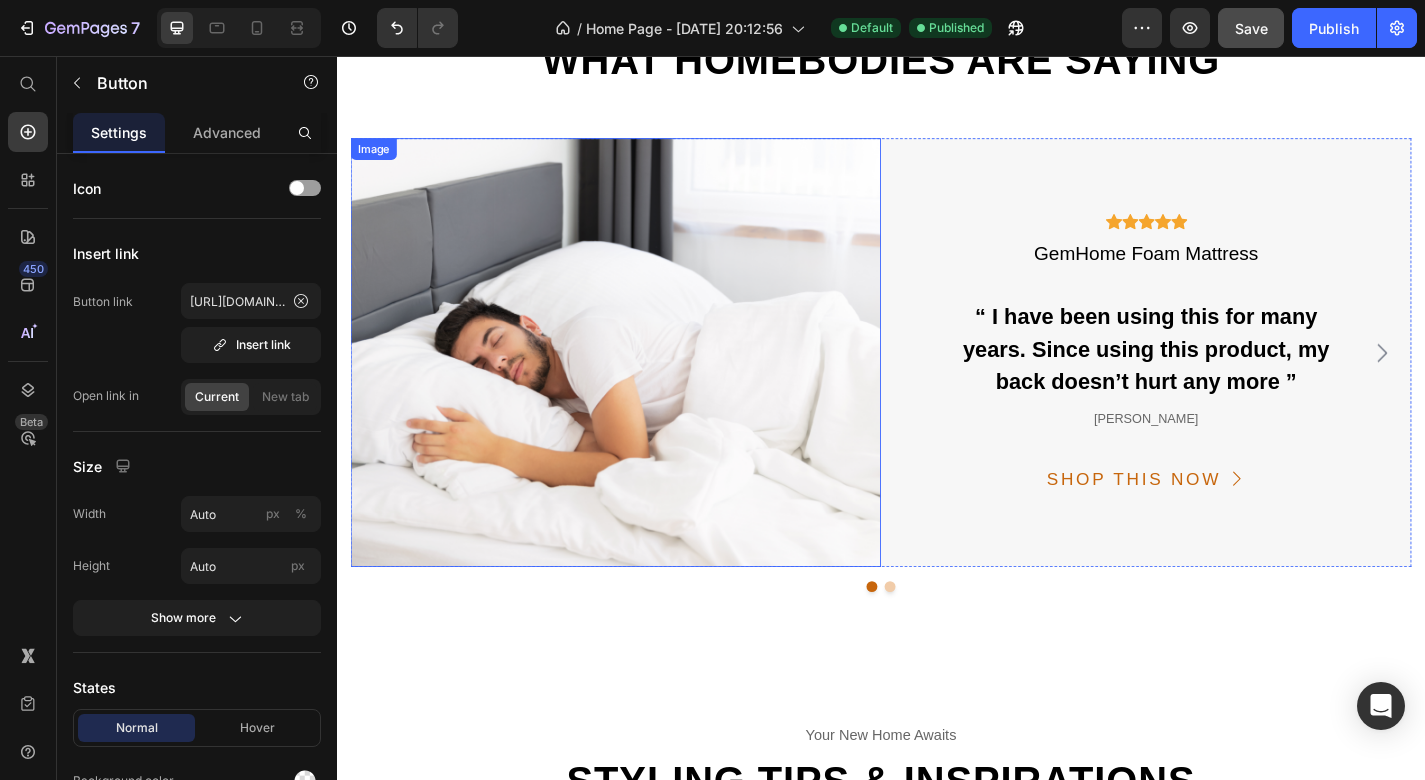 scroll, scrollTop: 4931, scrollLeft: 0, axis: vertical 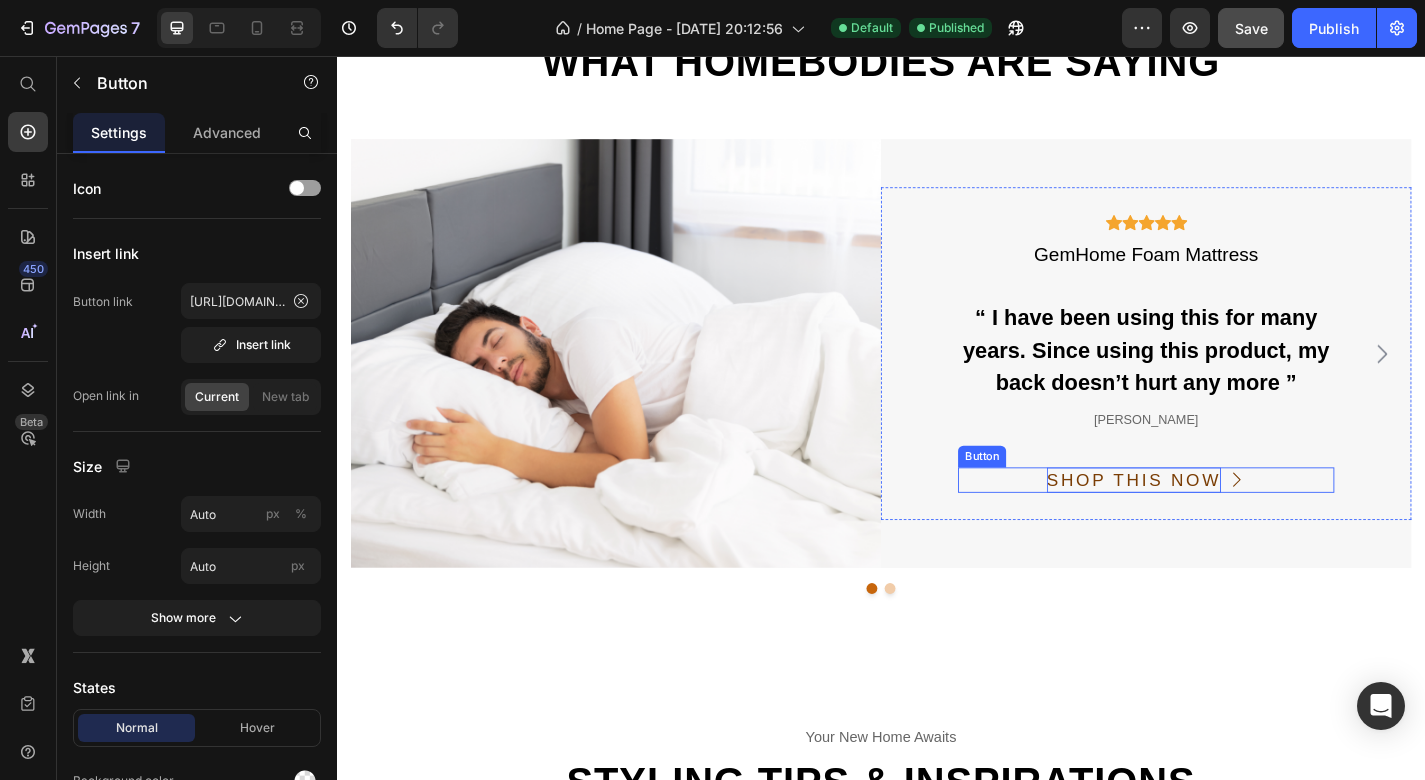 click on "SHOP THIS NOW" at bounding box center [1216, 524] 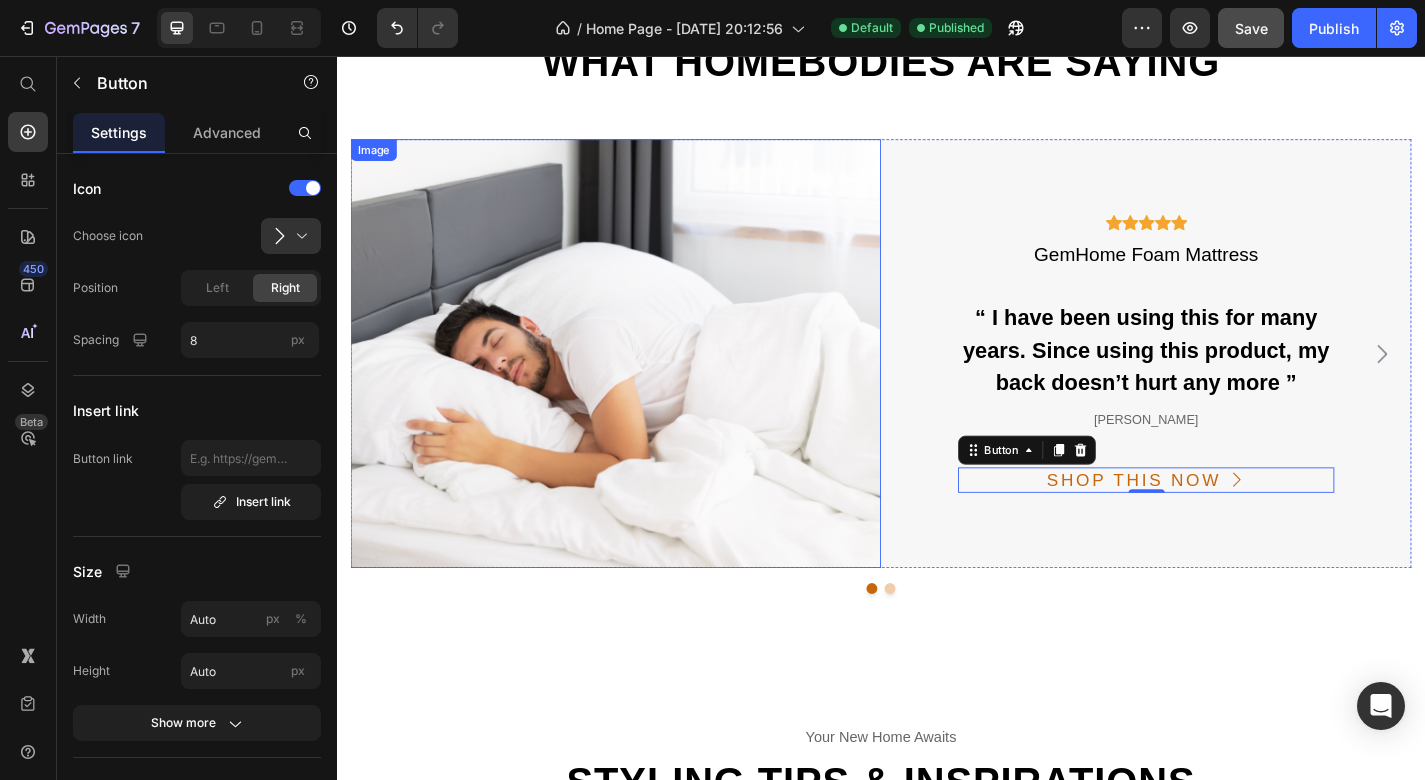 click at bounding box center (644, 385) 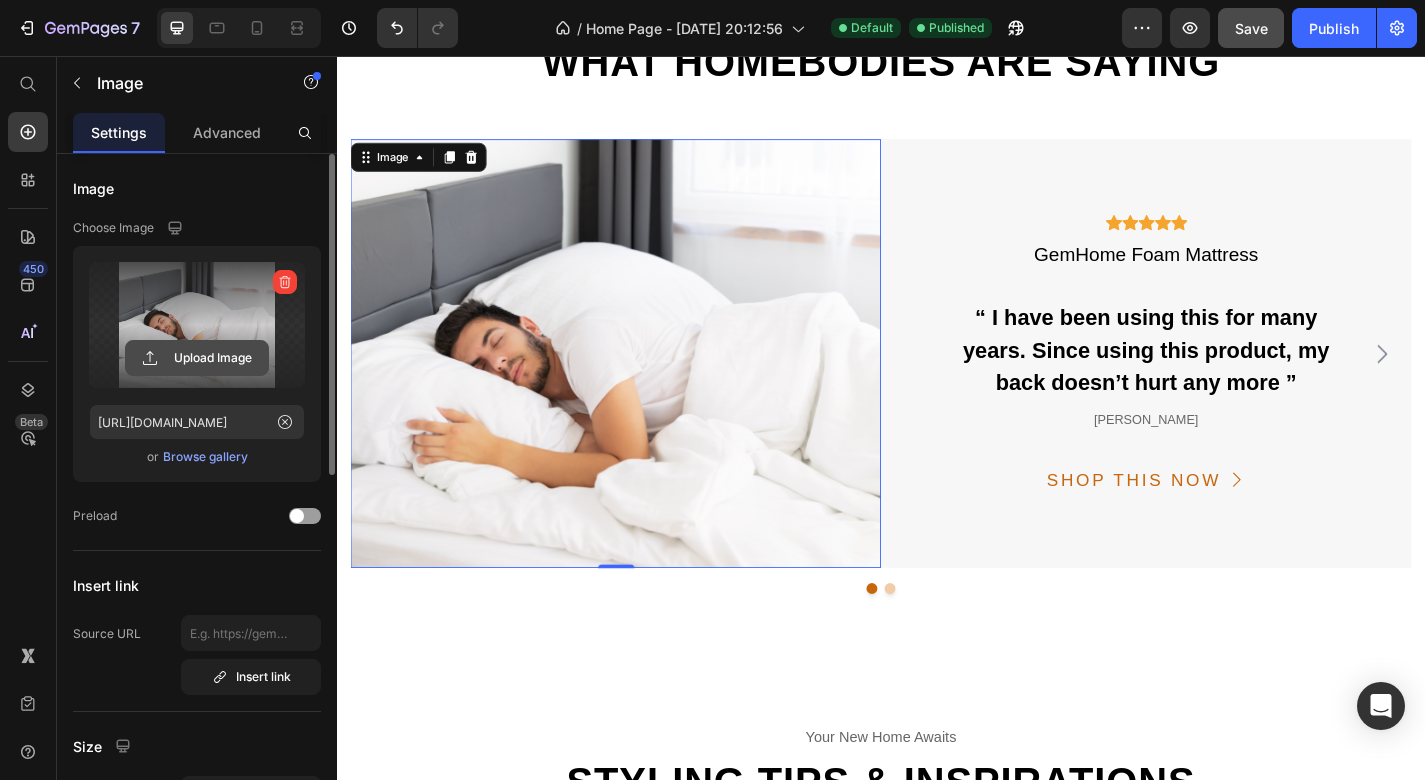 click 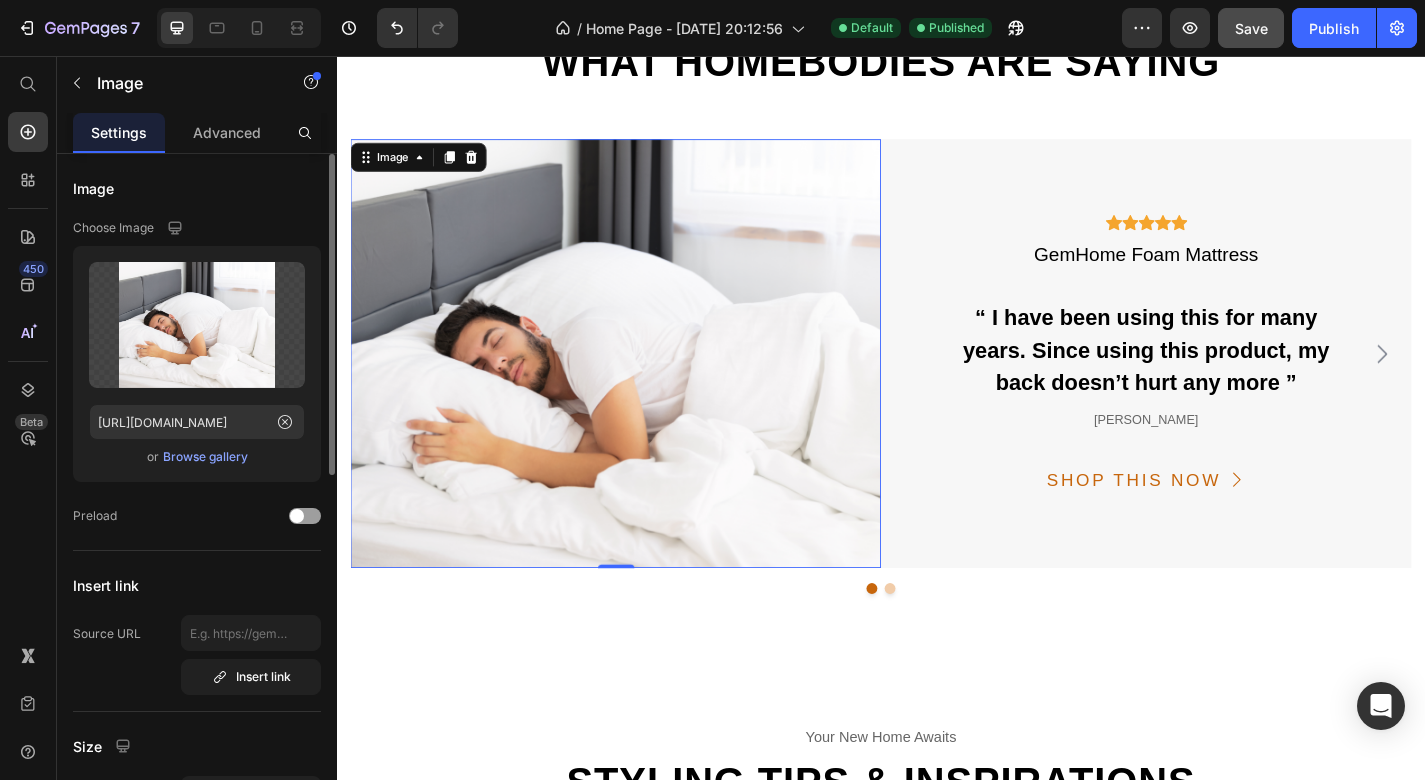 click on "Image" at bounding box center [197, 188] 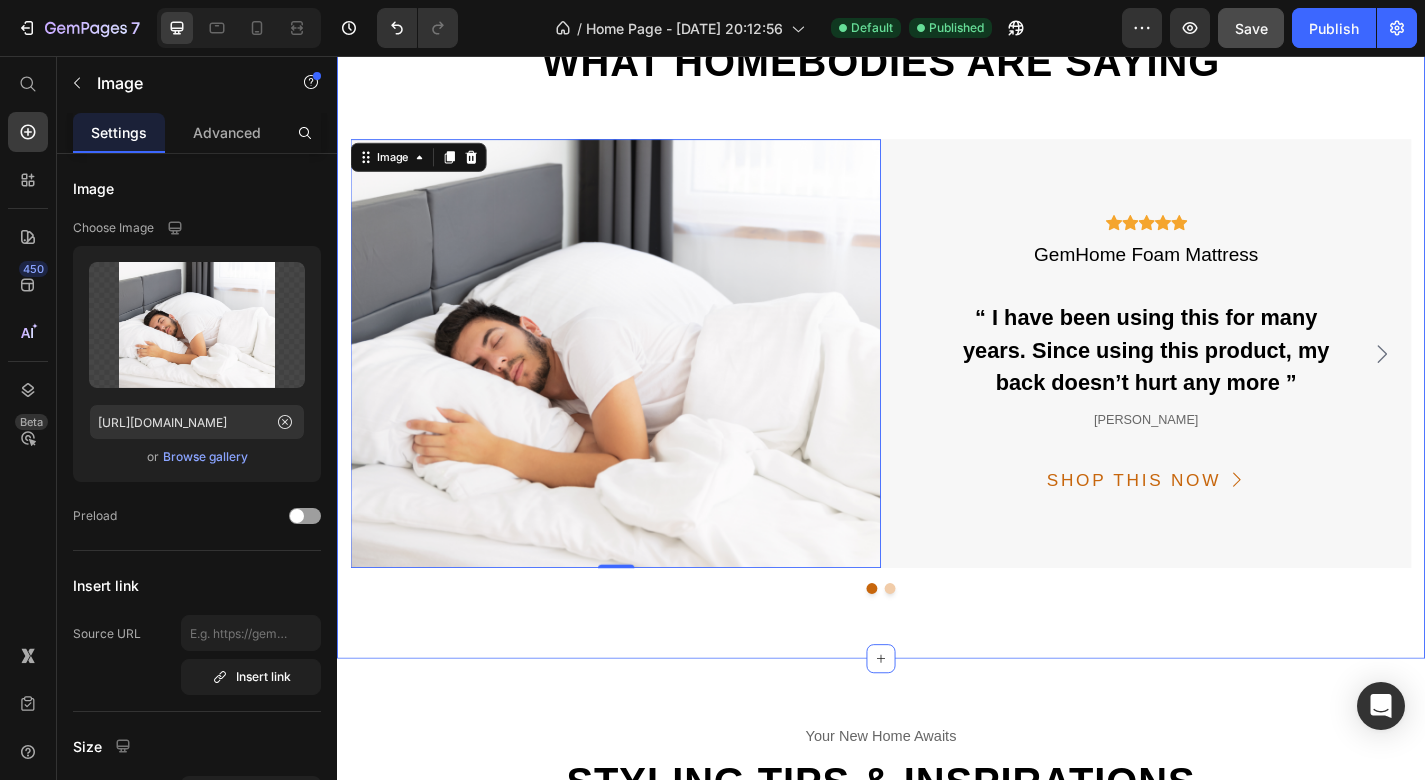 click on "10,000+ happy customers and counting Text What homebodies are saying Heading
Image   0
Icon
Icon
Icon
Icon
Icon Icon List Hoz GemHome Foam Mattress Text “ I have been using this for many years. Since using this product, my back doesn’t hurt any more ” Text [PERSON_NAME] Text
SHOP THIS NOW Button Row Row Image
Icon
Icon
Icon
Icon
Icon Icon List Hoz GemHome Foam Mattress Text “ I have been using this for many years. Since using this product, my back doesn’t hurt any more ” Text [PERSON_NAME] Text
SHOP THIS NOW Button Row Row
Carousel Row Section 7" at bounding box center (937, 324) 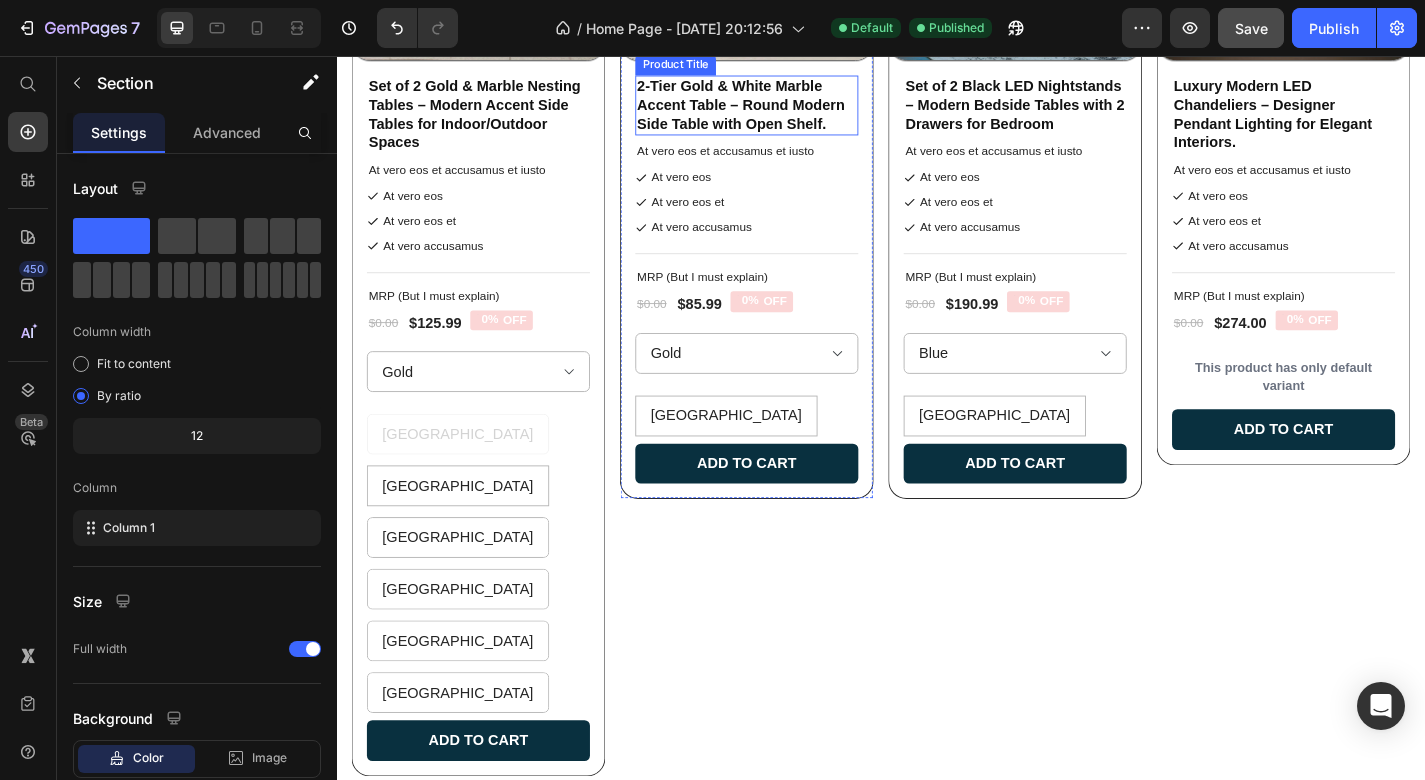 scroll, scrollTop: 7243, scrollLeft: 0, axis: vertical 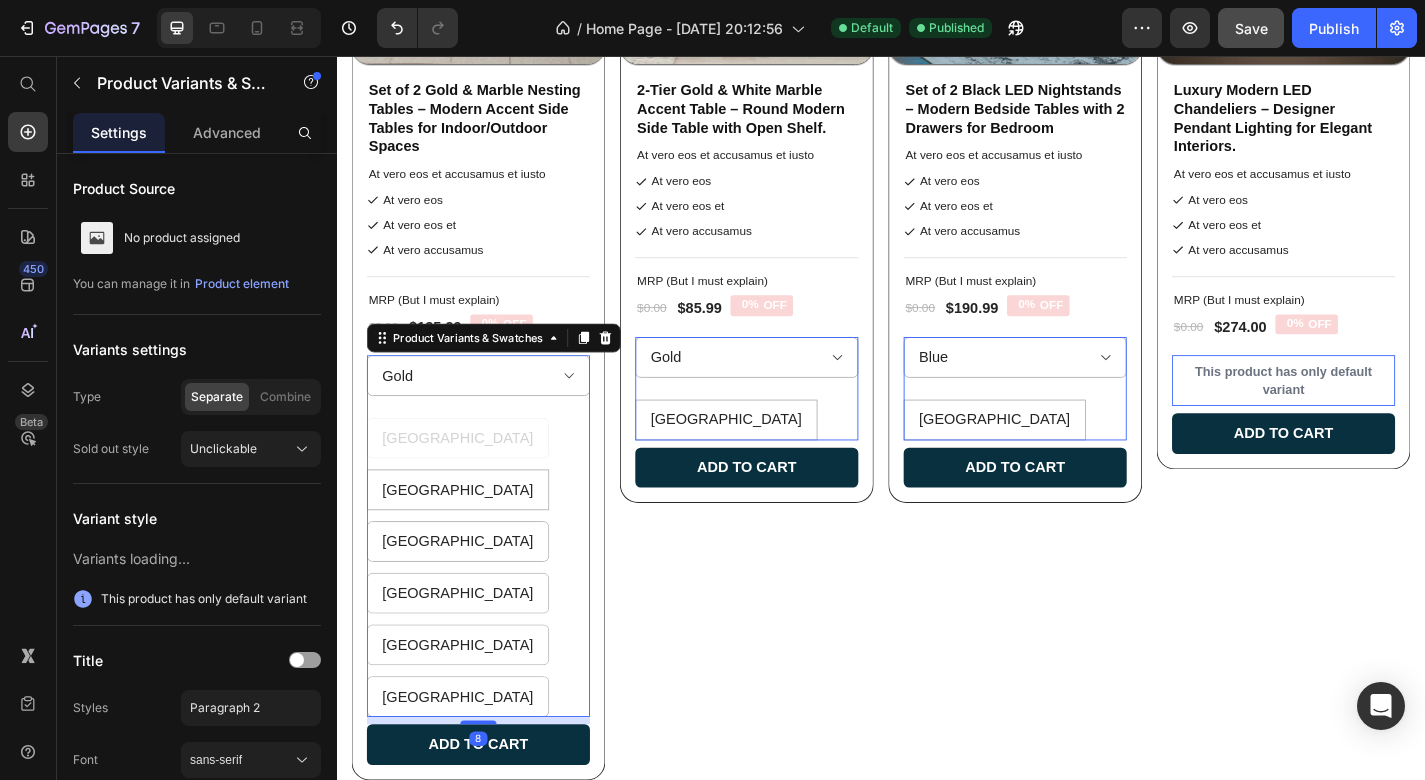 radio on "true" 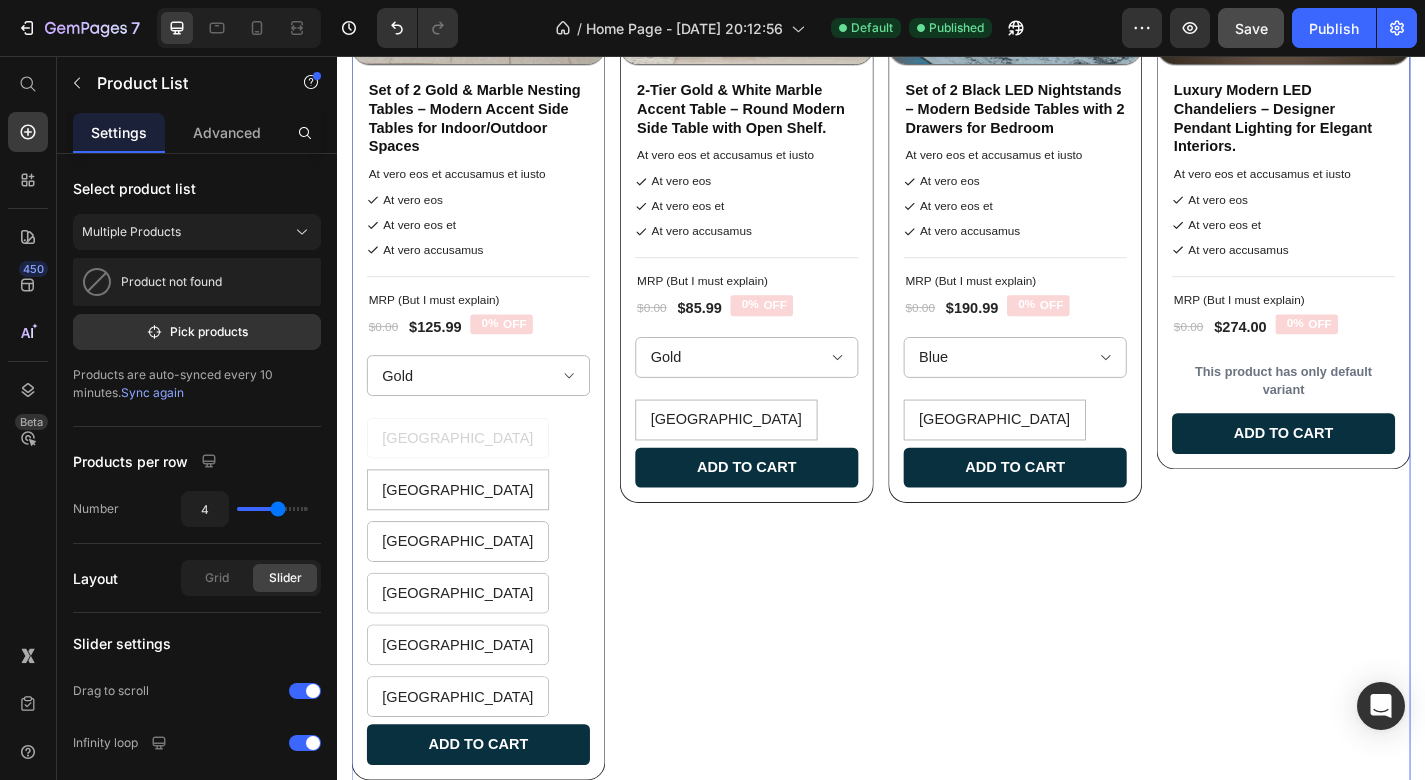 click on "Product Images 2-Tier Gold & White Marble Accent Table – Round Modern Side Table with Open Shelf. Product Title At vero eos et accusamus et iusto Text Block
At vero eos
At vero eos et
At vero accusamus Item List                Title Line MRP (But I must explain) Text Block $0.00 Product Price $85.99 Product Price 0% OFF Discount Tag Row Gold [GEOGRAPHIC_DATA] [GEOGRAPHIC_DATA] [GEOGRAPHIC_DATA] Product Variants & Swatches Add to cart Add to Cart Row Row" at bounding box center (789, 324) 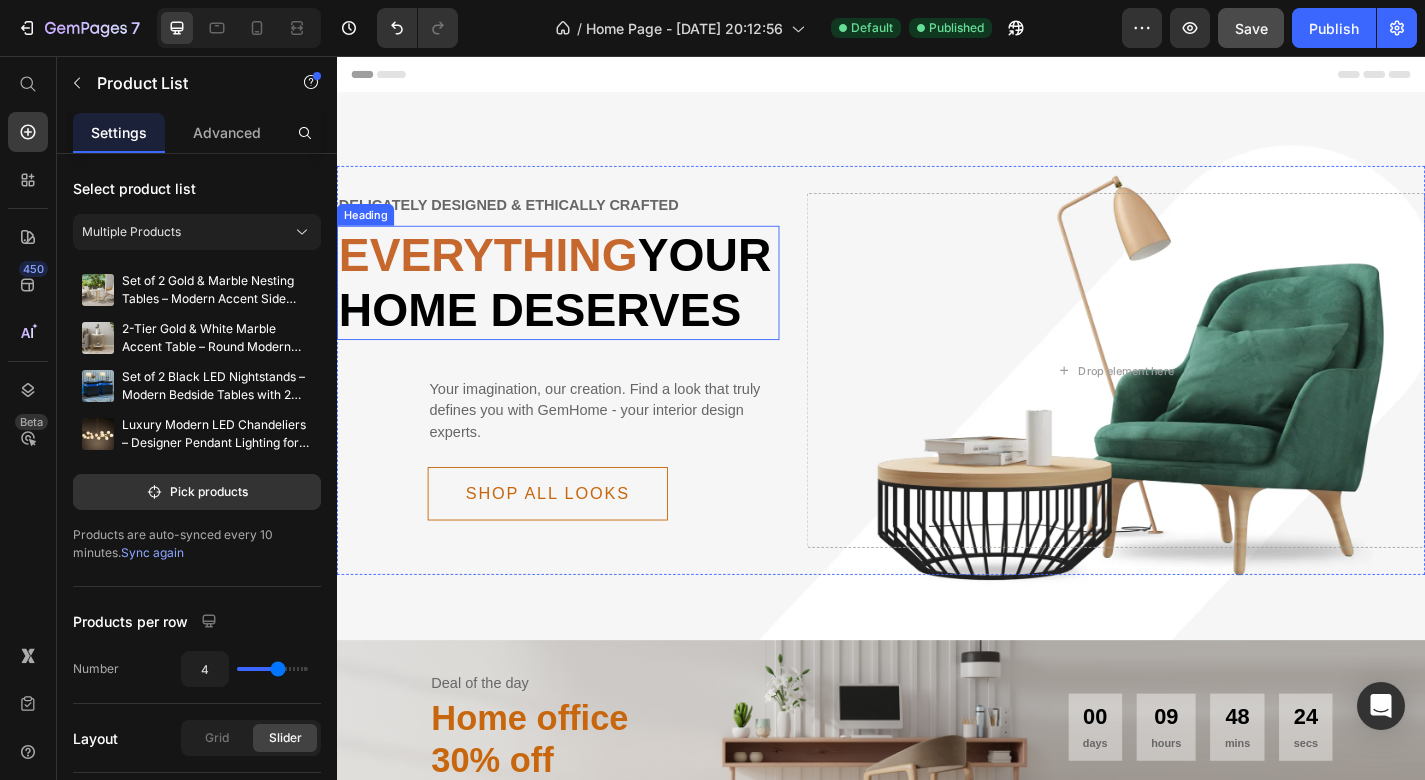 scroll, scrollTop: 0, scrollLeft: 0, axis: both 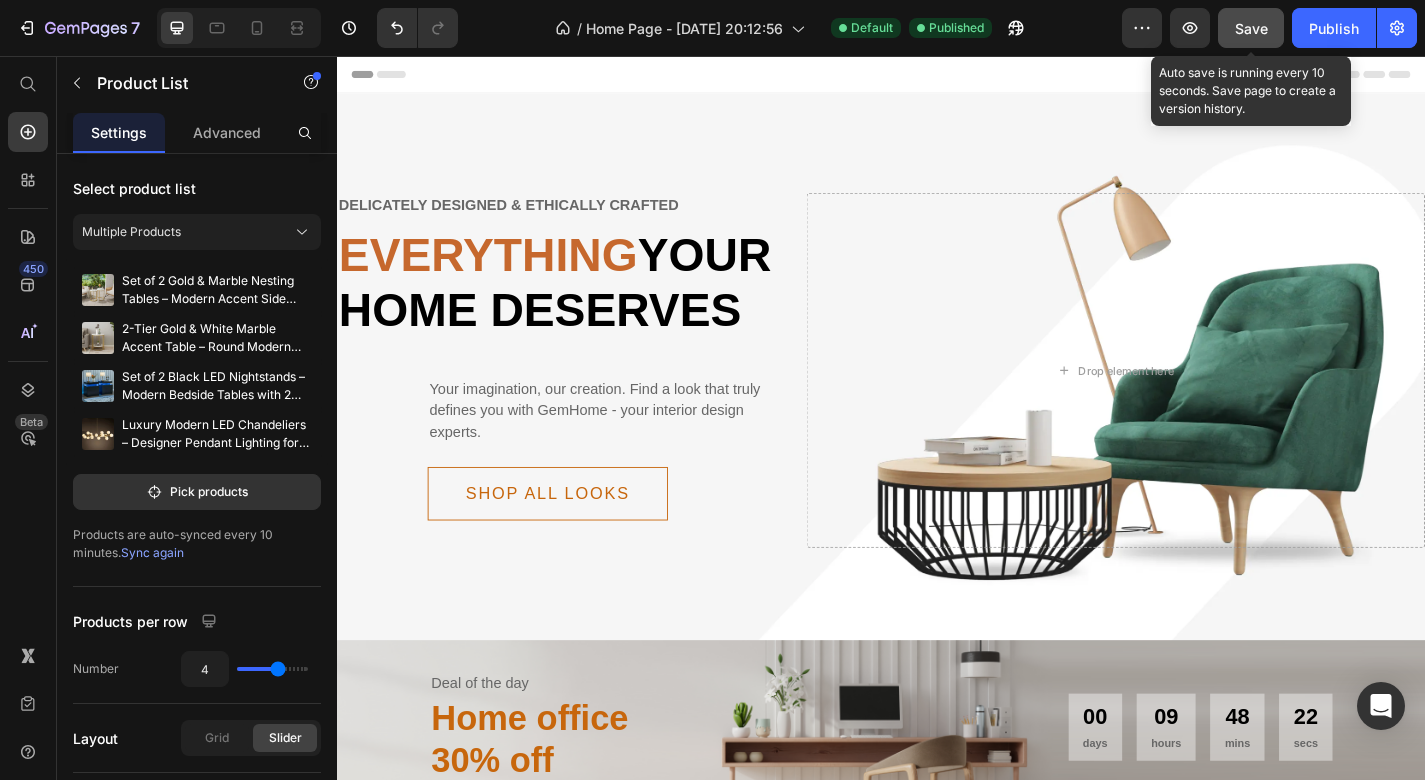 click on "Save" at bounding box center (1251, 28) 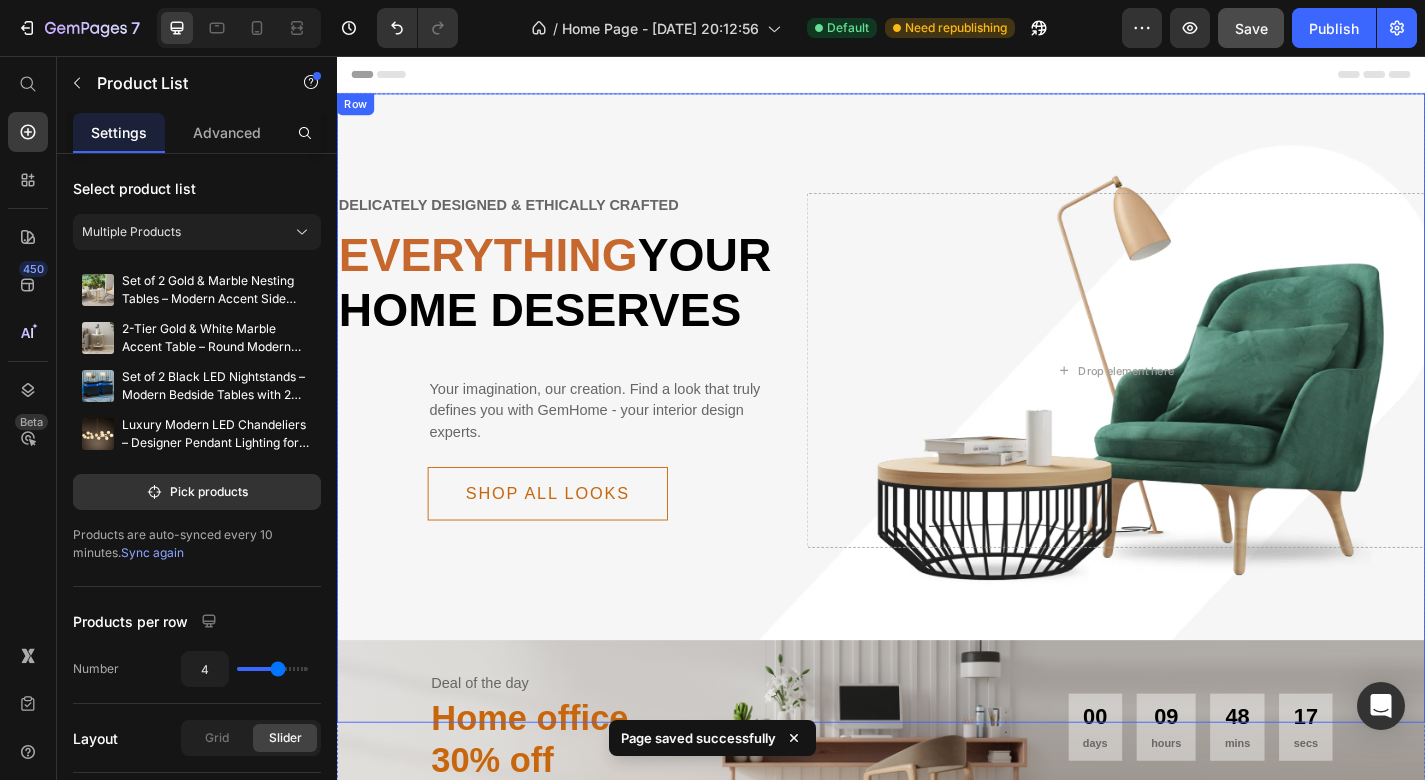 click on "Delicately designed & ethically crafted Text Everything  your home deserves Heading Your imagination, our creation. Find a look that truly defines you with GemHome - your interior design experts.
Text Shop all looks Button Row
Drop element here Row Row" at bounding box center (937, 444) 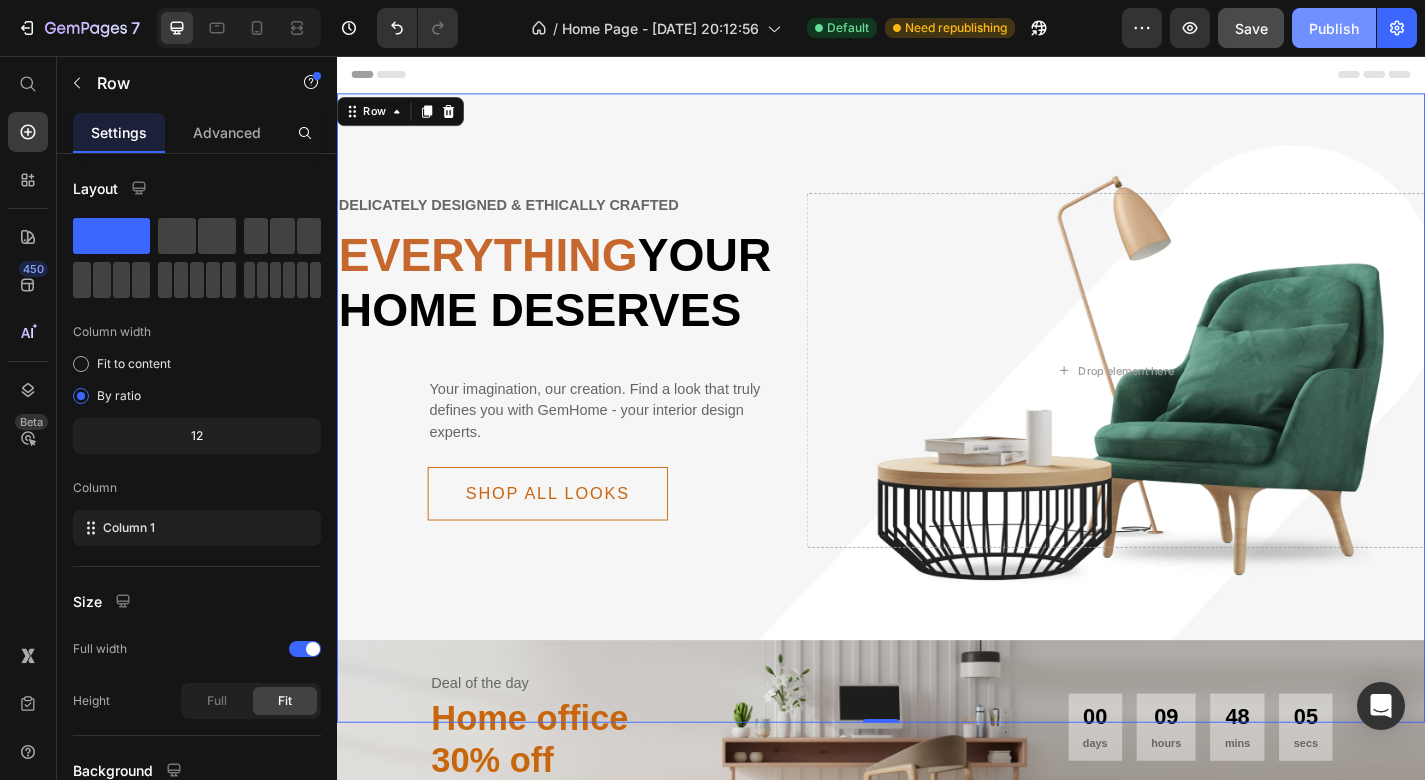 click on "Publish" at bounding box center [1334, 28] 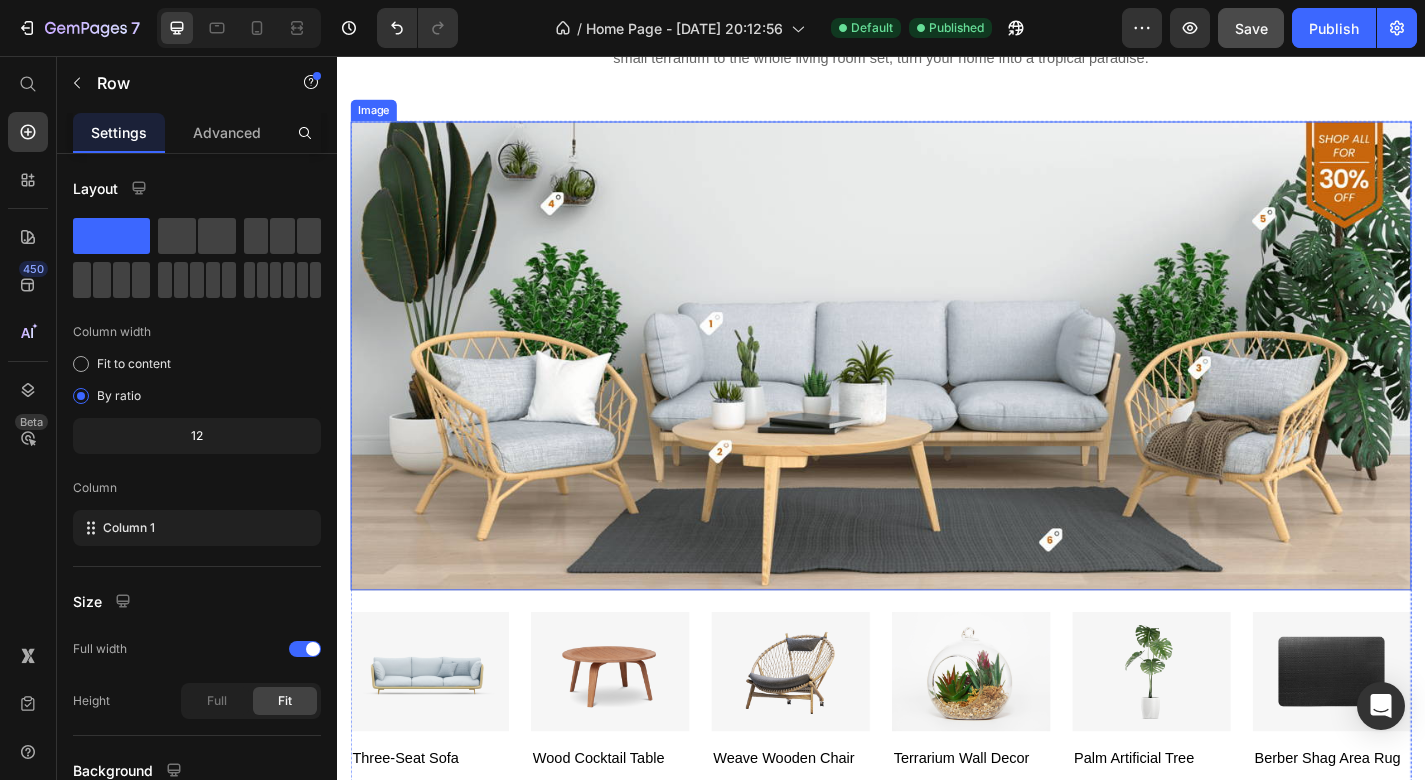 scroll, scrollTop: 3888, scrollLeft: 0, axis: vertical 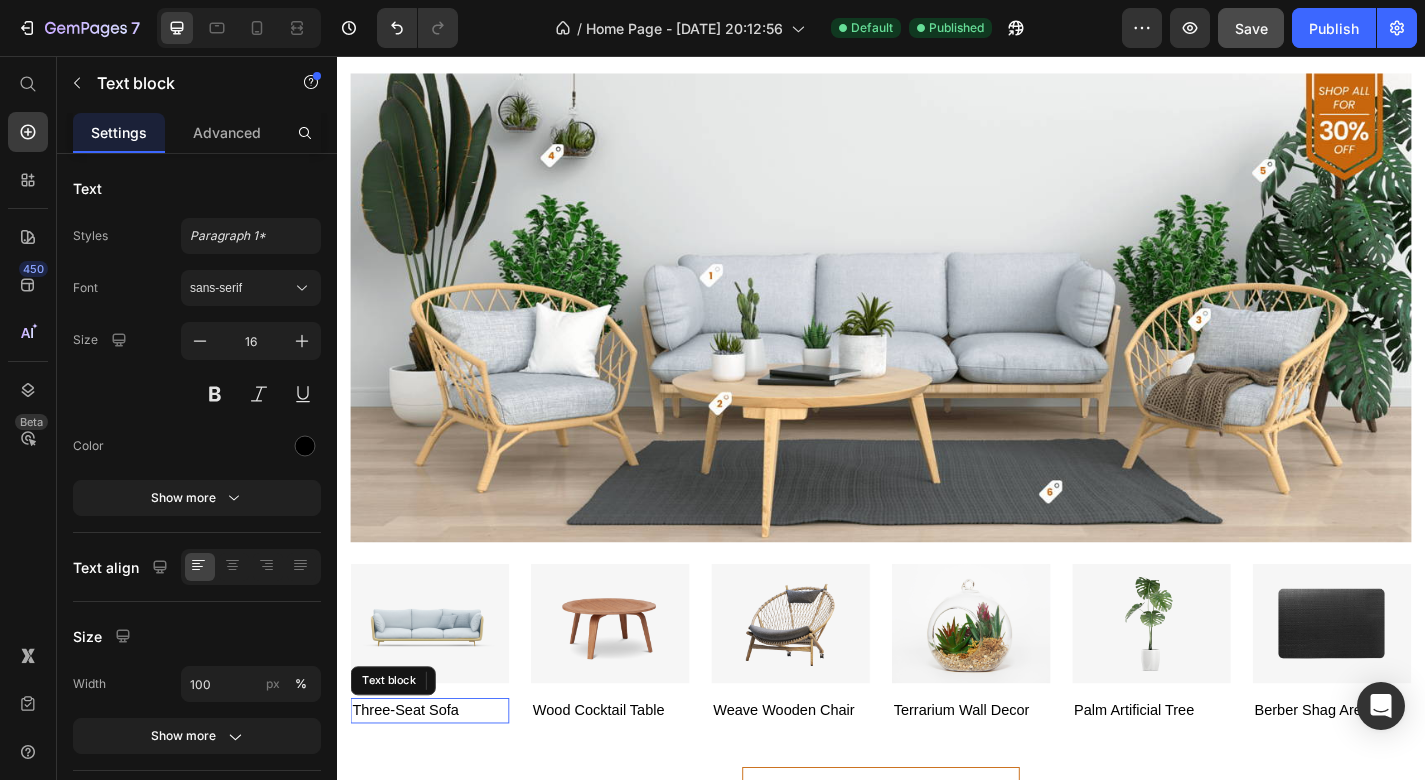click on "three-seat sofa" at bounding box center (439, 778) 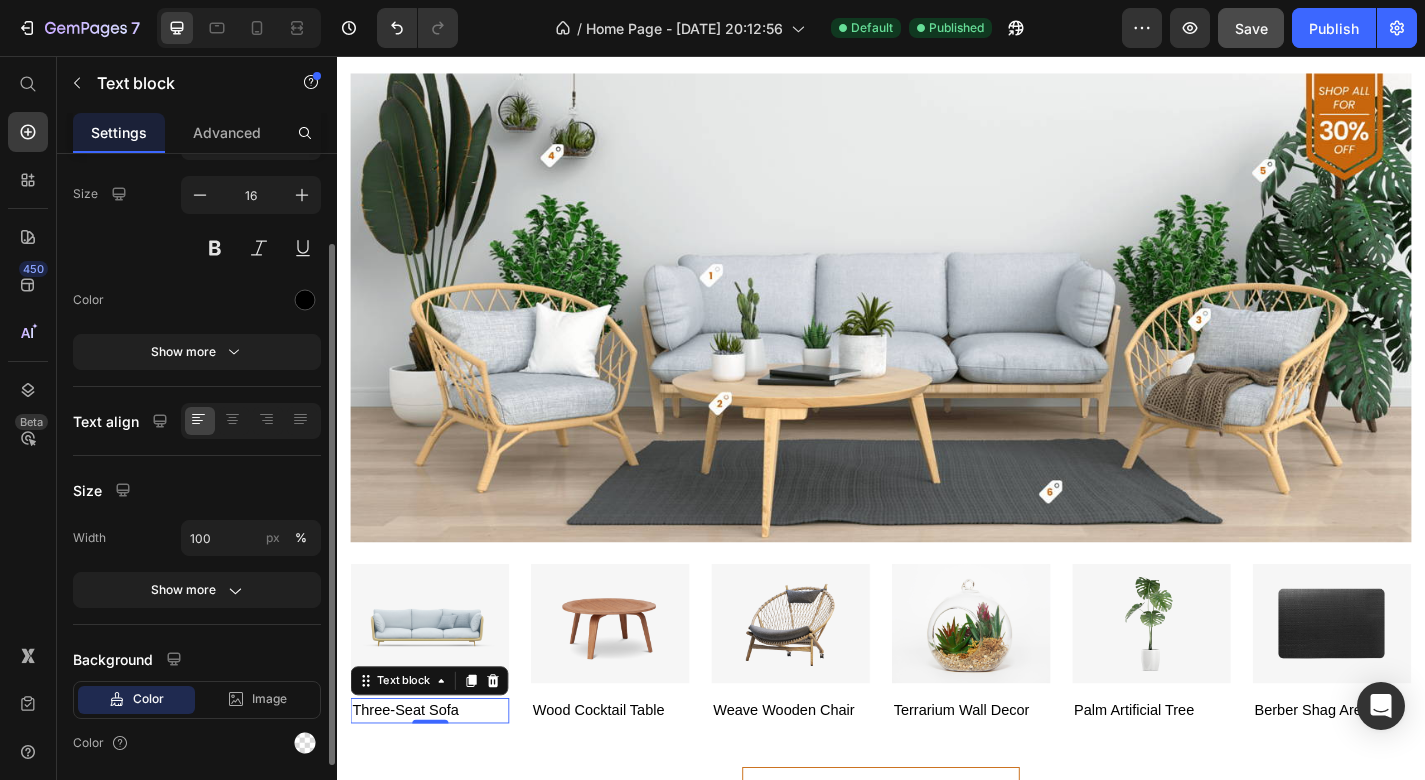 scroll, scrollTop: 212, scrollLeft: 0, axis: vertical 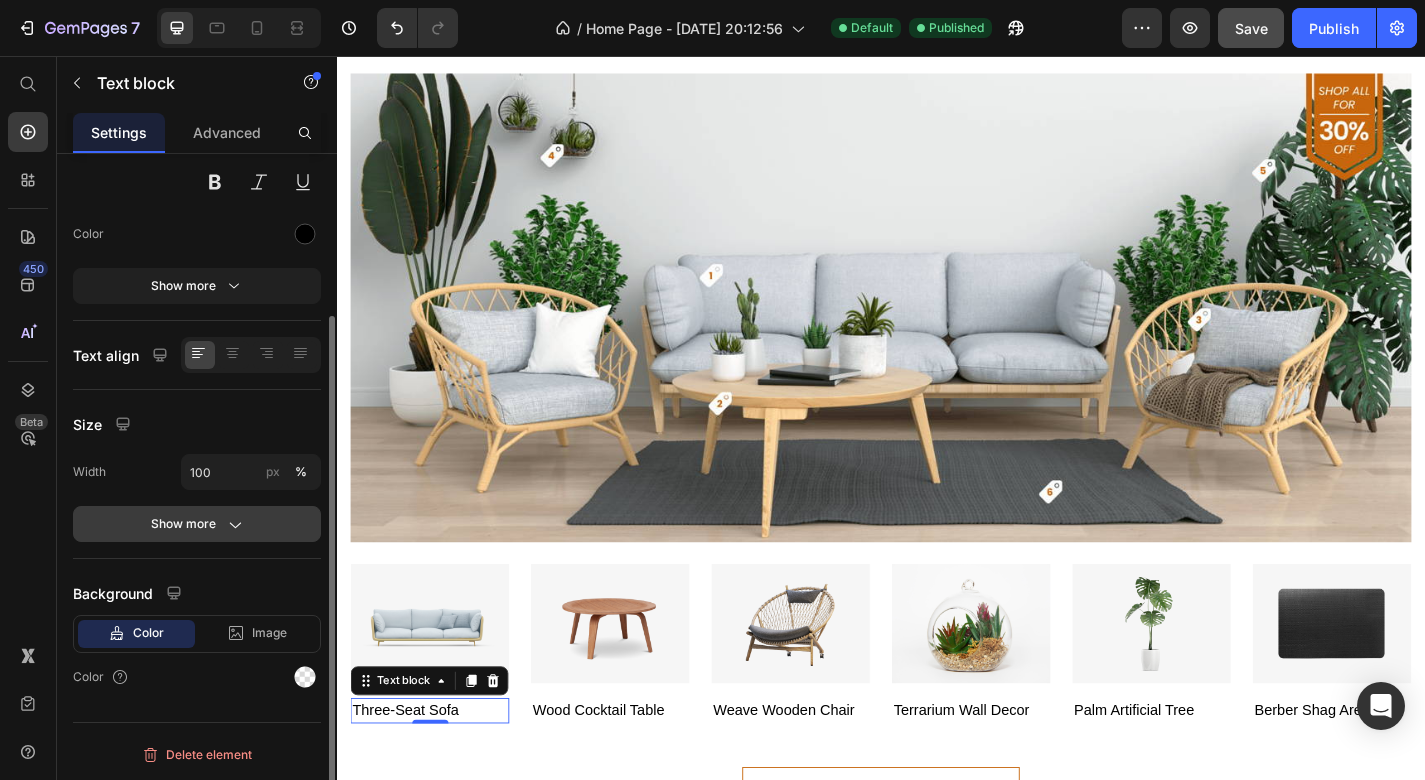 click on "Show more" at bounding box center (197, 524) 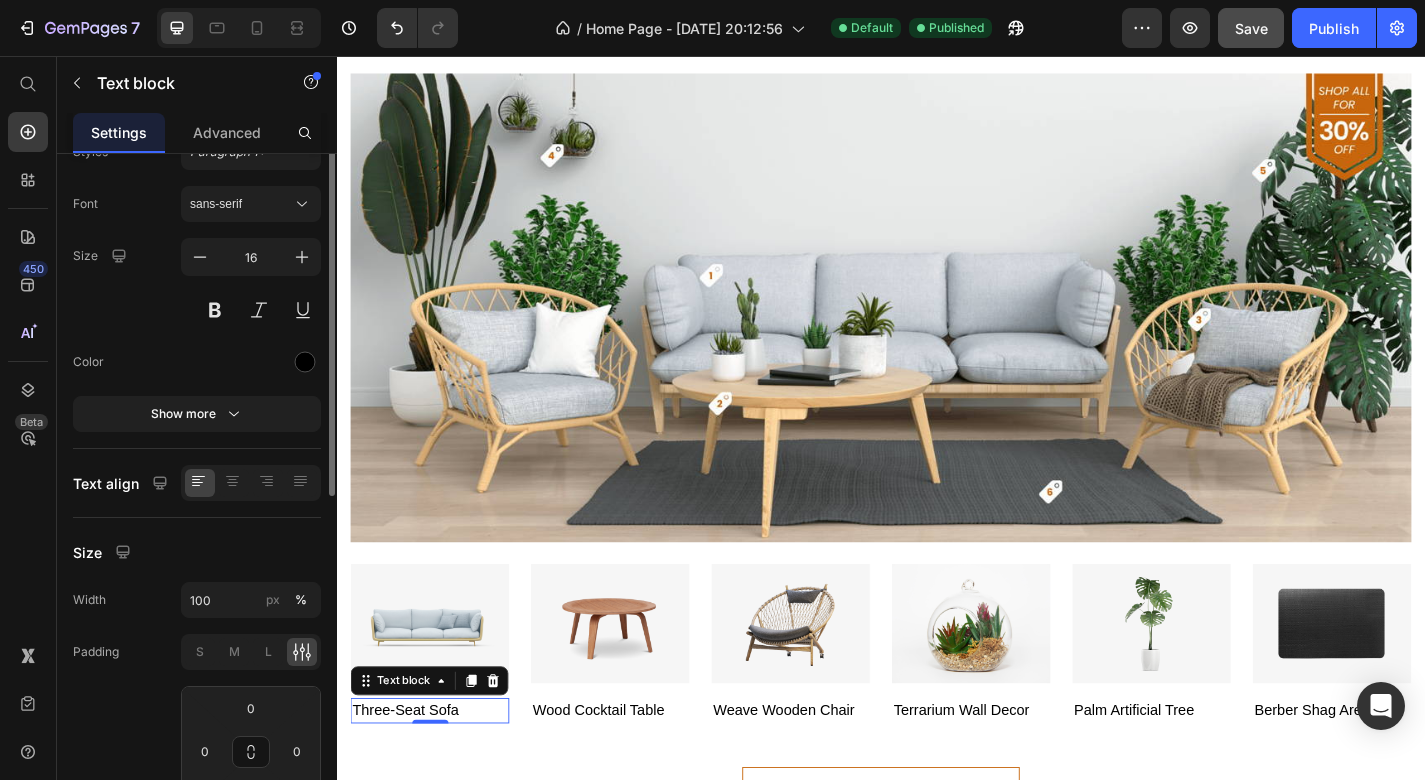 scroll, scrollTop: 0, scrollLeft: 0, axis: both 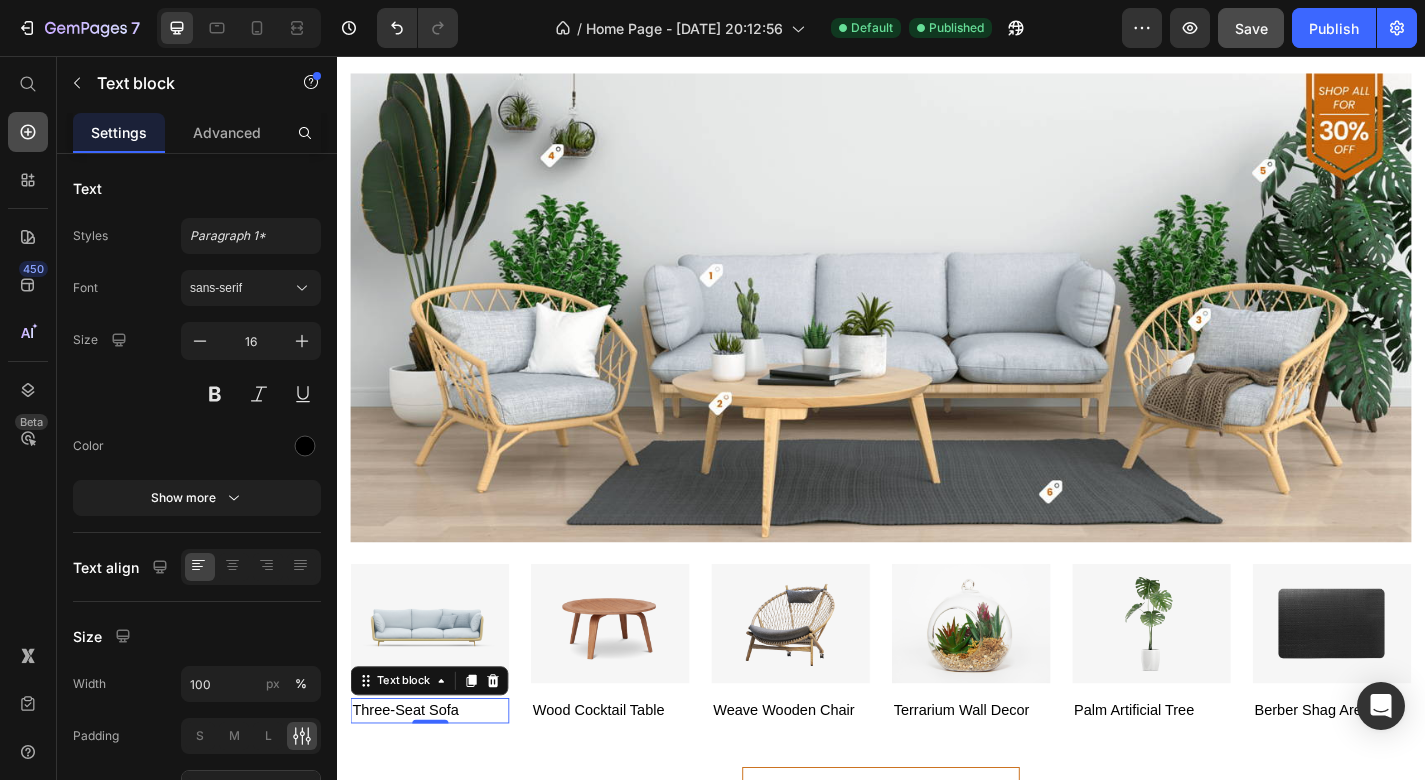 click 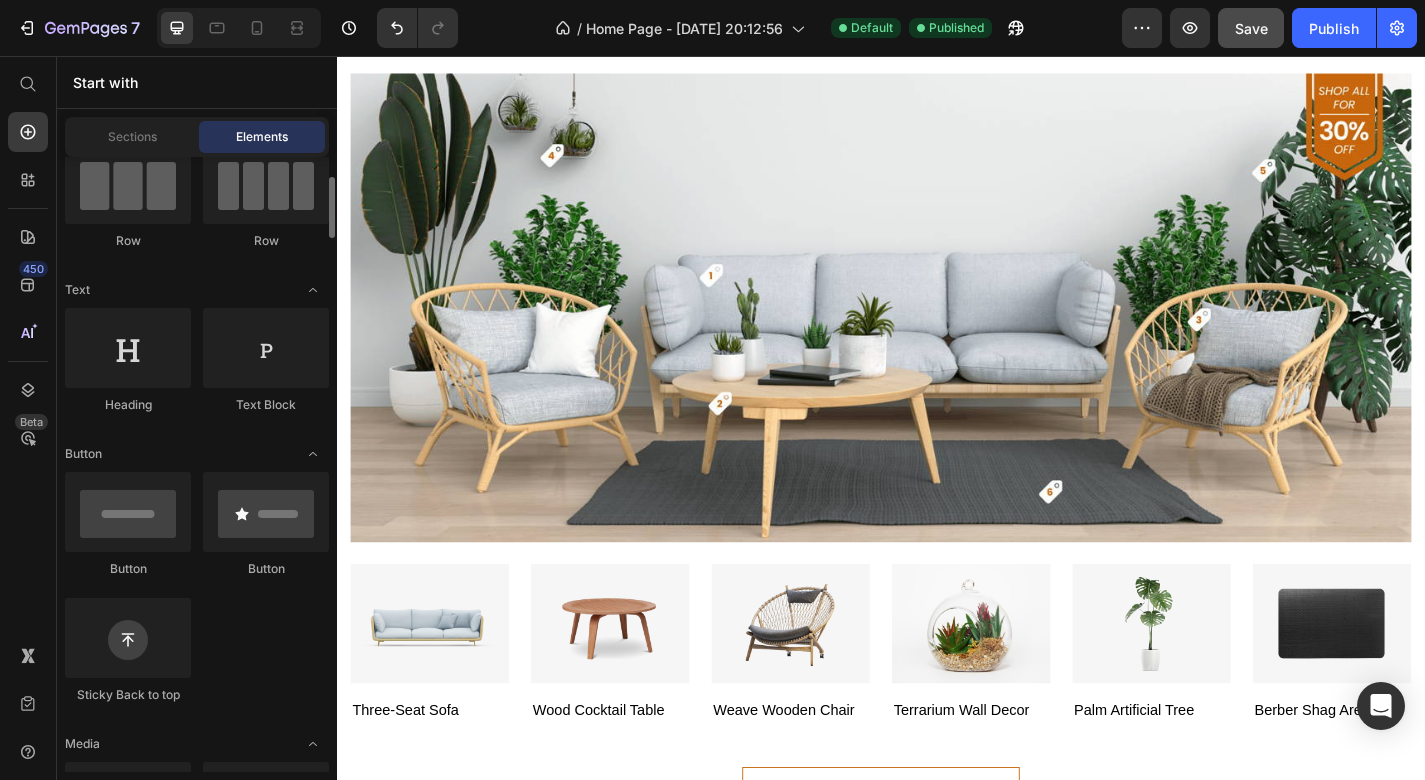 scroll, scrollTop: 191, scrollLeft: 0, axis: vertical 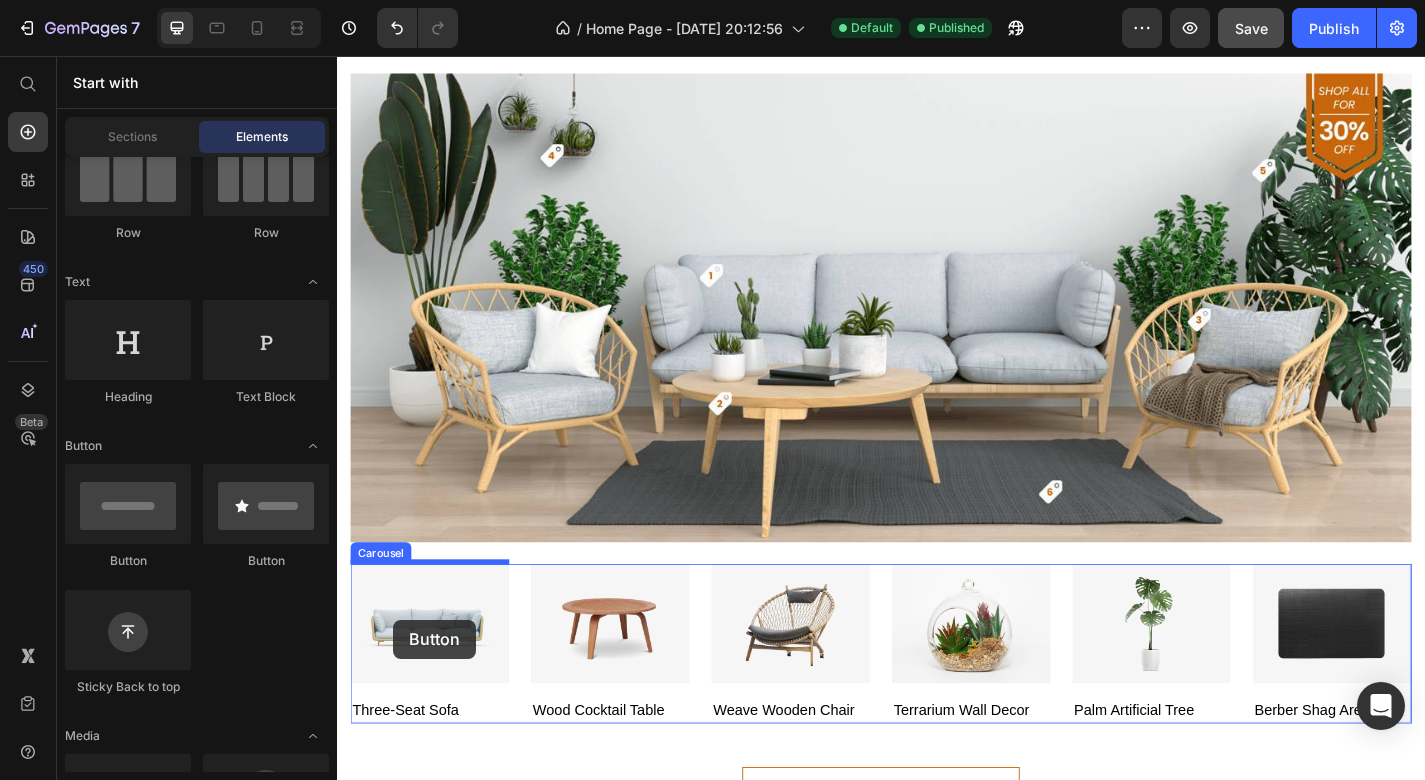 drag, startPoint x: 475, startPoint y: 568, endPoint x: 399, endPoint y: 679, distance: 134.52509 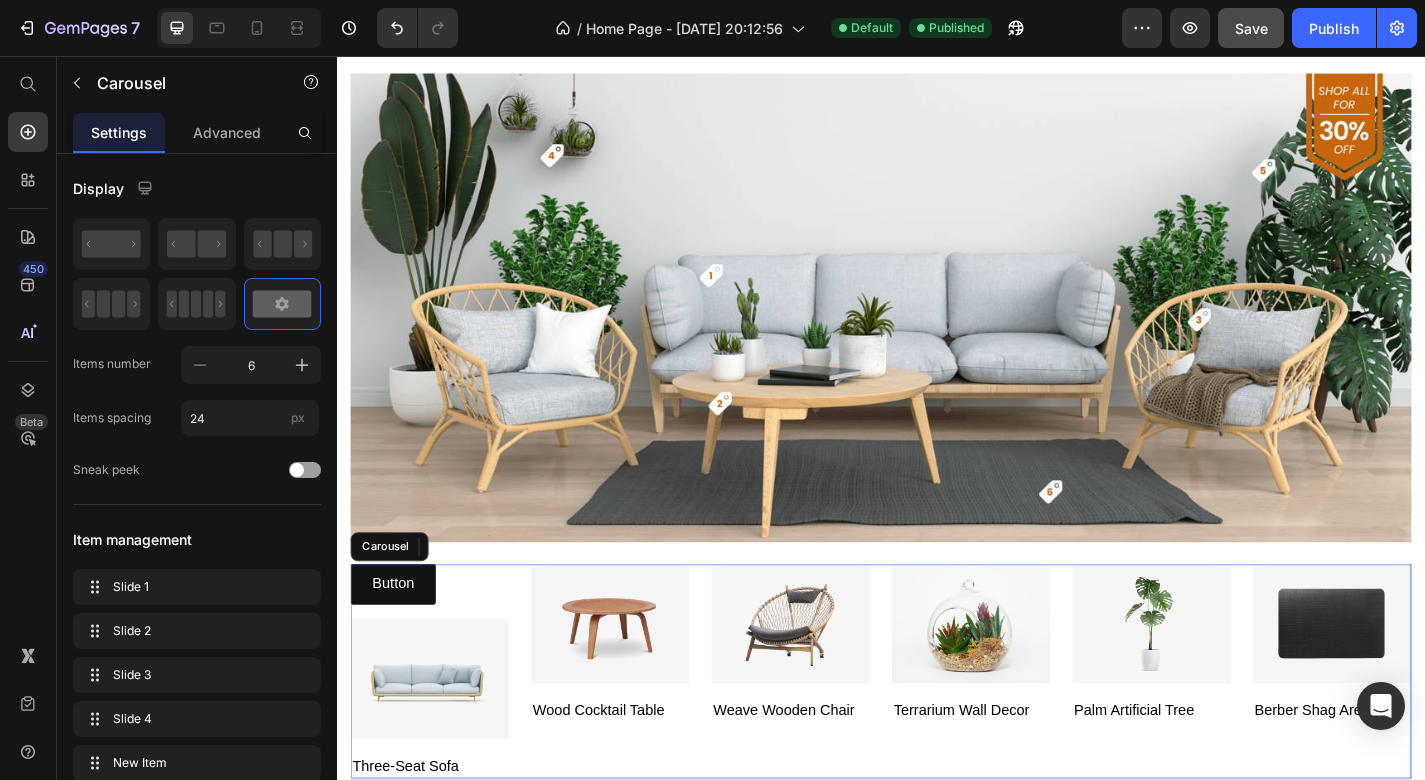 click on "Image Wood Cocktail Table Text block" at bounding box center [638, 734] 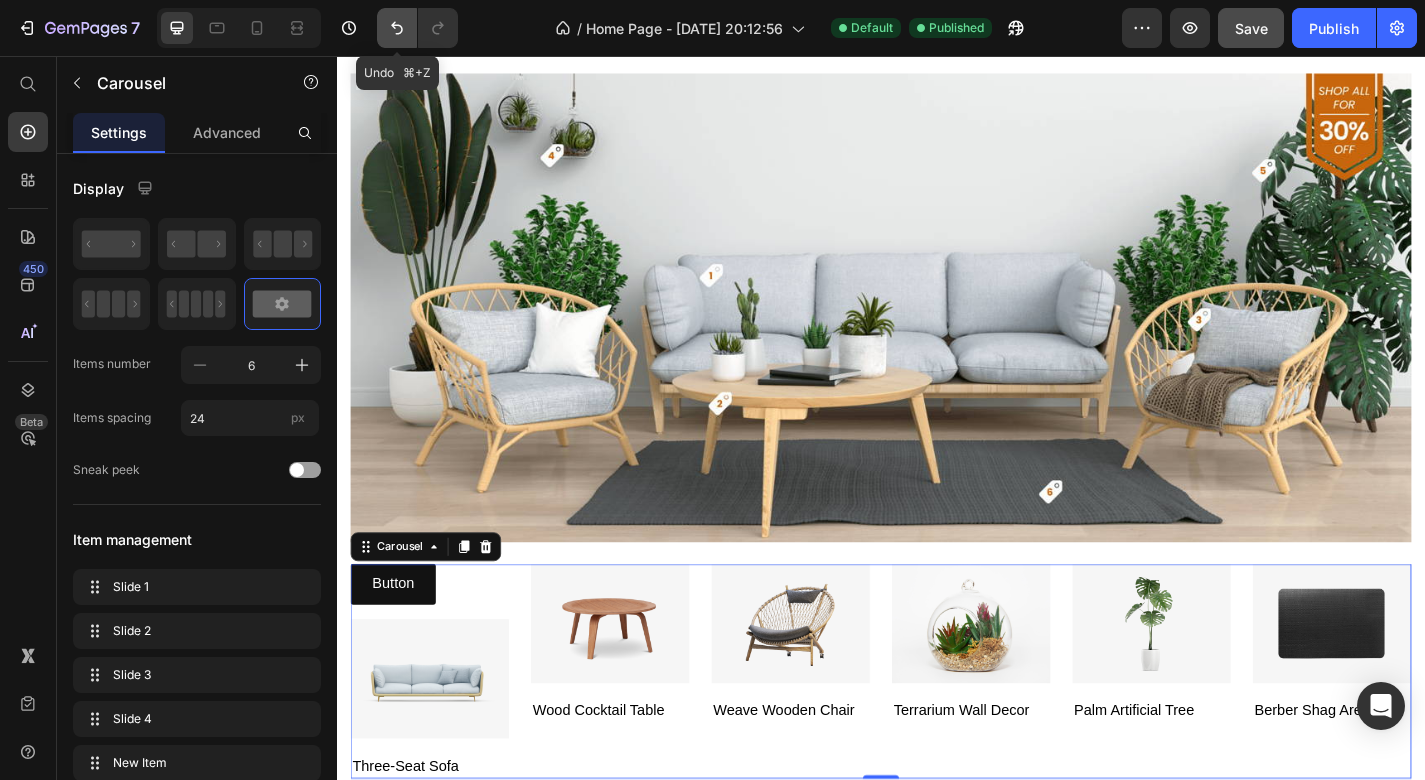 click 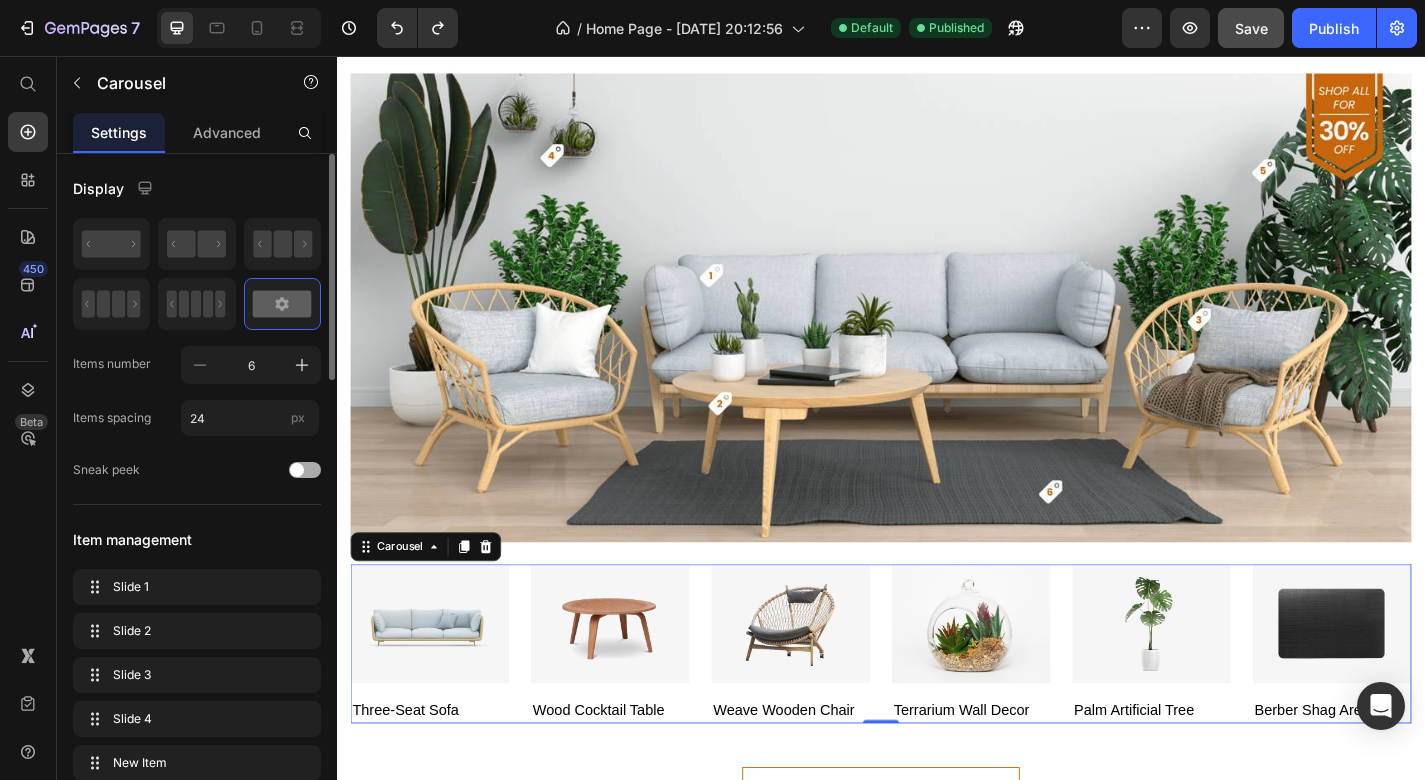 click on "Sneak peek" 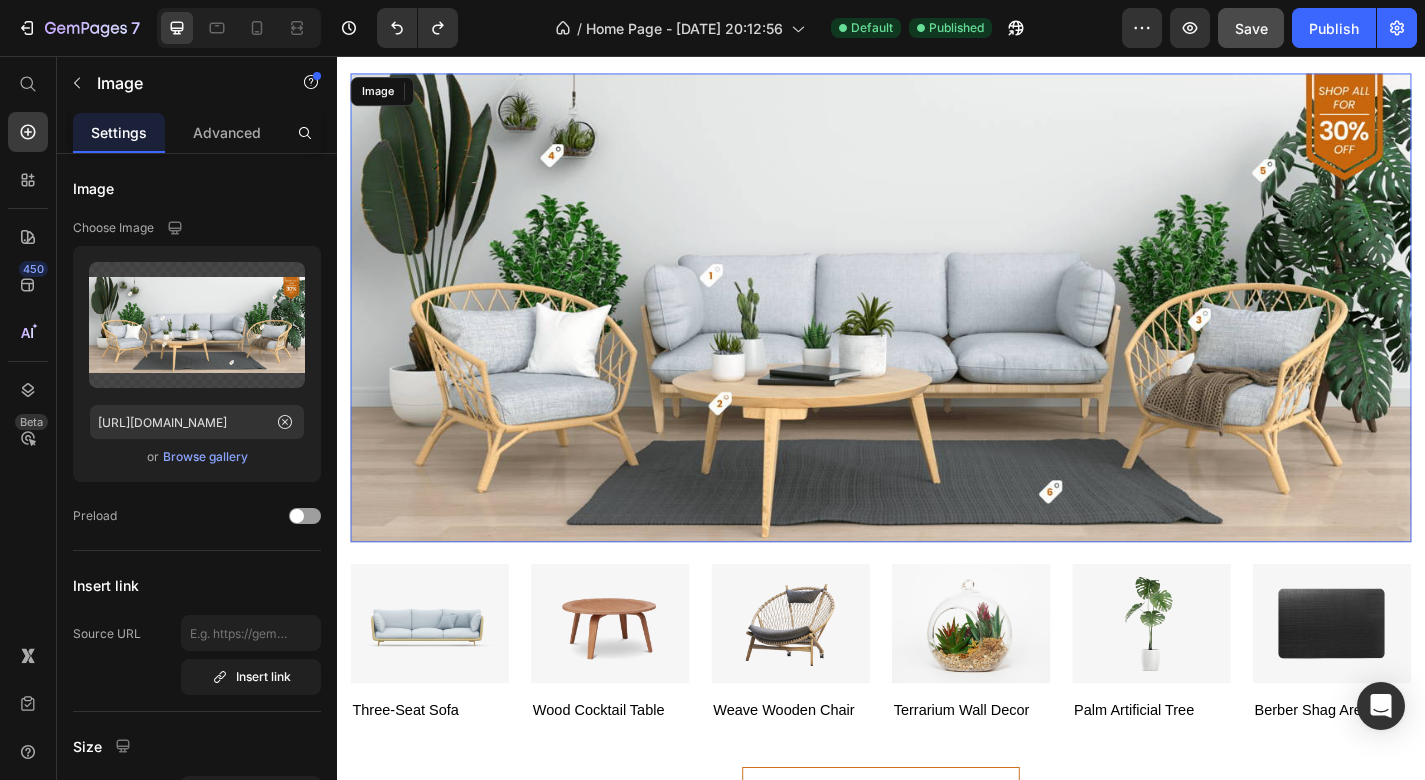 click at bounding box center [937, 333] 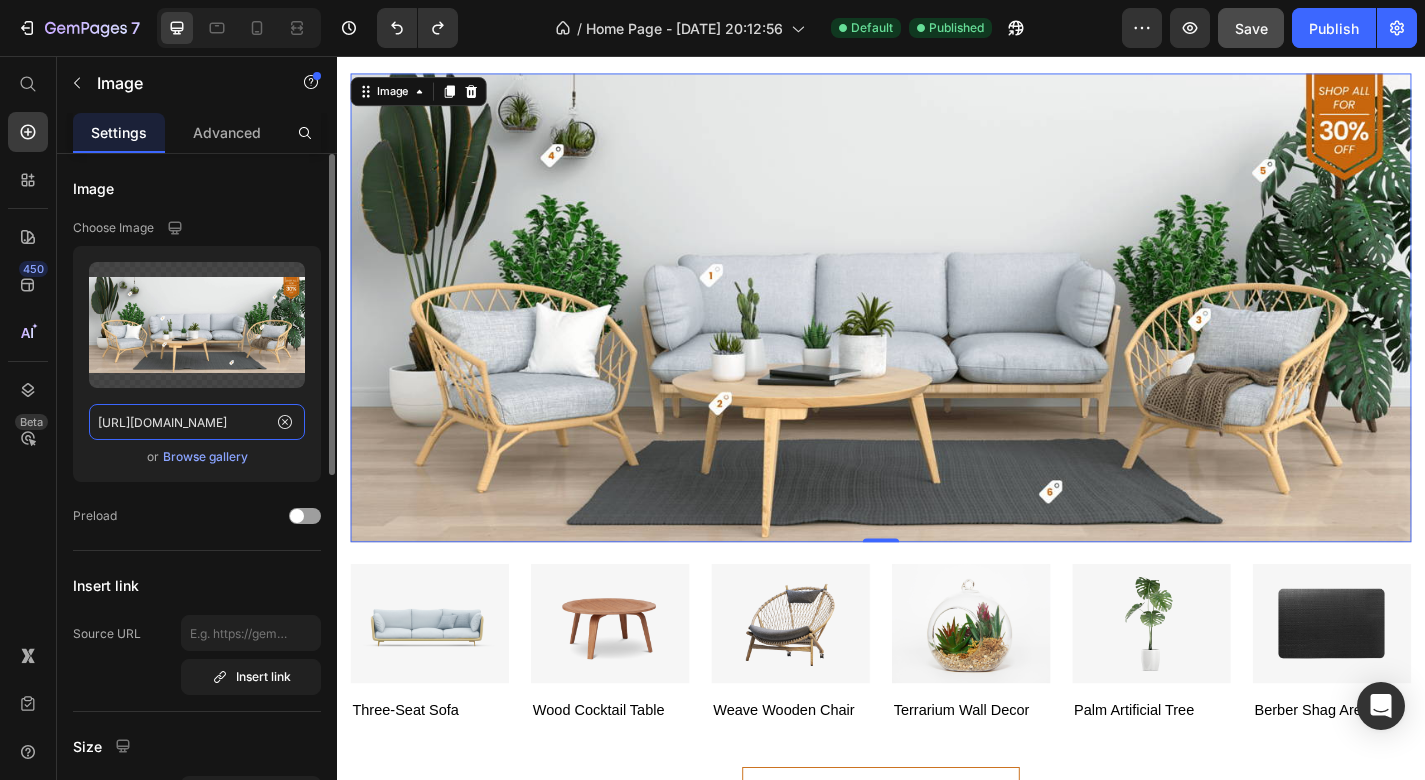 click on "[URL][DOMAIN_NAME]" 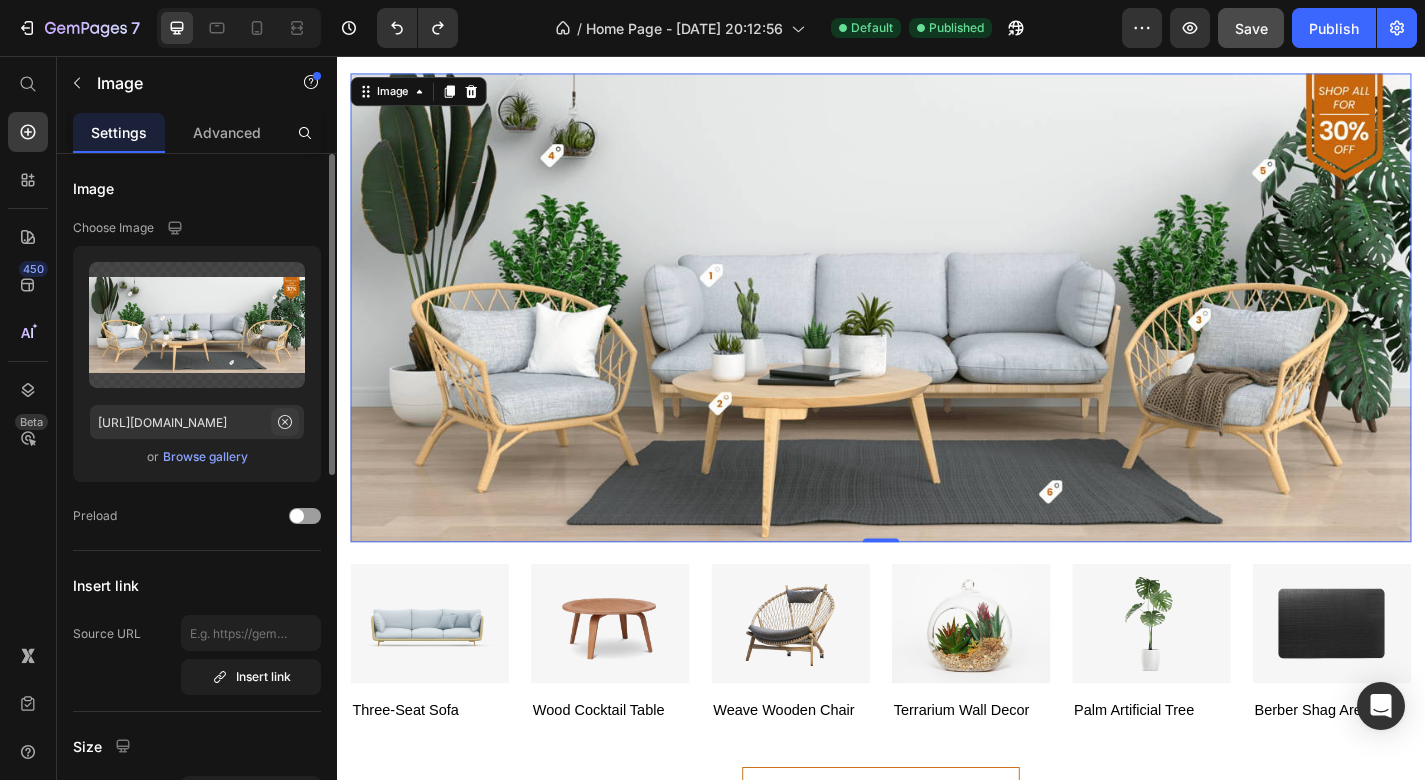 click 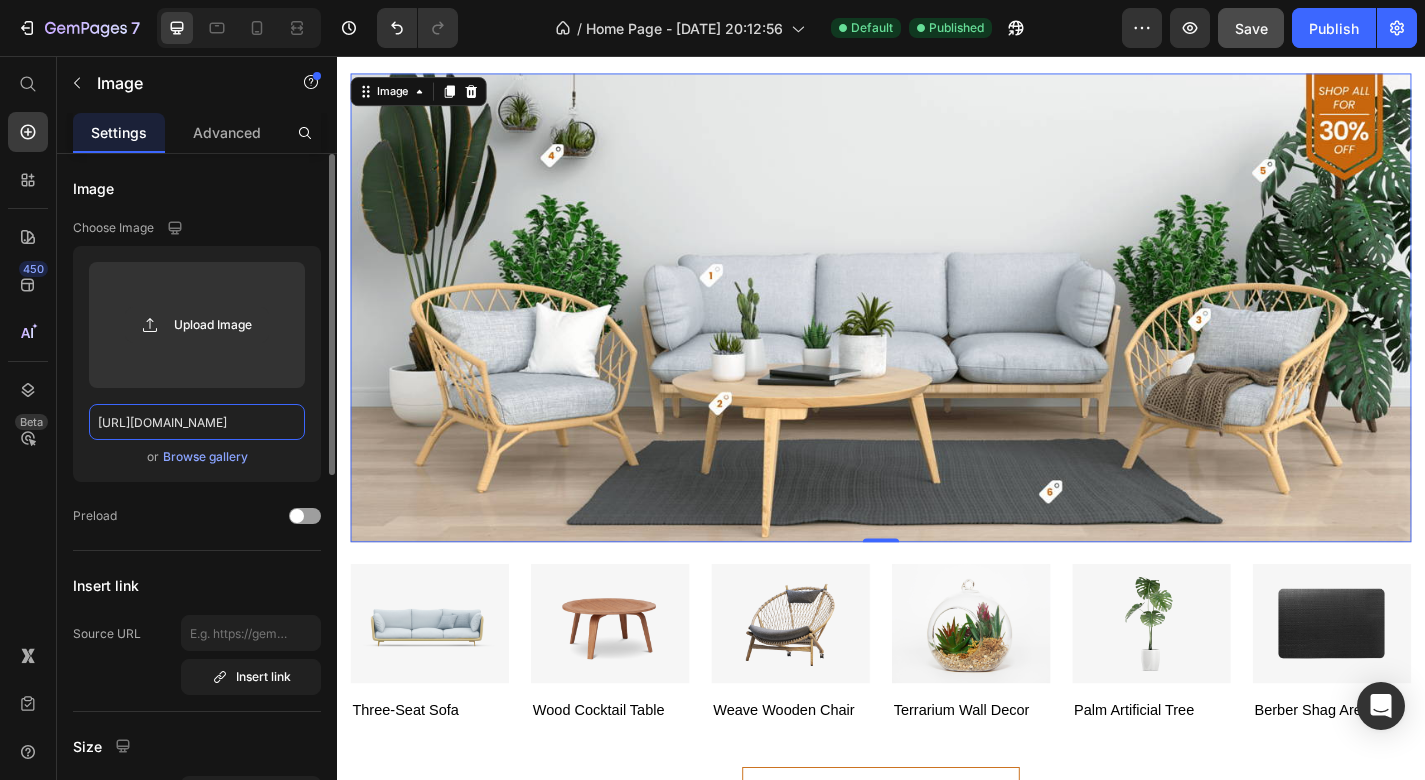 type 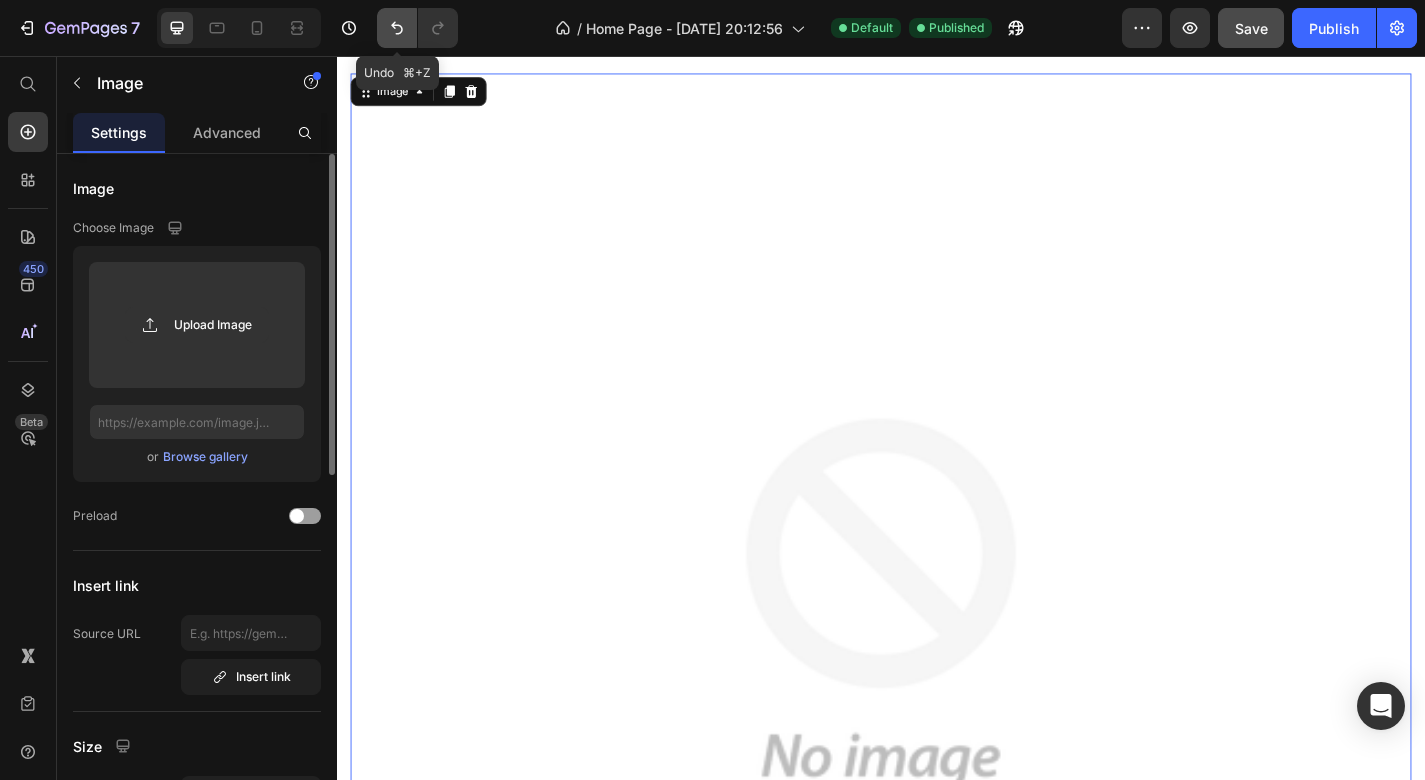 click 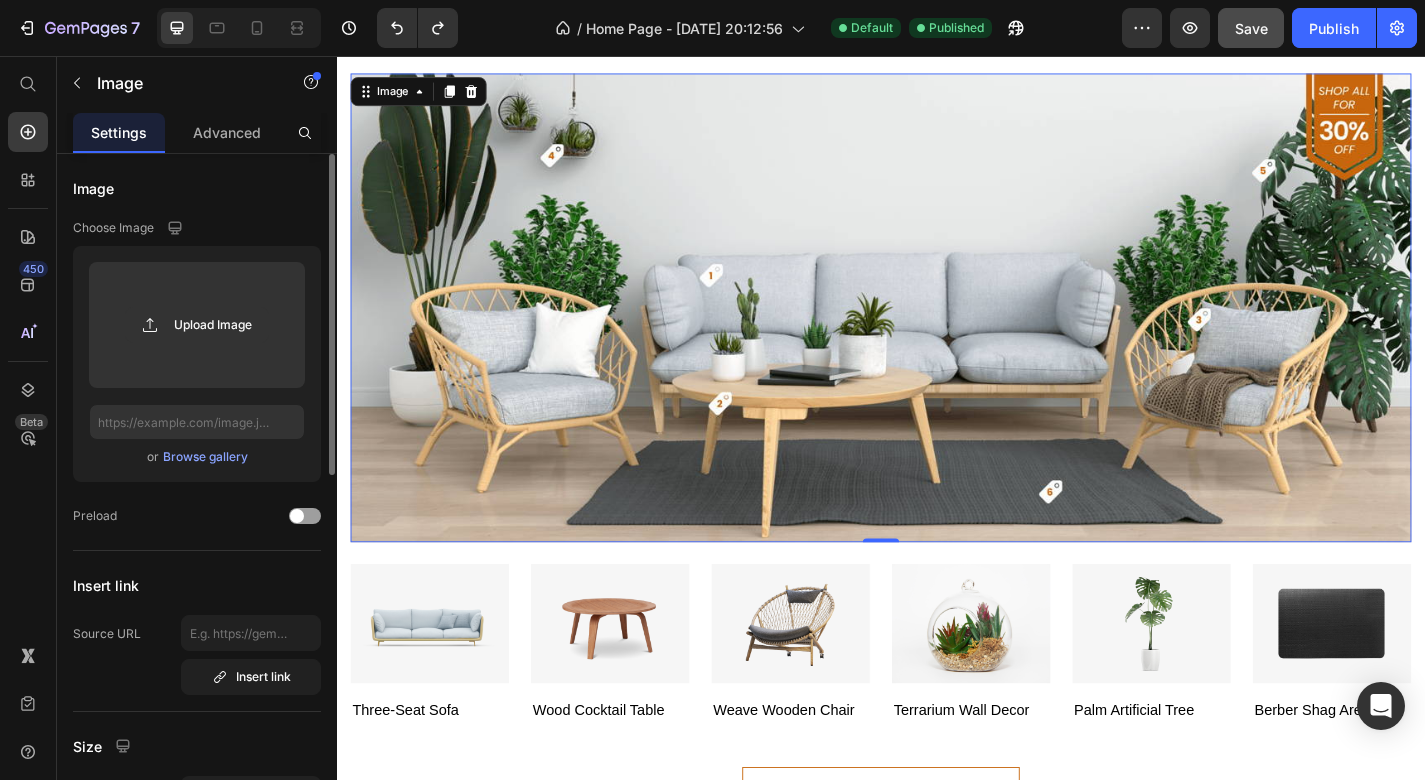 click on "/  Home Page - [DATE] 20:12:56 Default Published" 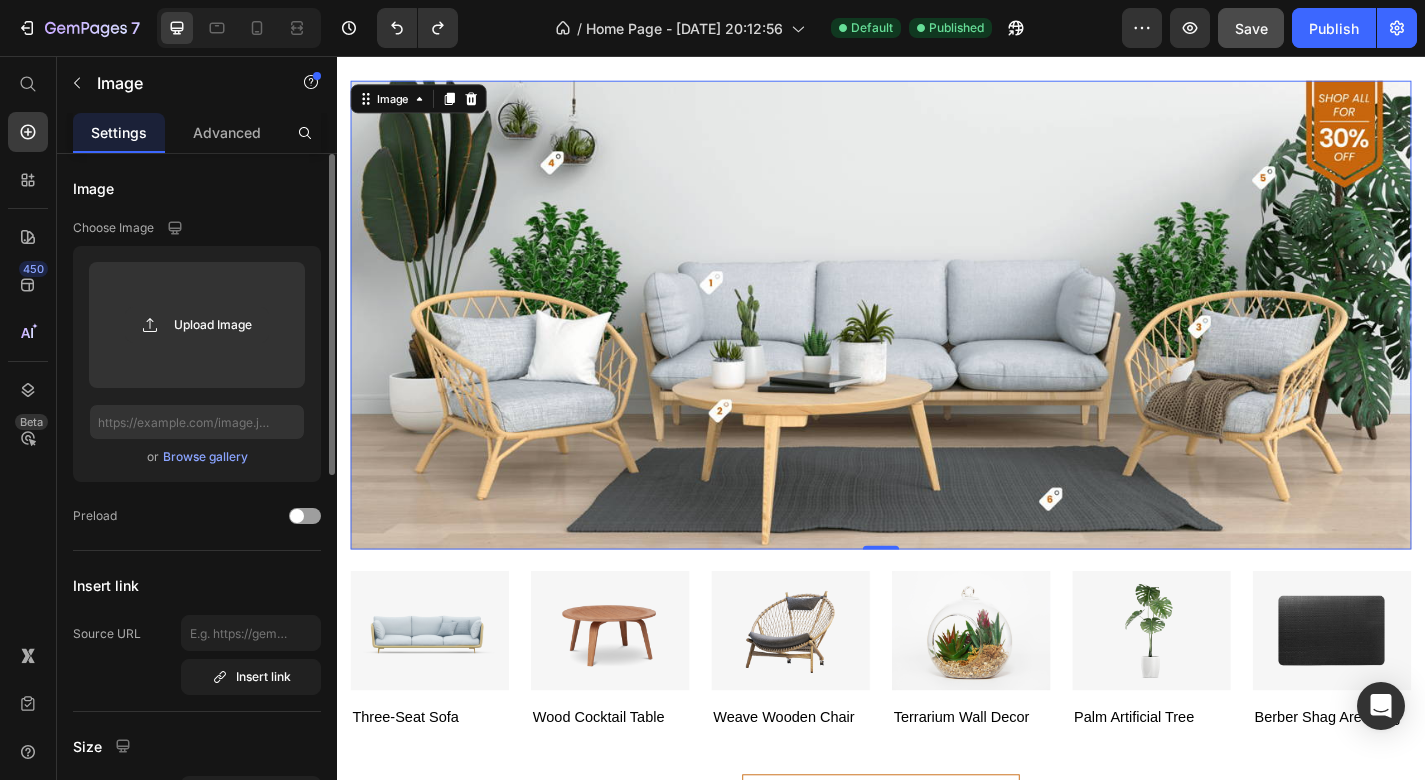 scroll, scrollTop: 3887, scrollLeft: 0, axis: vertical 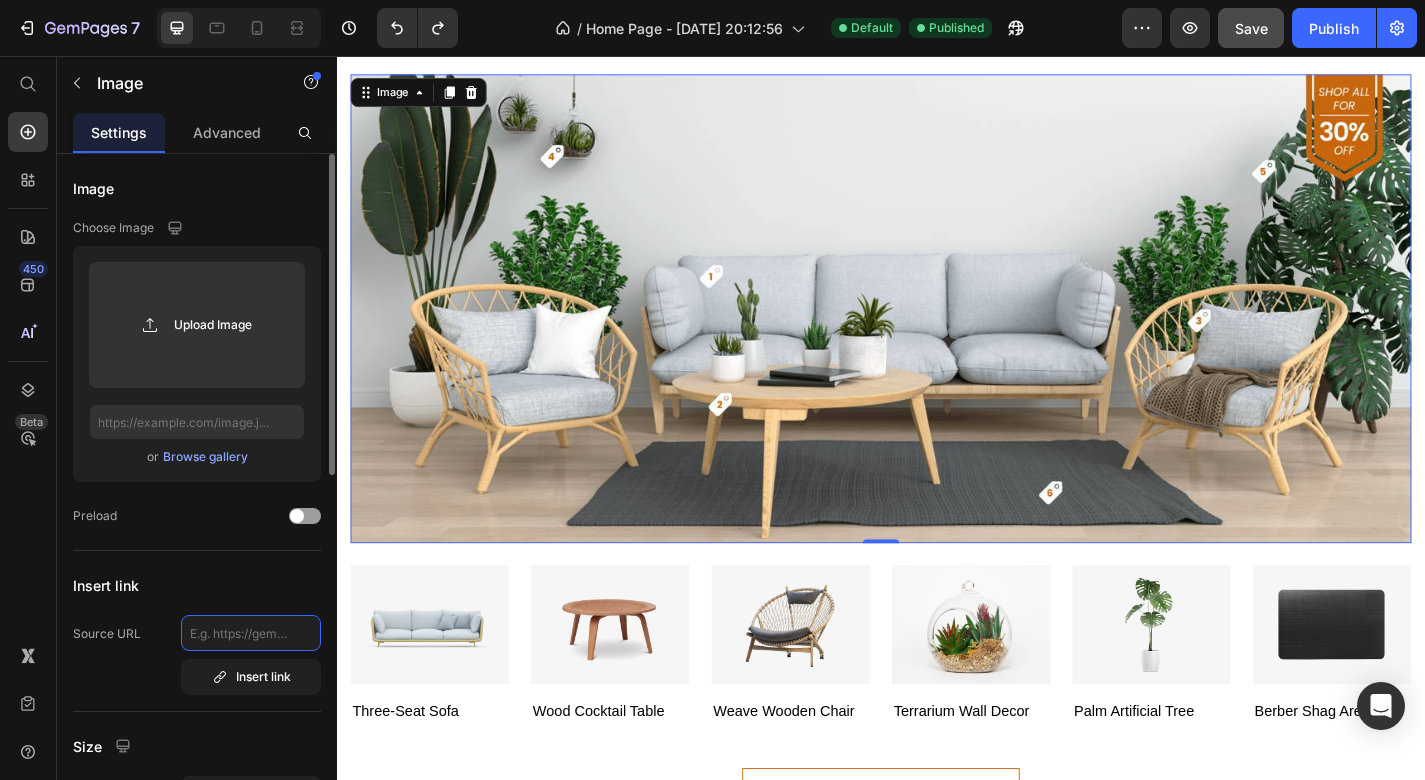 click 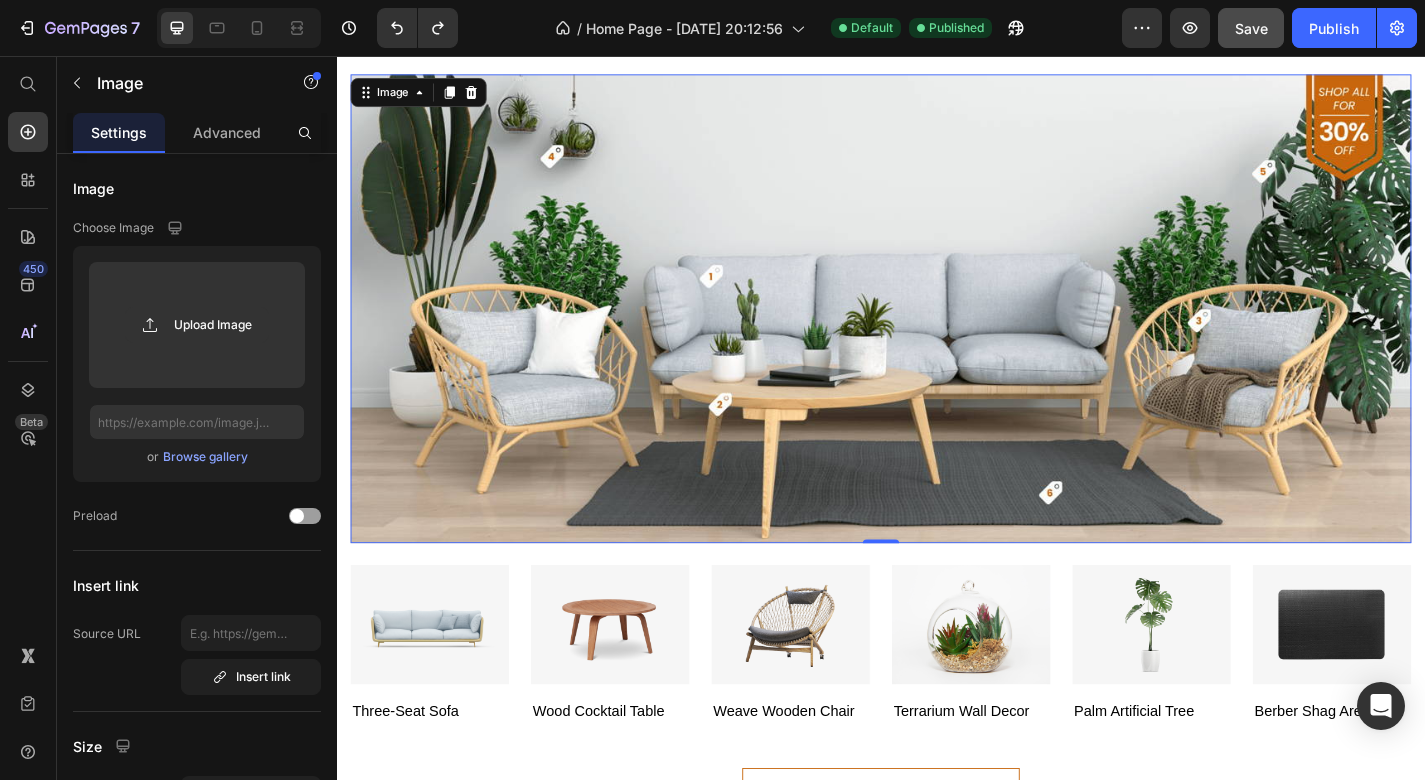 click at bounding box center [937, 334] 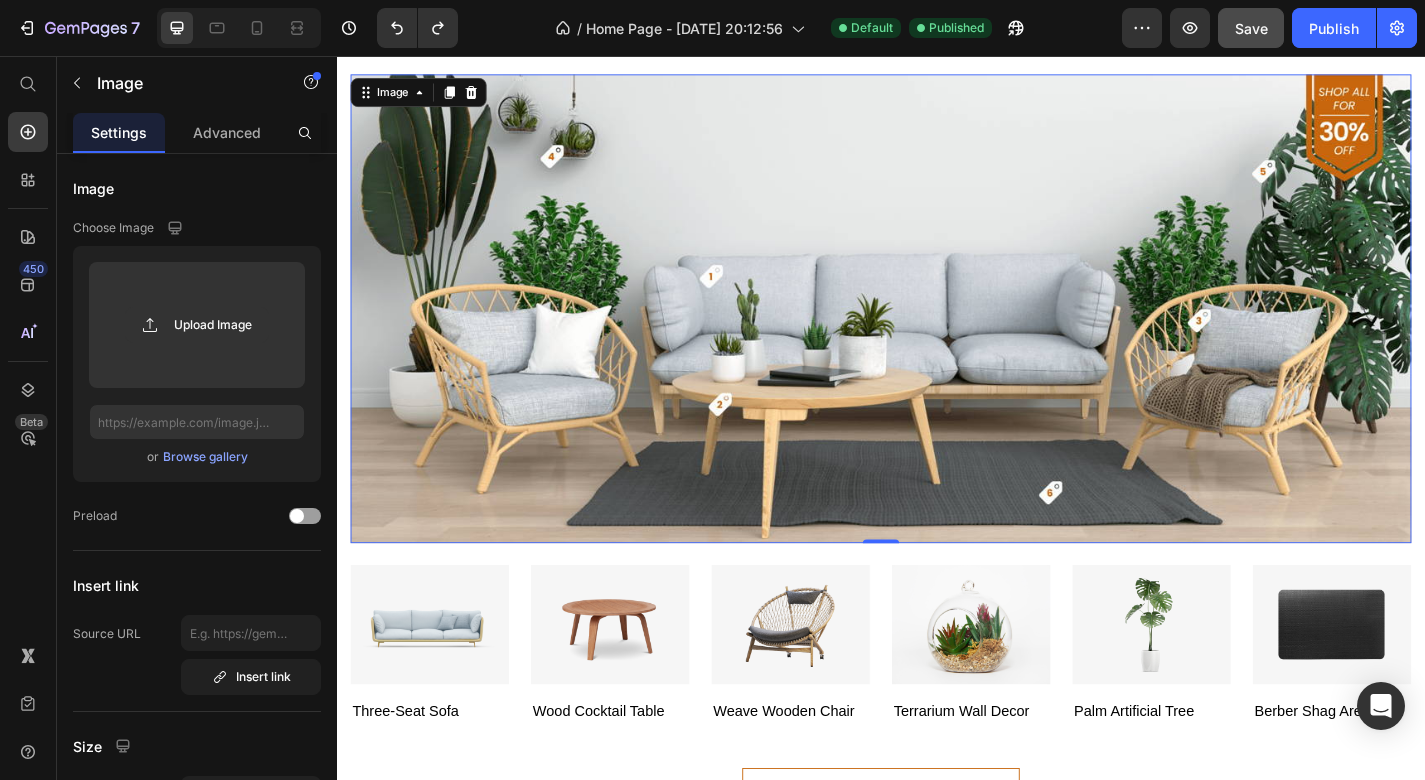 click at bounding box center (937, 334) 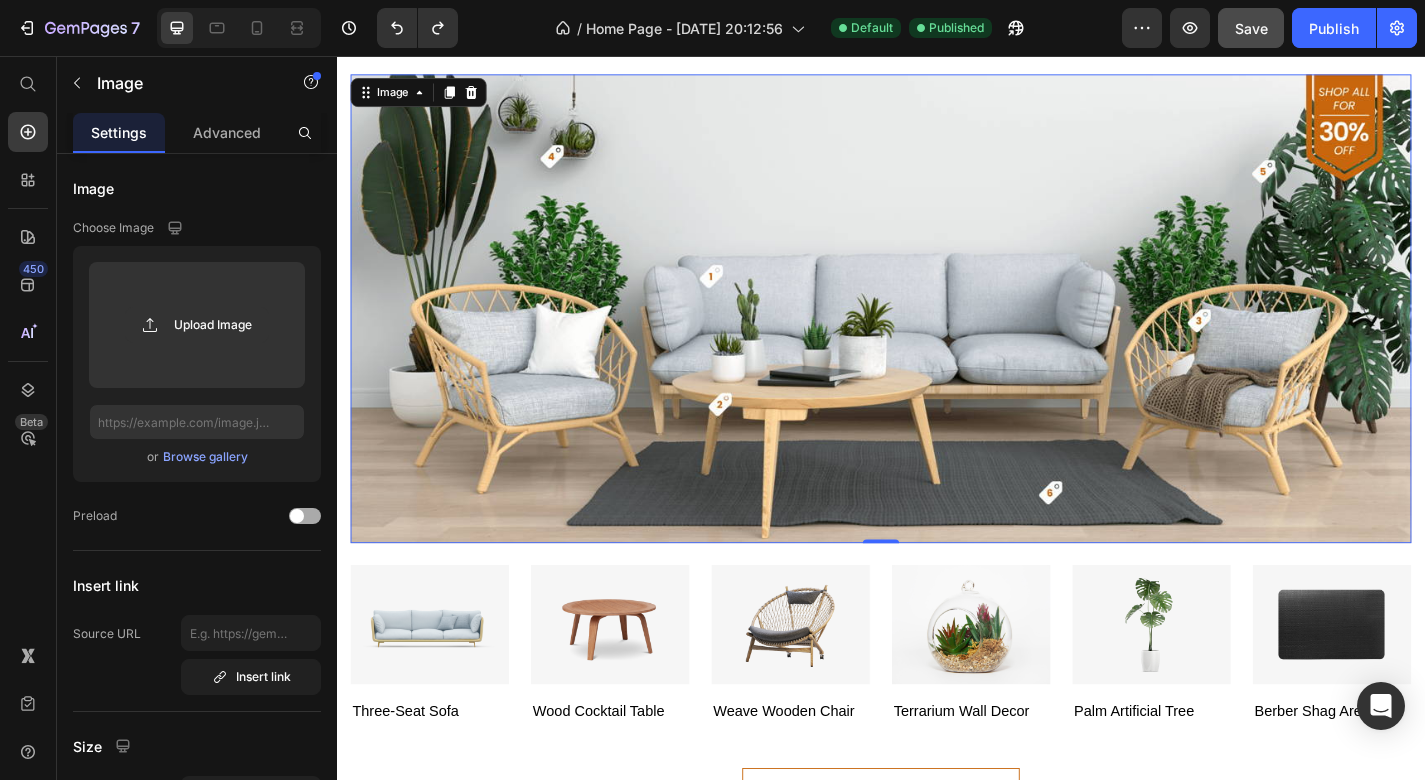 click on "Preload" 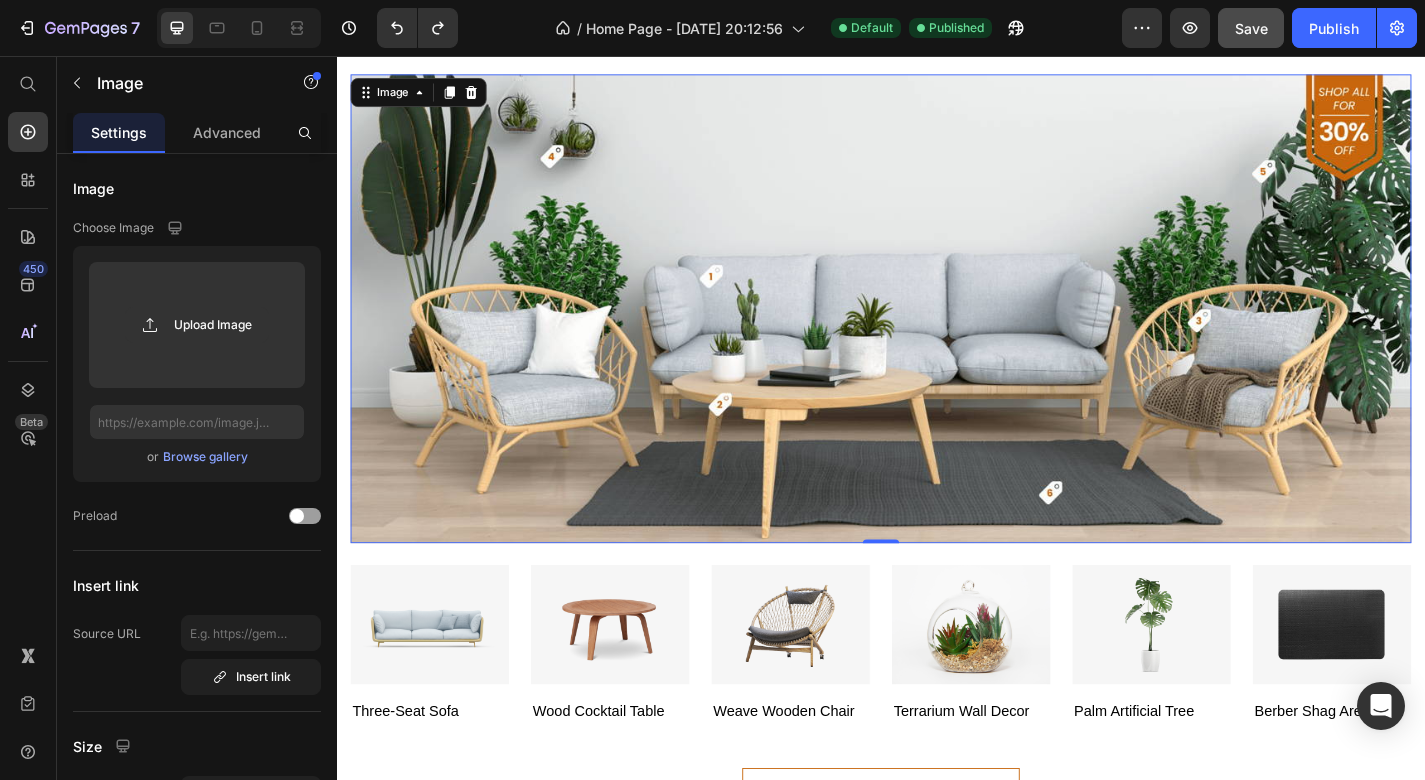 click on "Upload Image  or   Browse gallery" 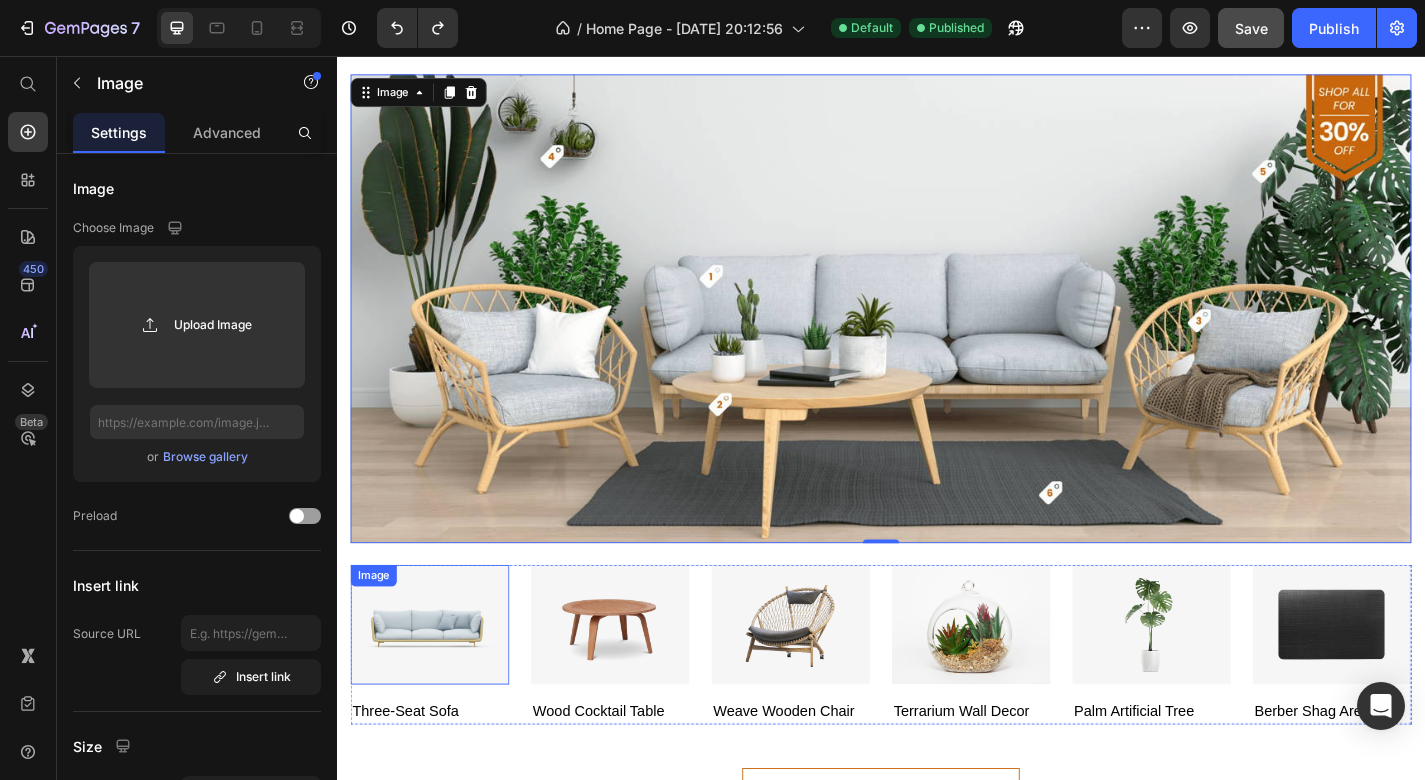 click on "Image" at bounding box center (439, 683) 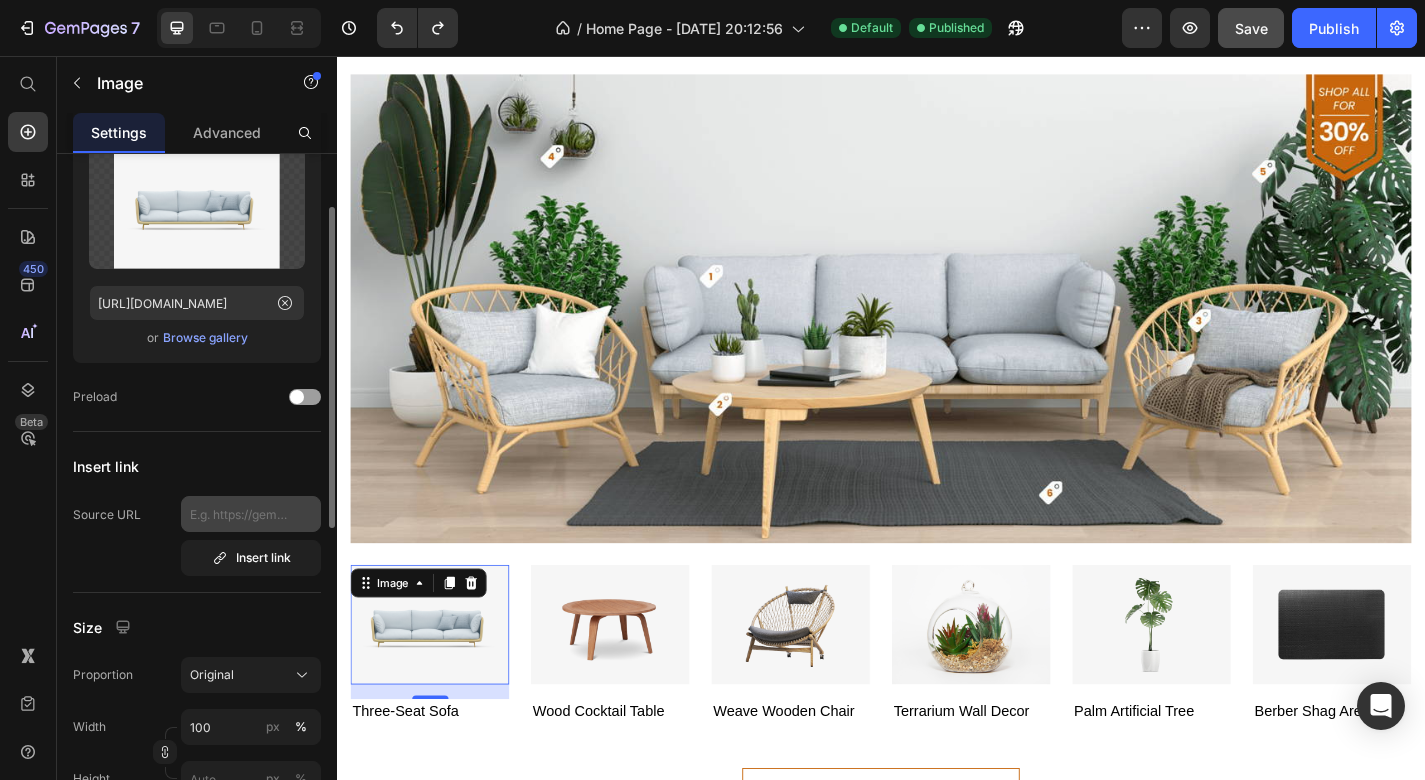 scroll, scrollTop: 119, scrollLeft: 0, axis: vertical 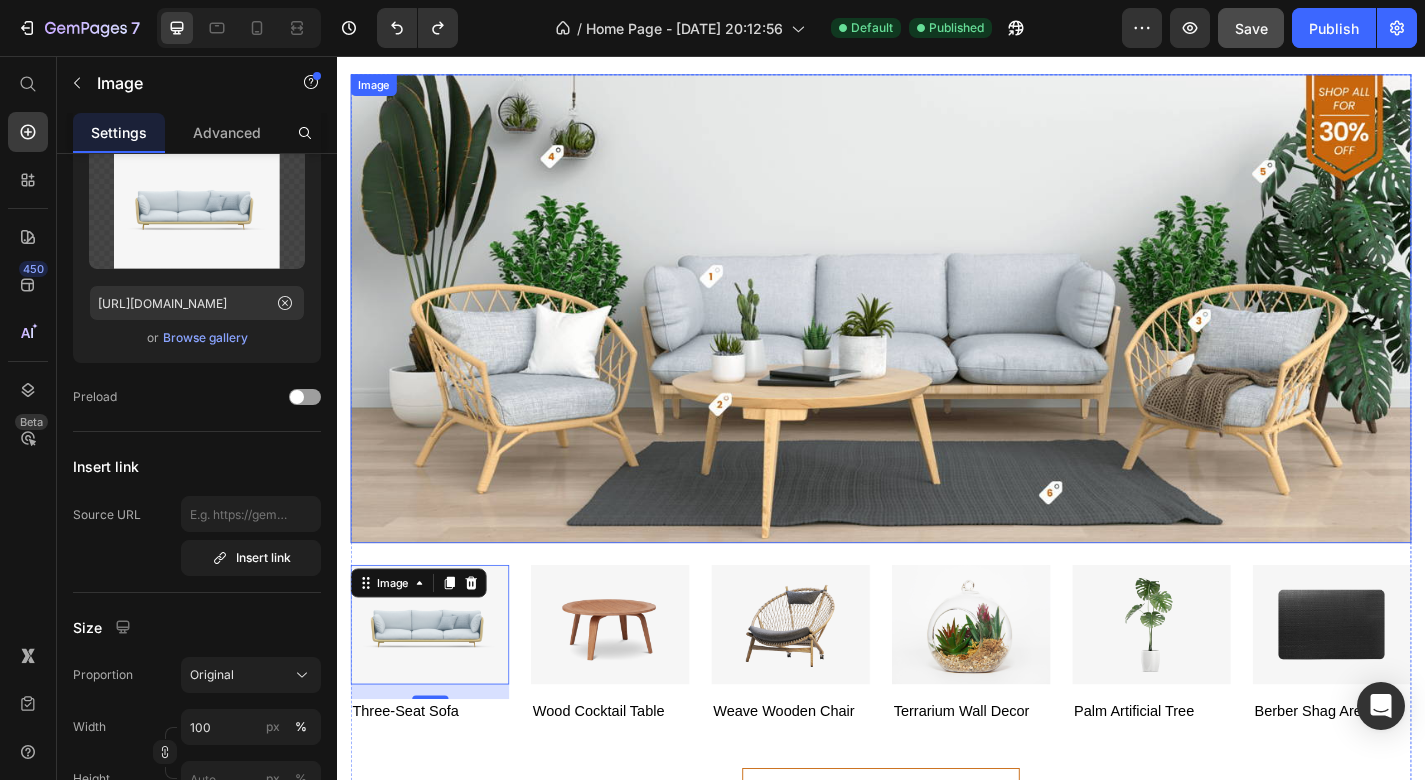 click at bounding box center (937, 334) 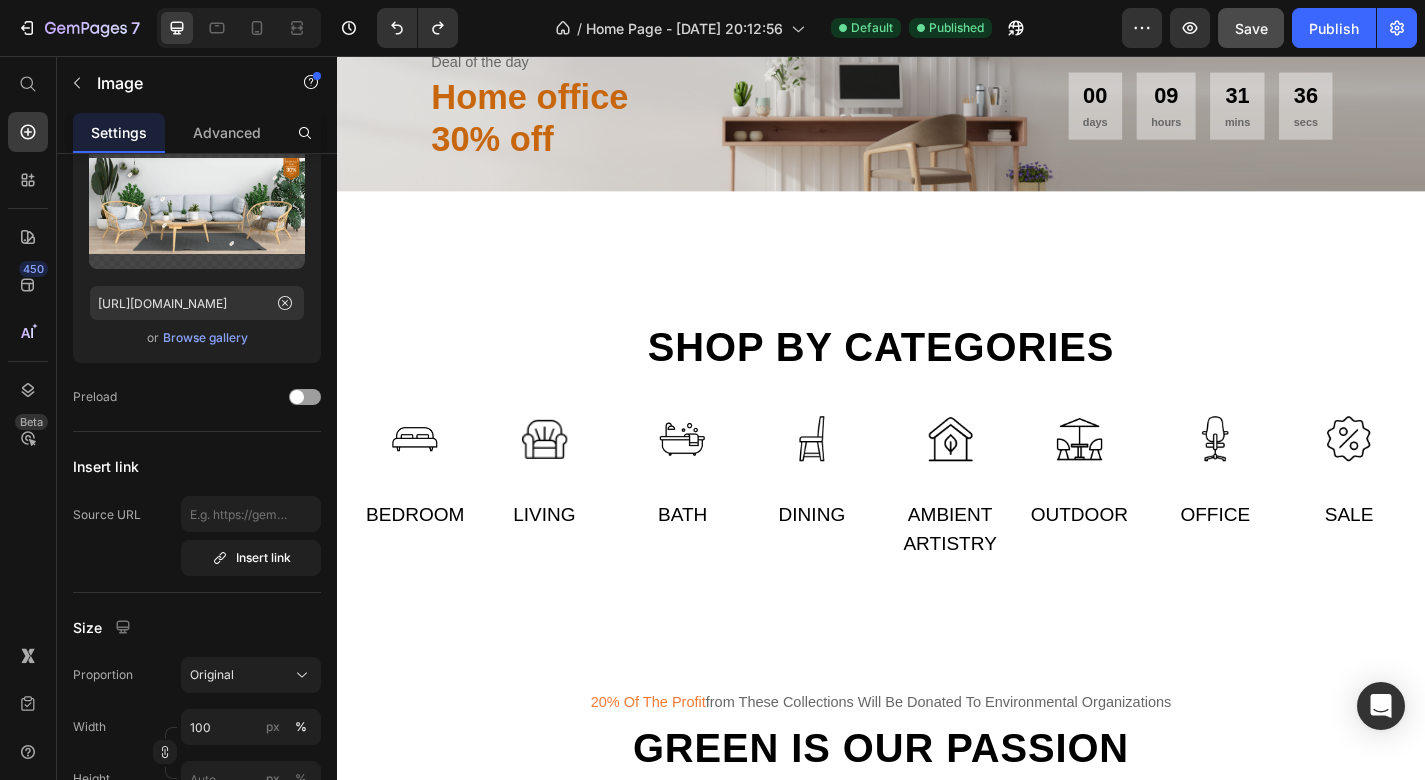 scroll, scrollTop: 670, scrollLeft: 0, axis: vertical 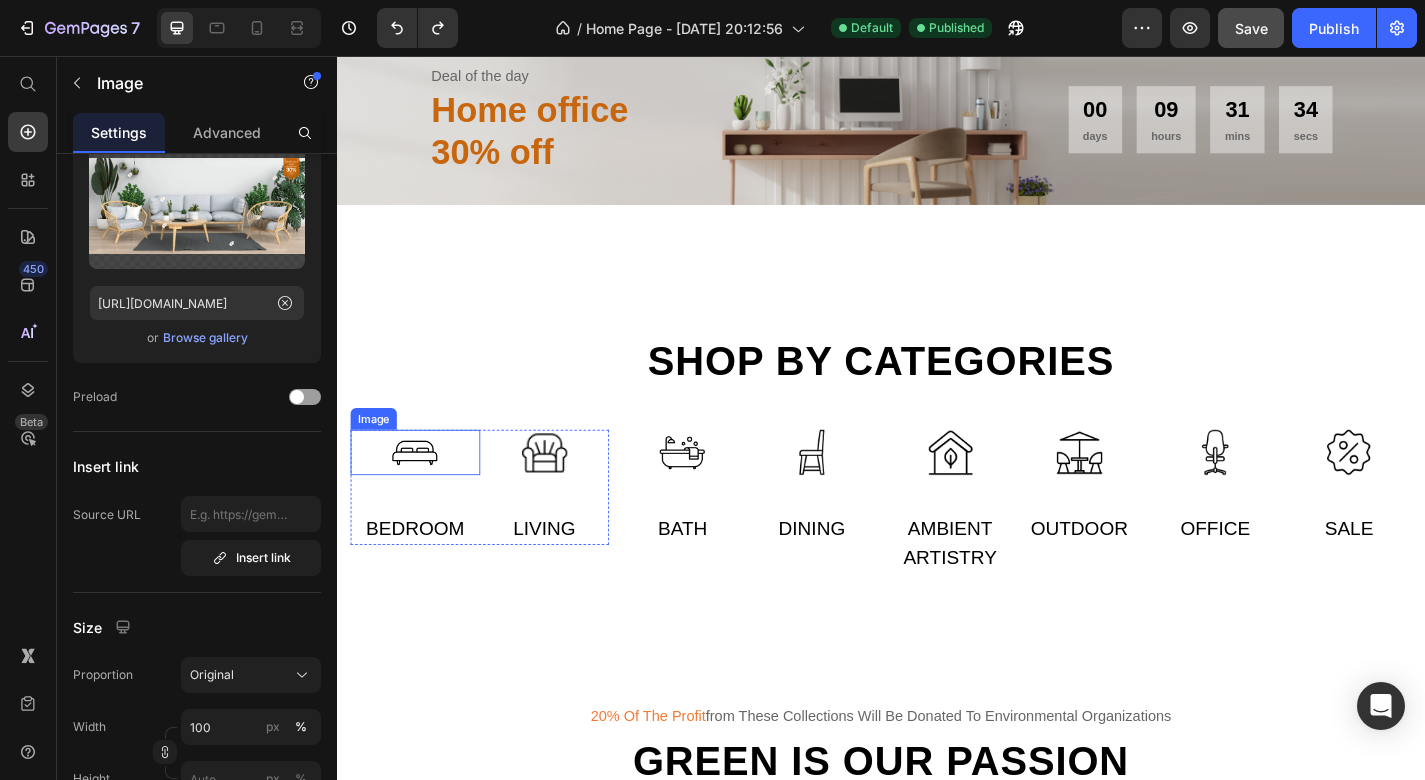 click at bounding box center [423, 493] 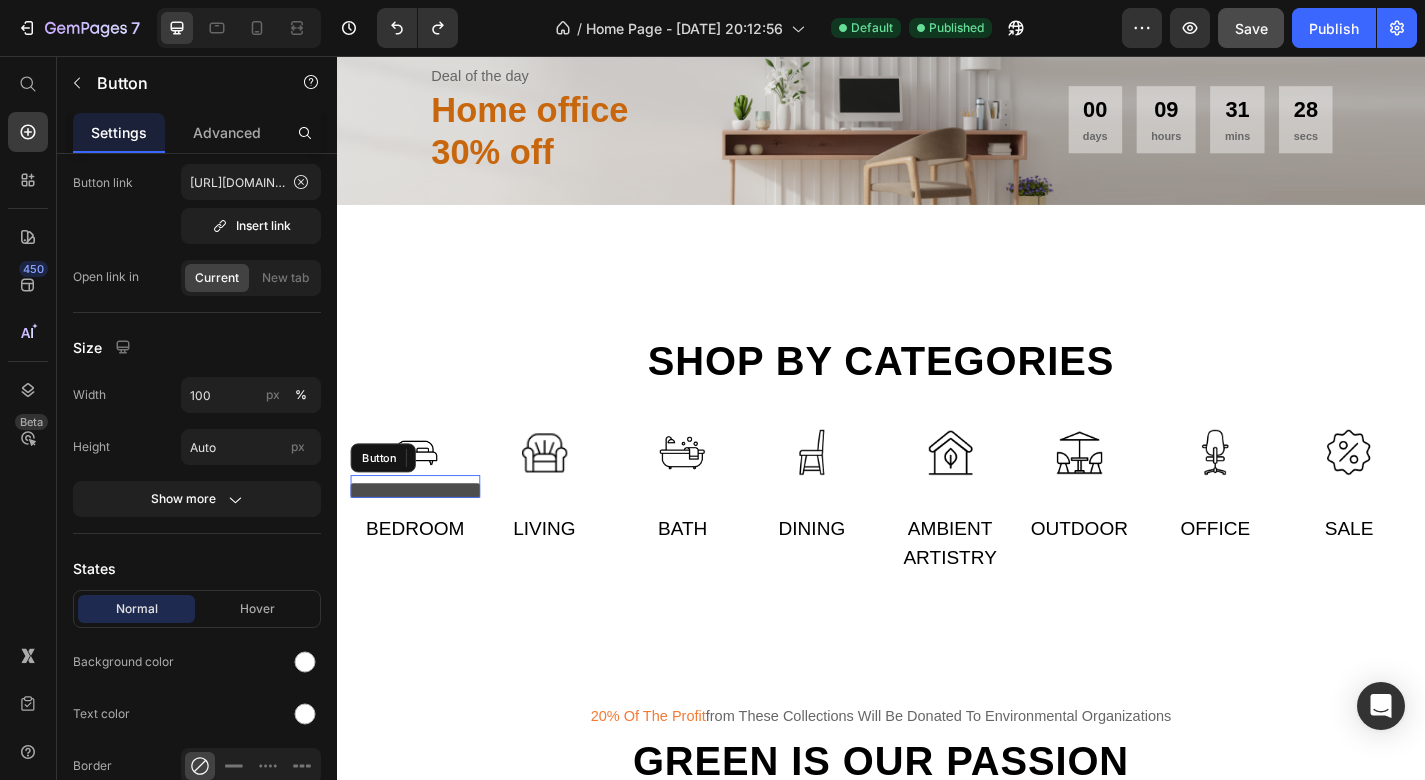 click at bounding box center (423, 535) 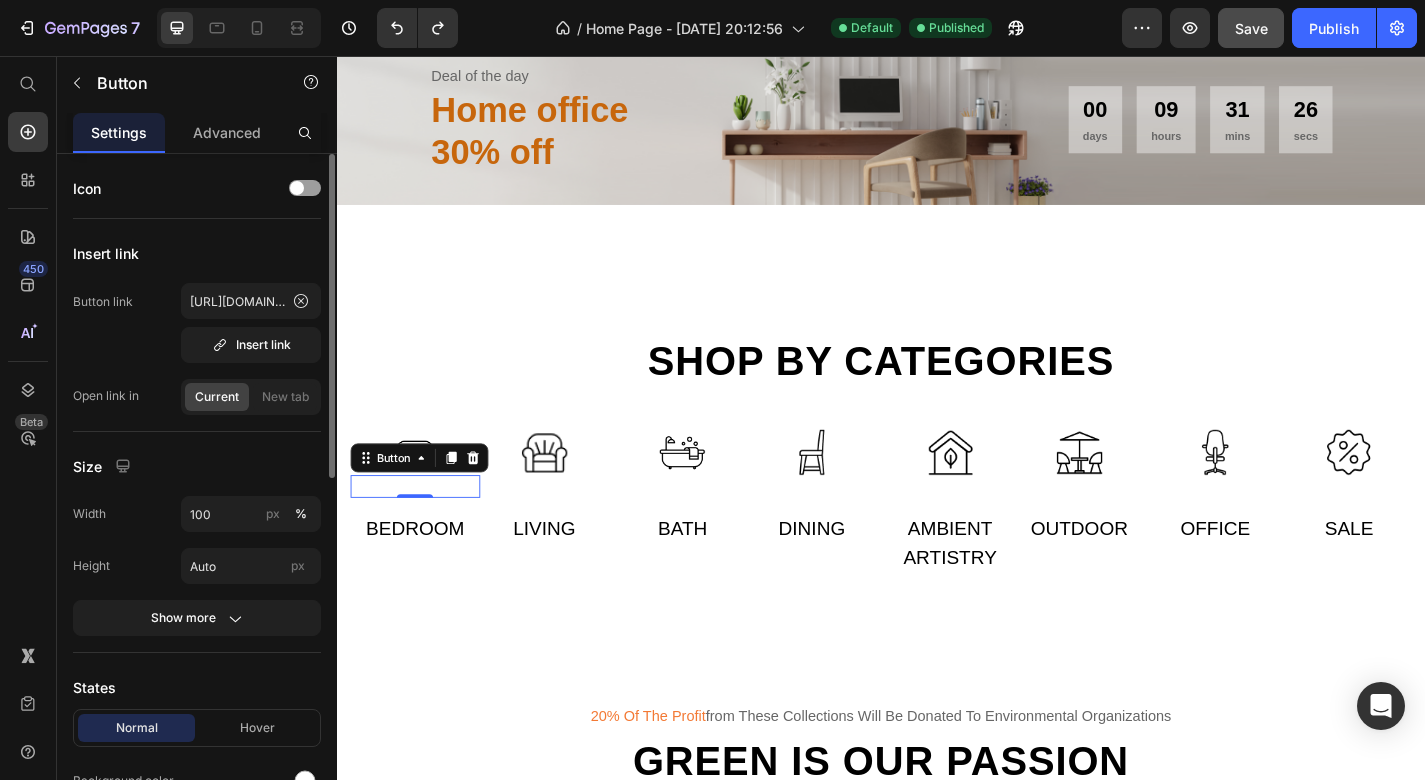 click on "Icon Insert link Button link [URL][DOMAIN_NAME]  Insert link   Open link in  Current New tab Size Width 100 px % Height Auto px Show more States Normal Hover Background color Text color Border Corner 3 3 3 3 Shadow Text Styles Paragraph 1 Font sans-serif Size 16 Show more" at bounding box center [197, 820] 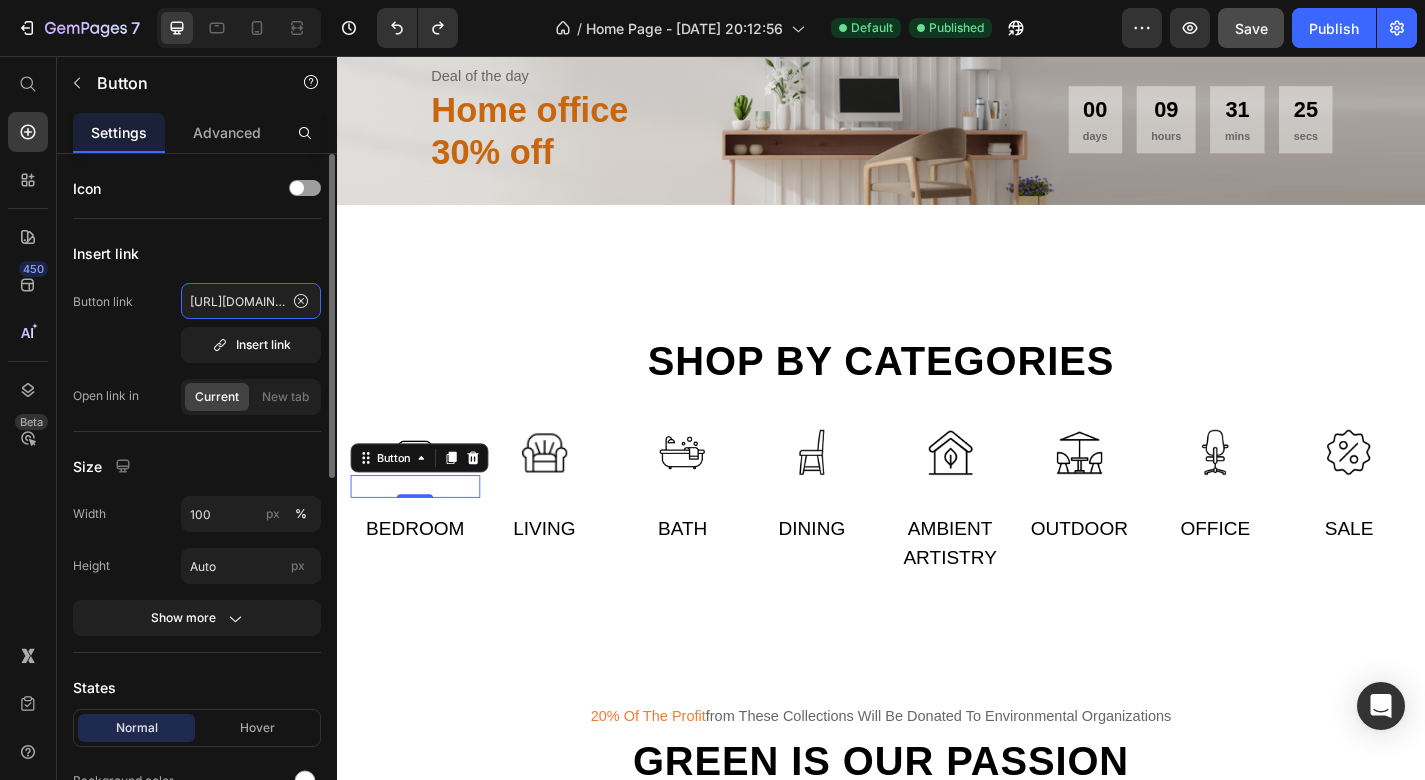 click on "[URL][DOMAIN_NAME]" 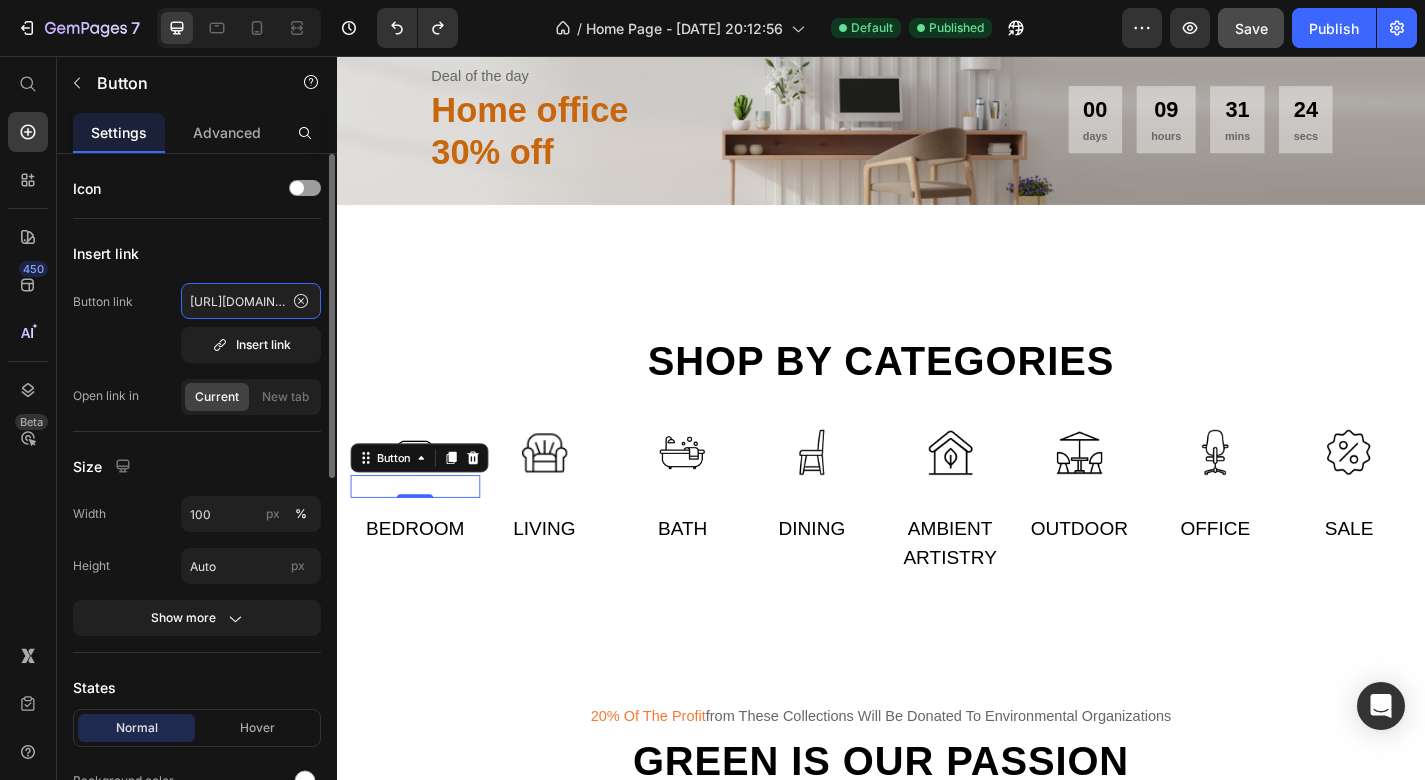 click on "[URL][DOMAIN_NAME]" 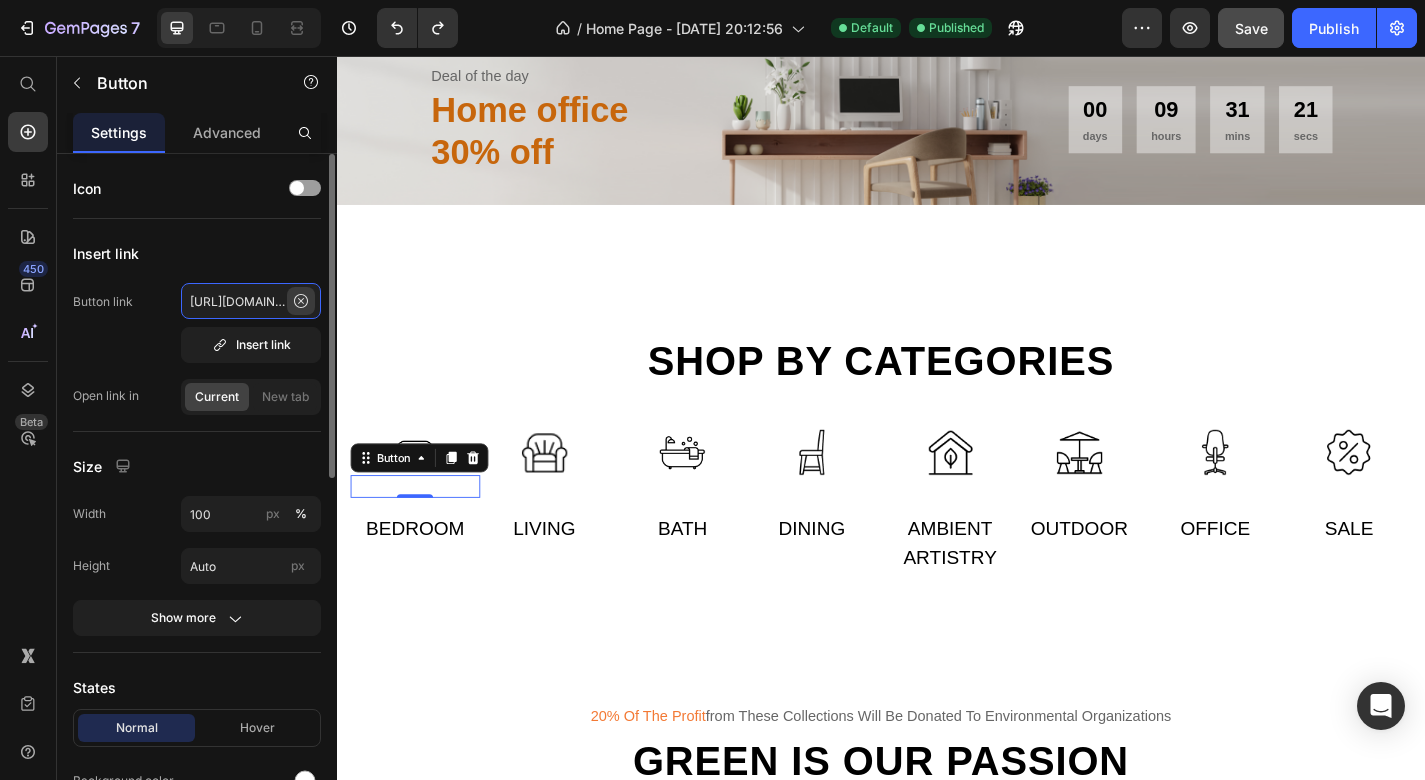 drag, startPoint x: 191, startPoint y: 300, endPoint x: 300, endPoint y: 308, distance: 109.29318 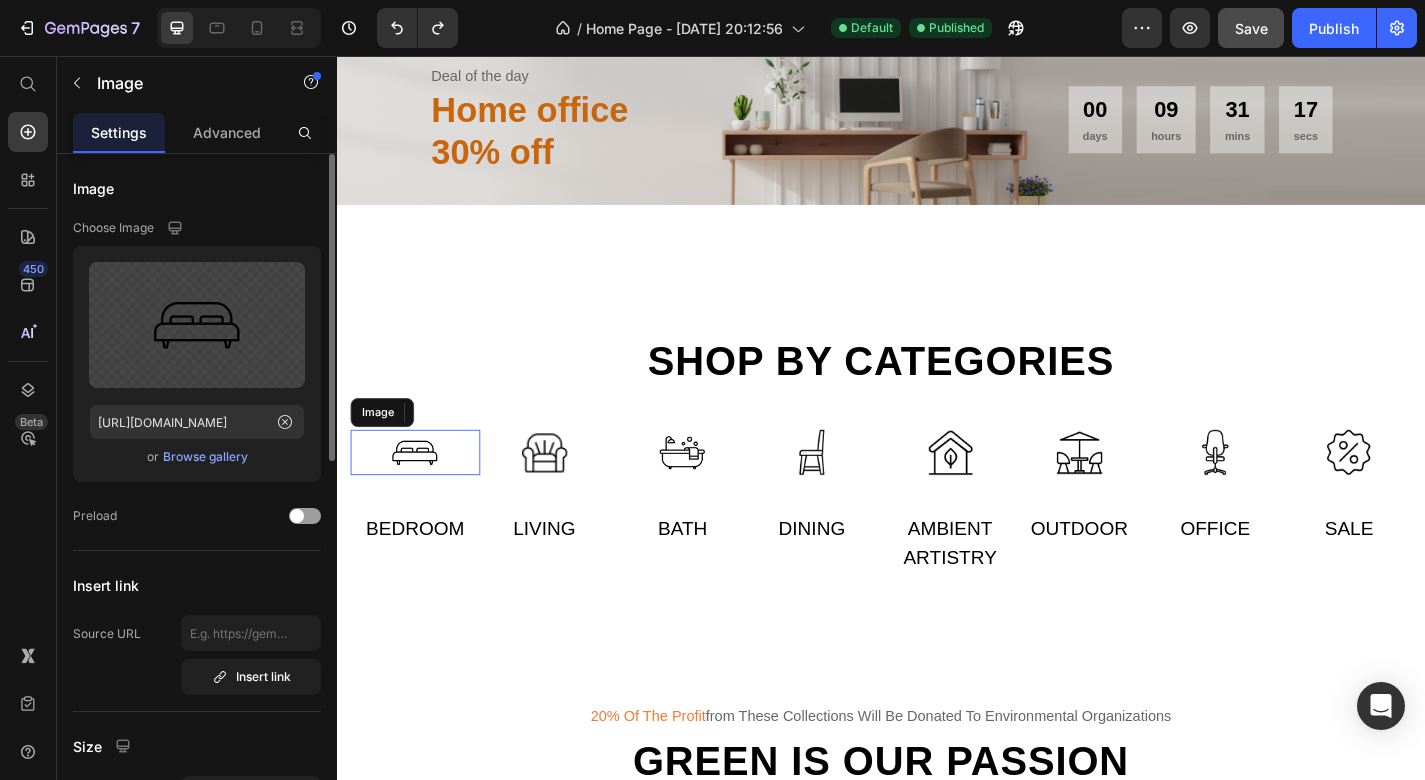 click at bounding box center [423, 493] 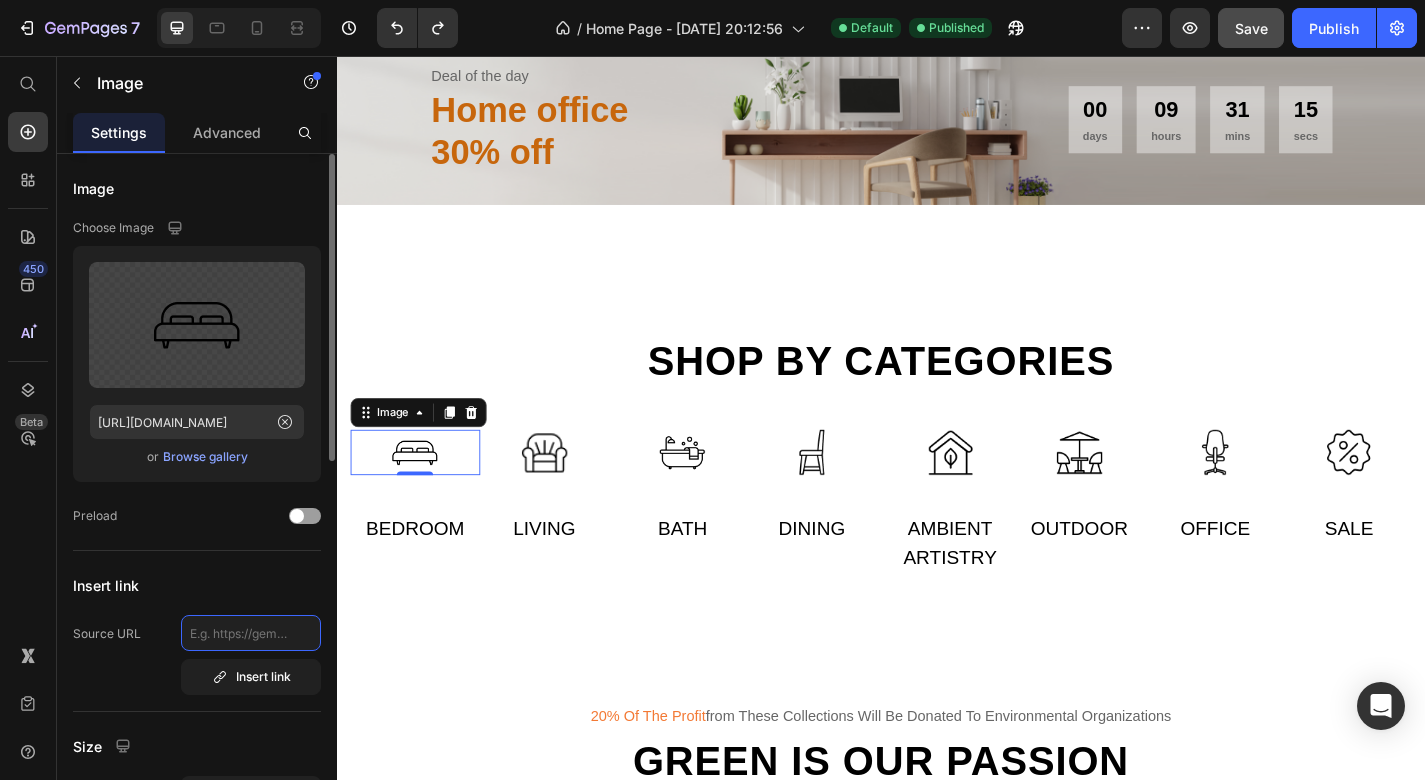 click 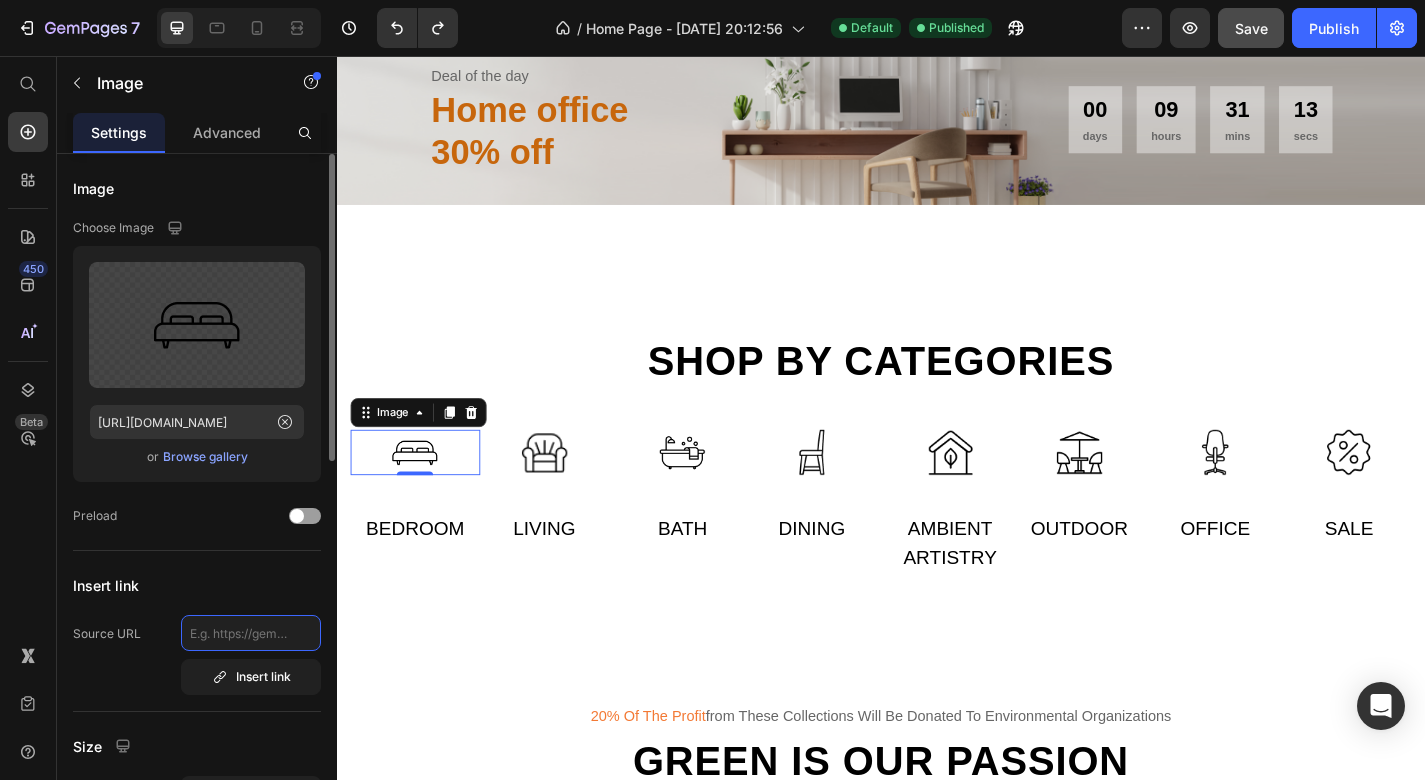paste on "[URL][DOMAIN_NAME]" 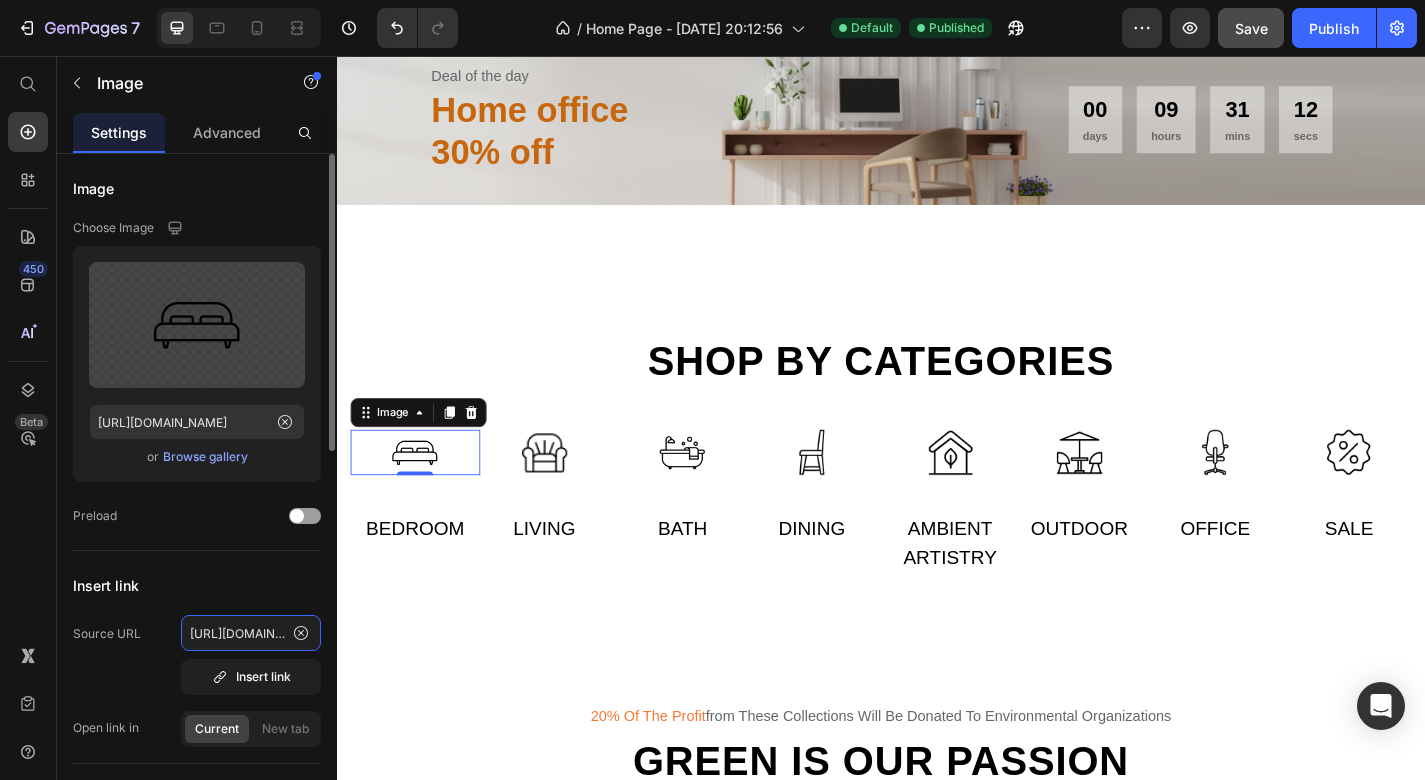 type on "[URL][DOMAIN_NAME]" 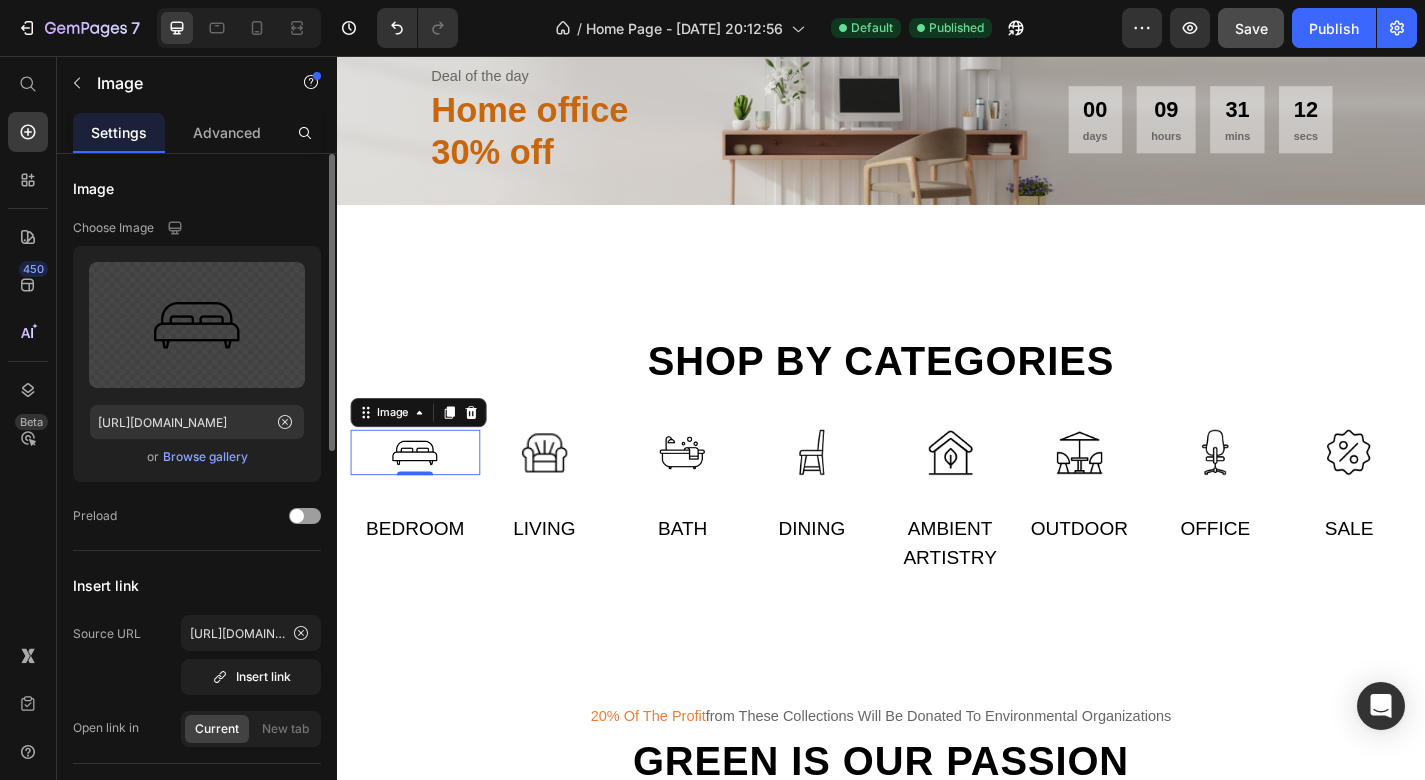 click on "Insert link" at bounding box center (197, 585) 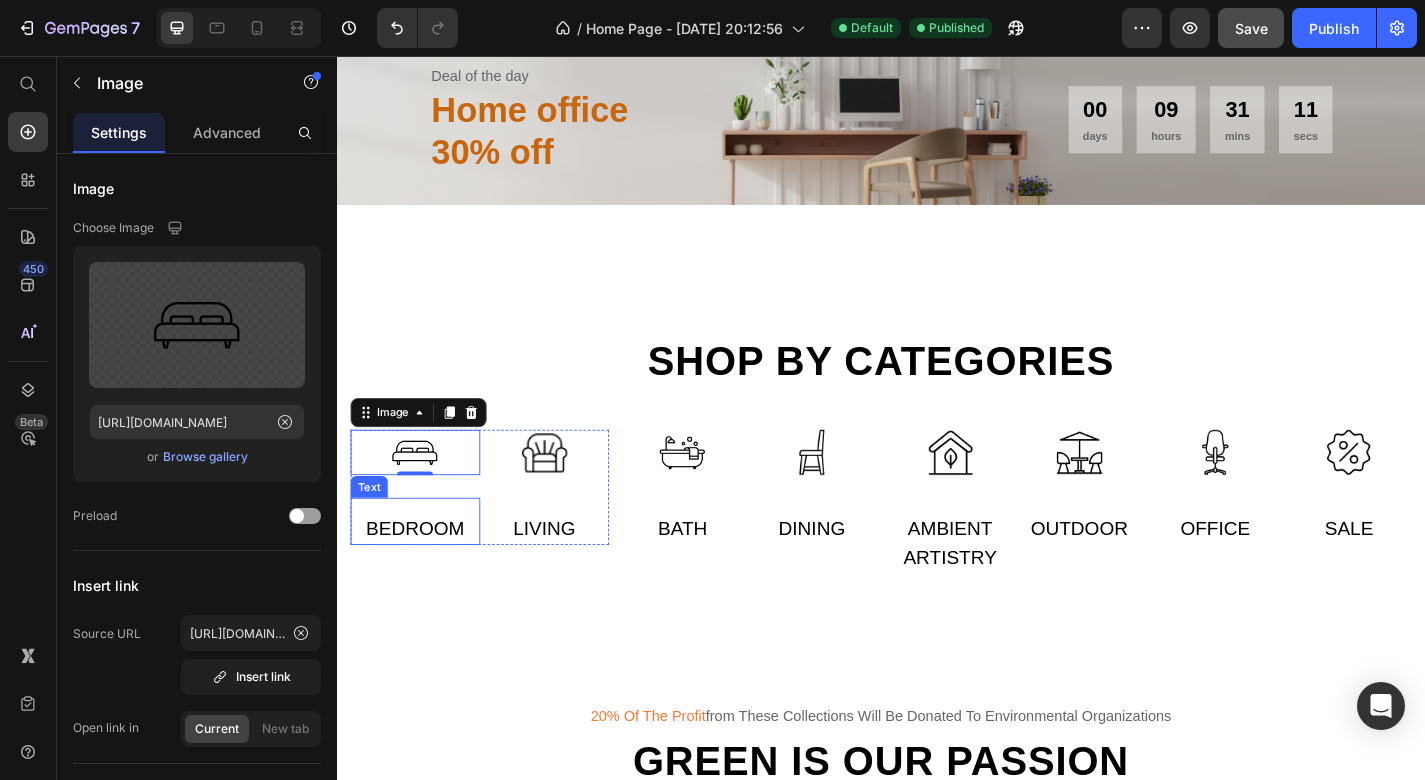 click on "Bedroom" at bounding box center (423, 577) 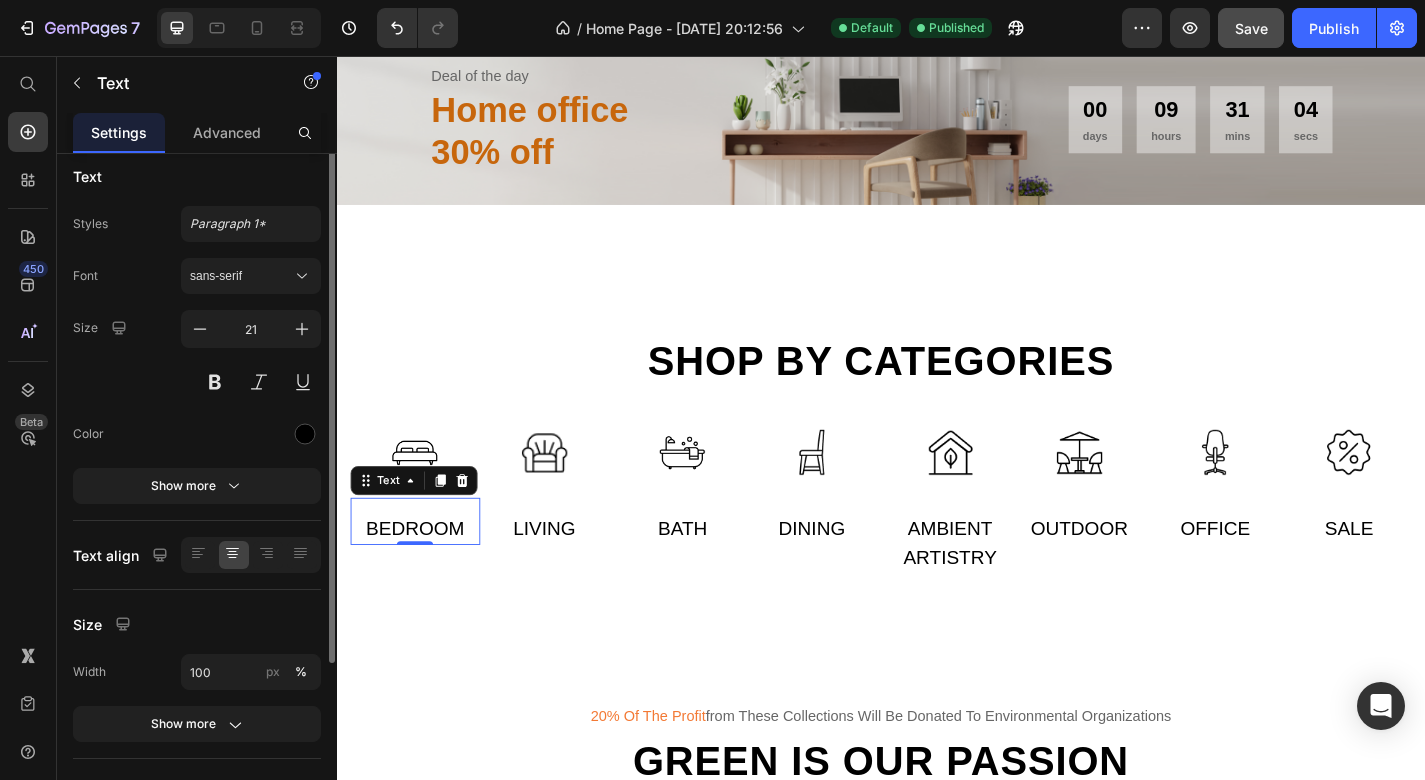 scroll, scrollTop: 0, scrollLeft: 0, axis: both 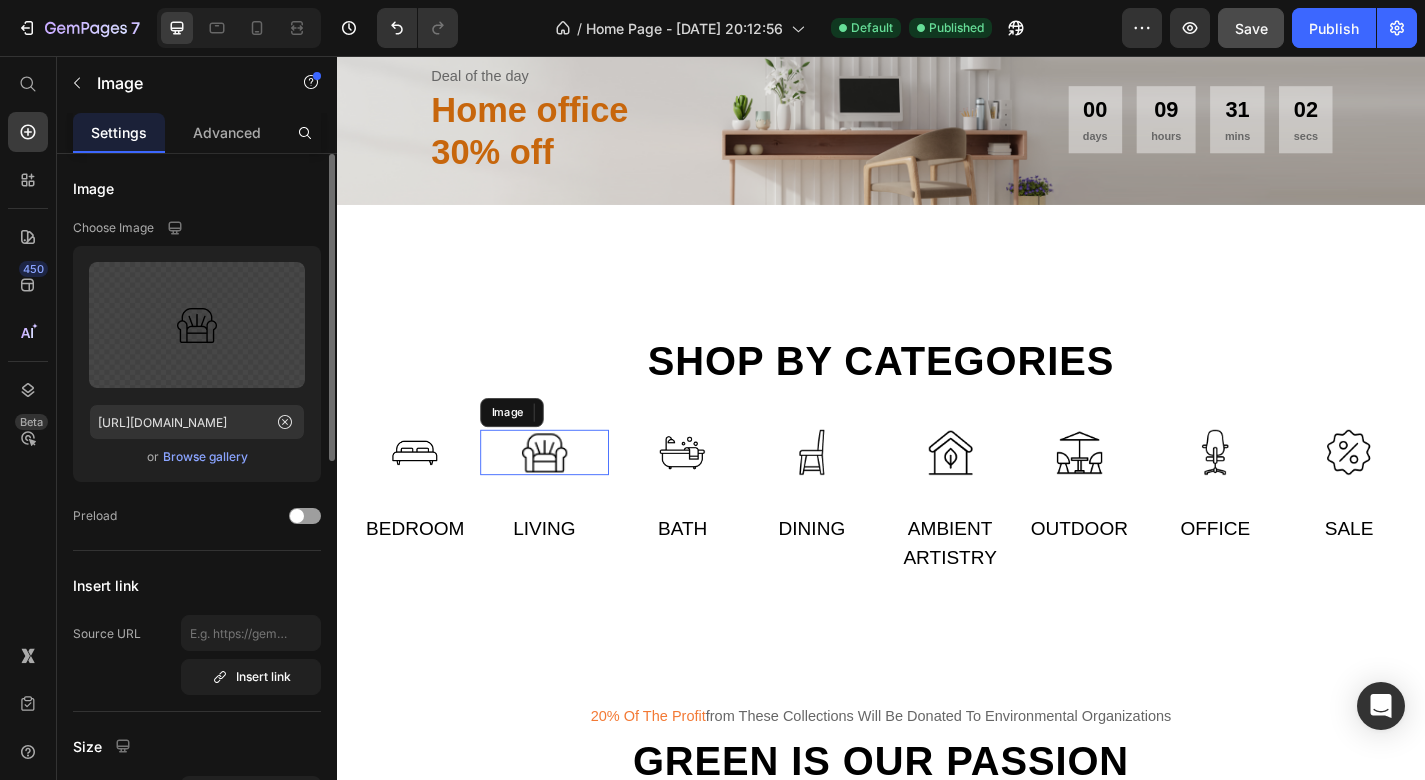 click at bounding box center [566, 493] 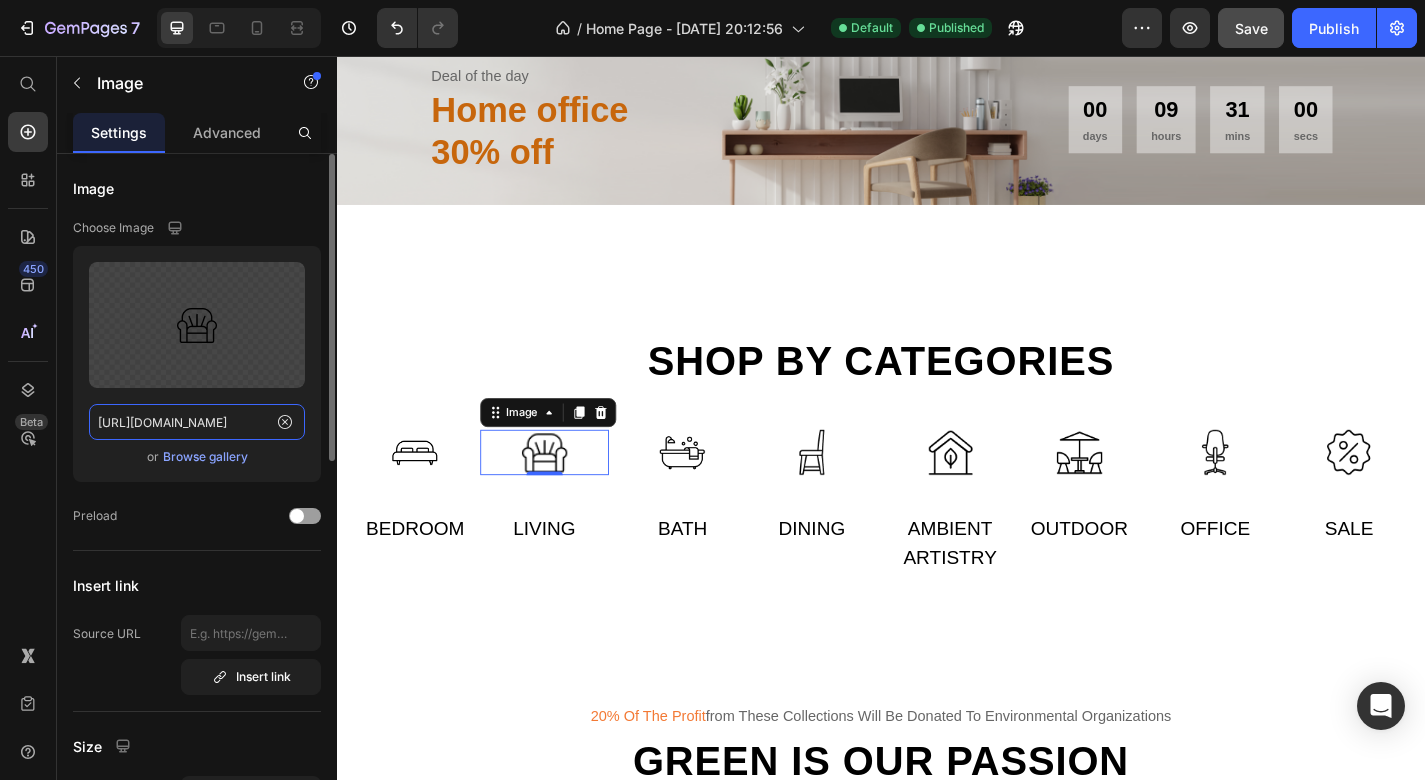 click on "[URL][DOMAIN_NAME]" 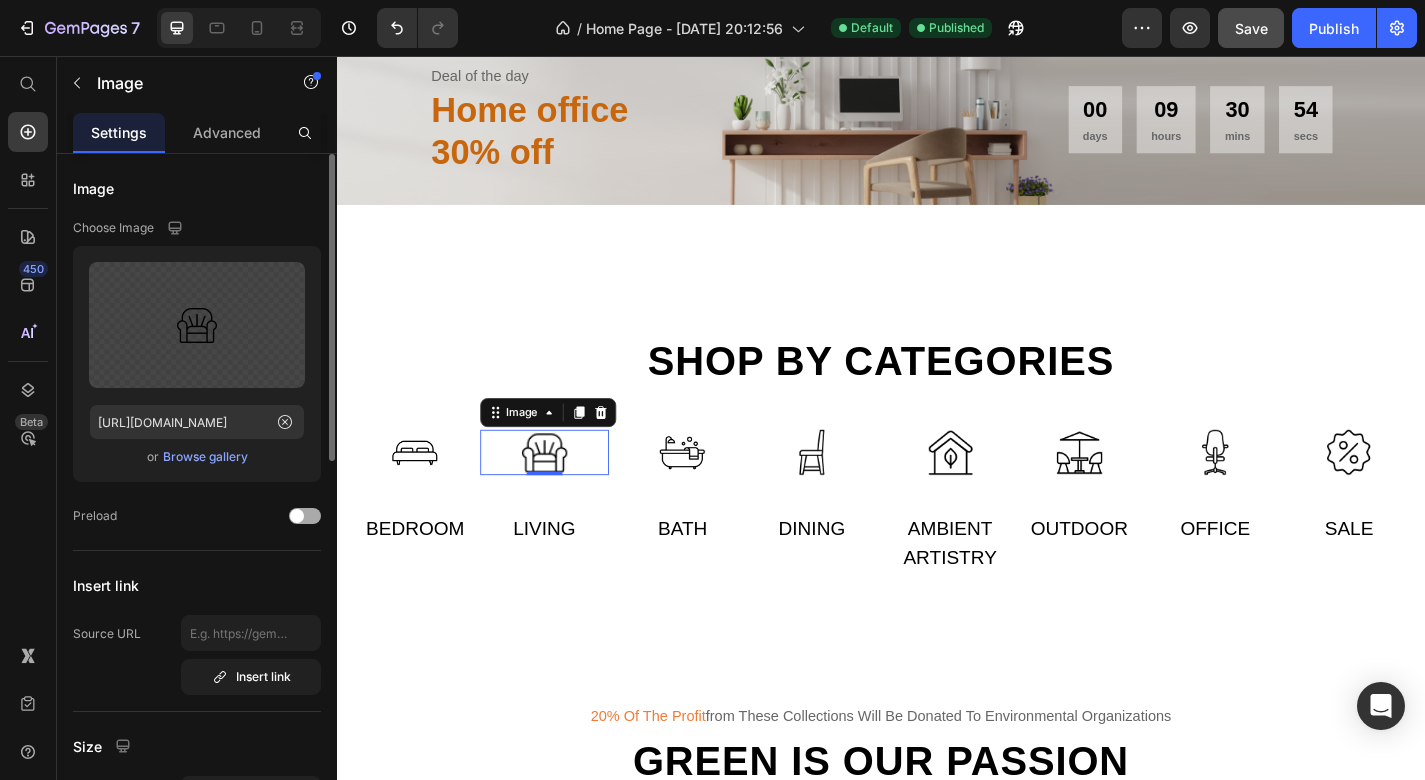 click on "Preload" 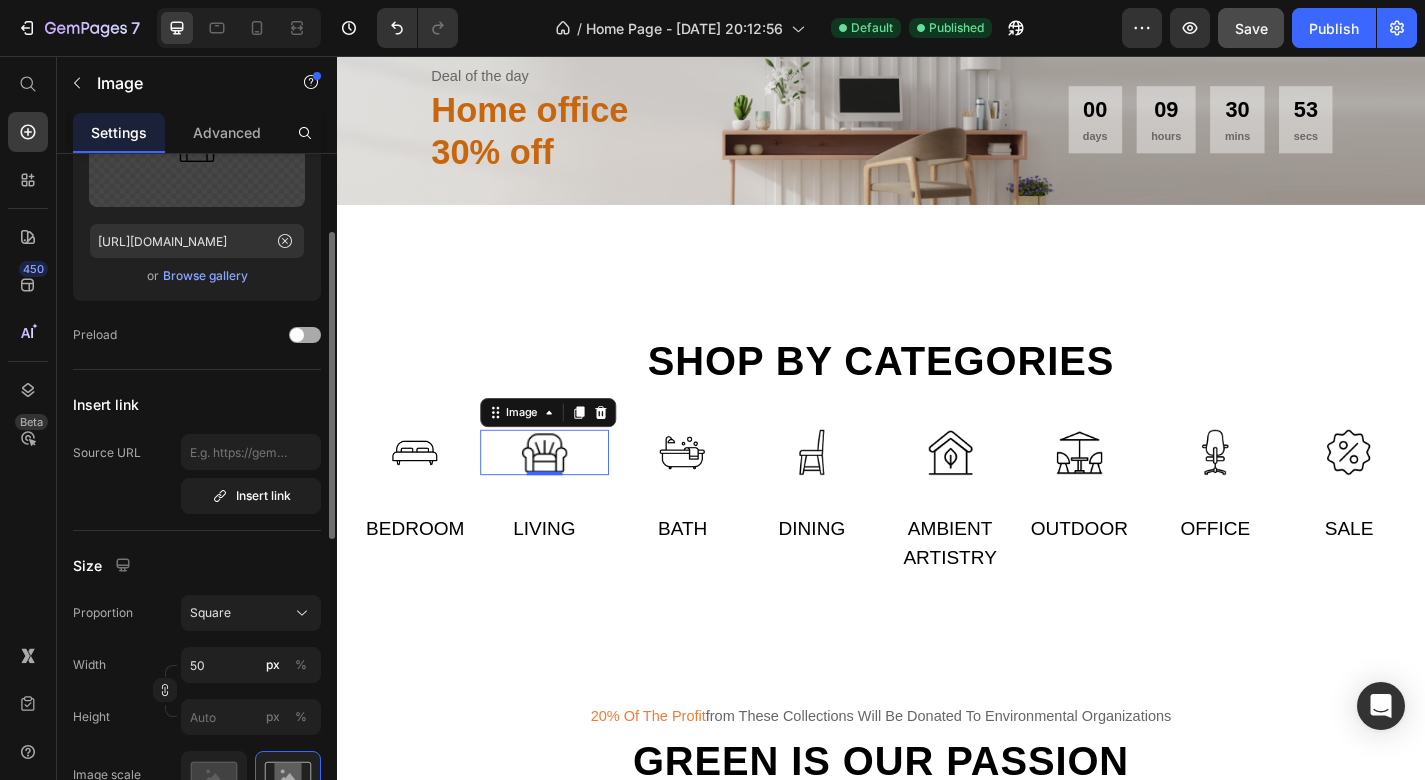 scroll, scrollTop: 184, scrollLeft: 0, axis: vertical 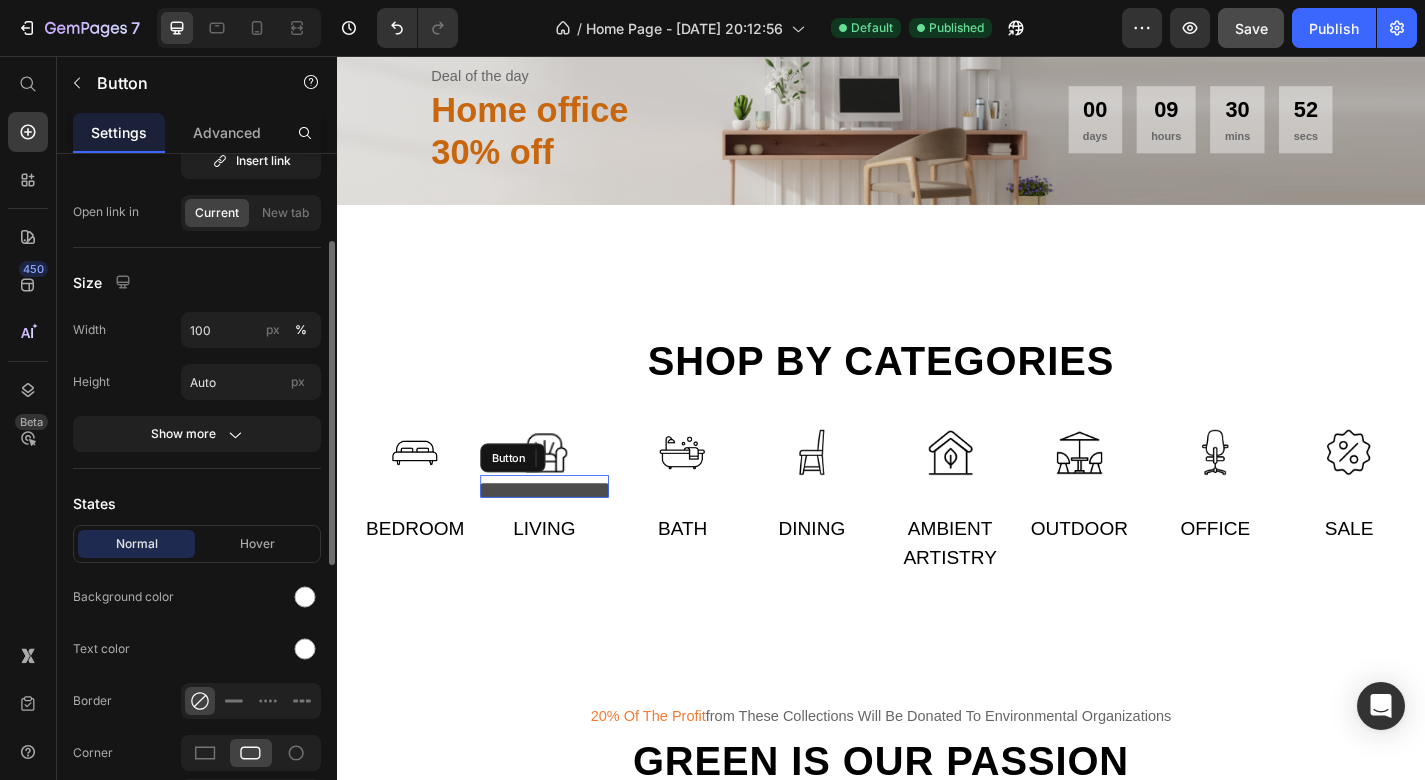 click at bounding box center [566, 535] 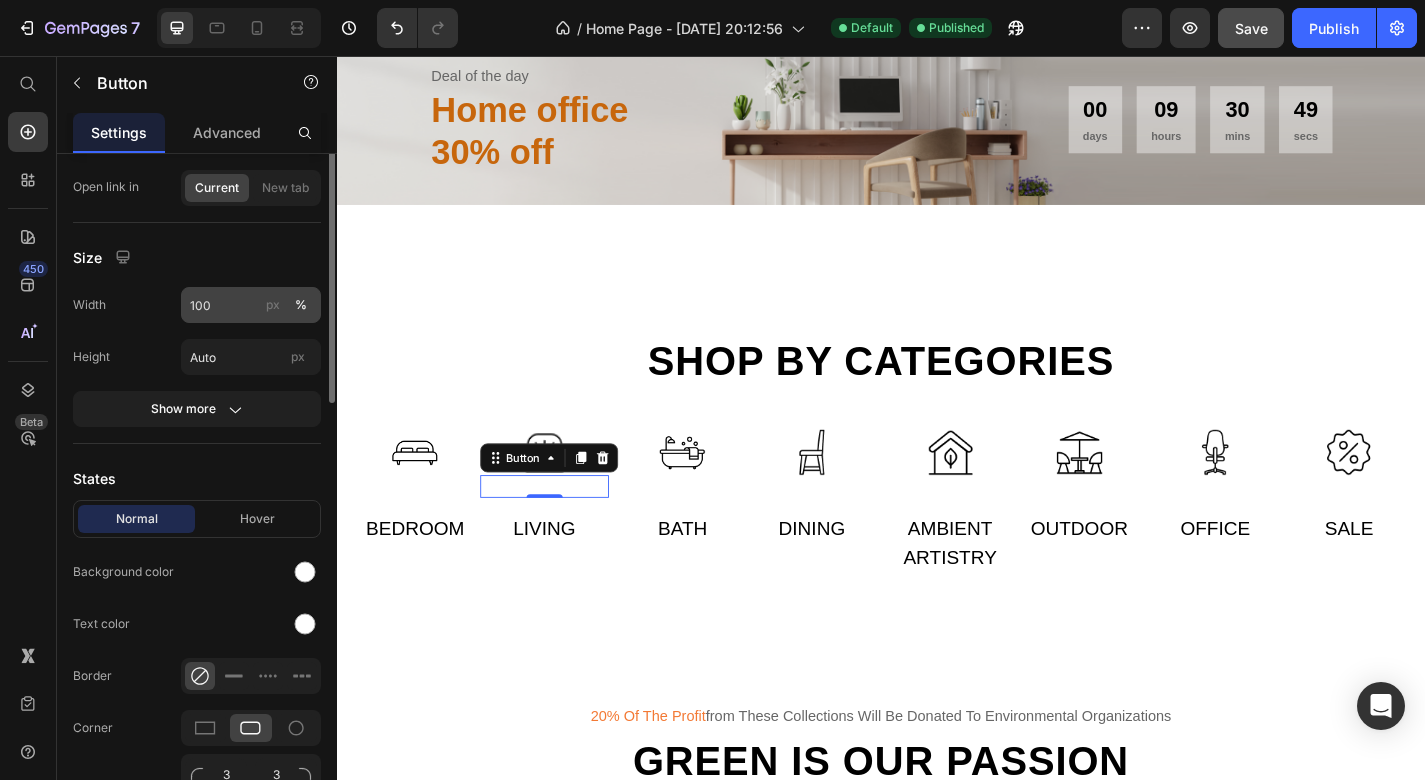 scroll, scrollTop: 0, scrollLeft: 0, axis: both 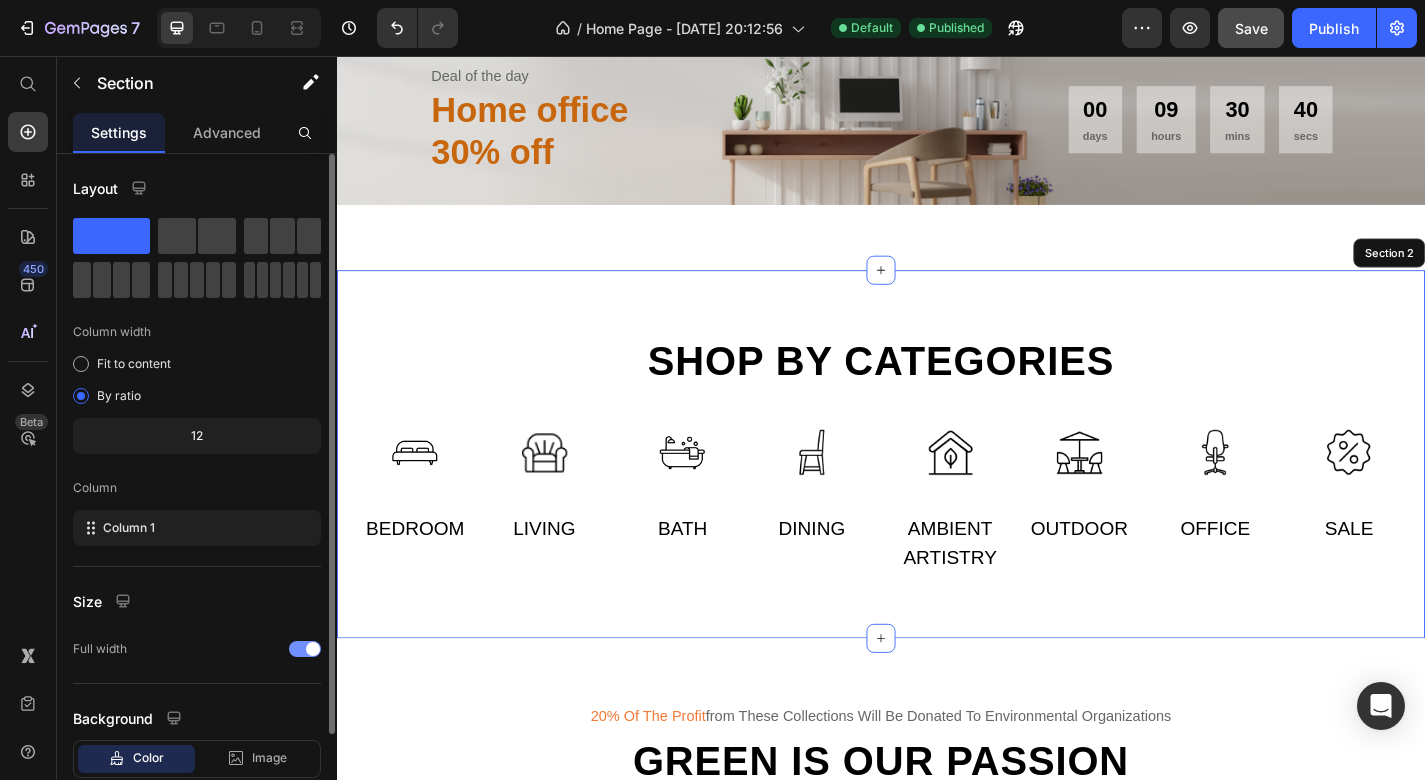 click on "Shop by categories Heading Row Image Button Bedroom Text Image Button   0 Living Text Row Image Button Bath Text Image Button Dining Text Row Image Button Ambient artistry Text Image Button Outdoor Text Row Image Button Office Text Image Button Sale Text Row Row" at bounding box center [937, 495] 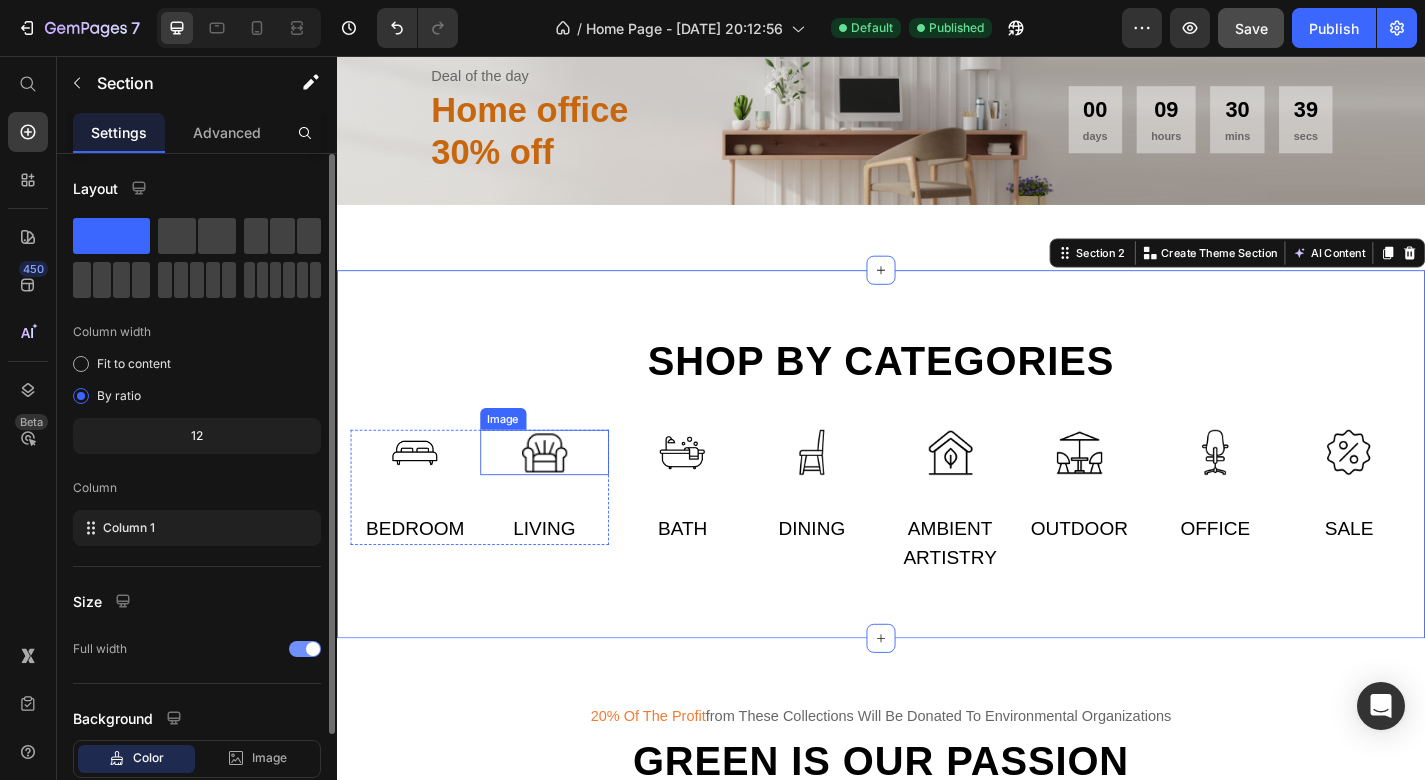 click at bounding box center [566, 493] 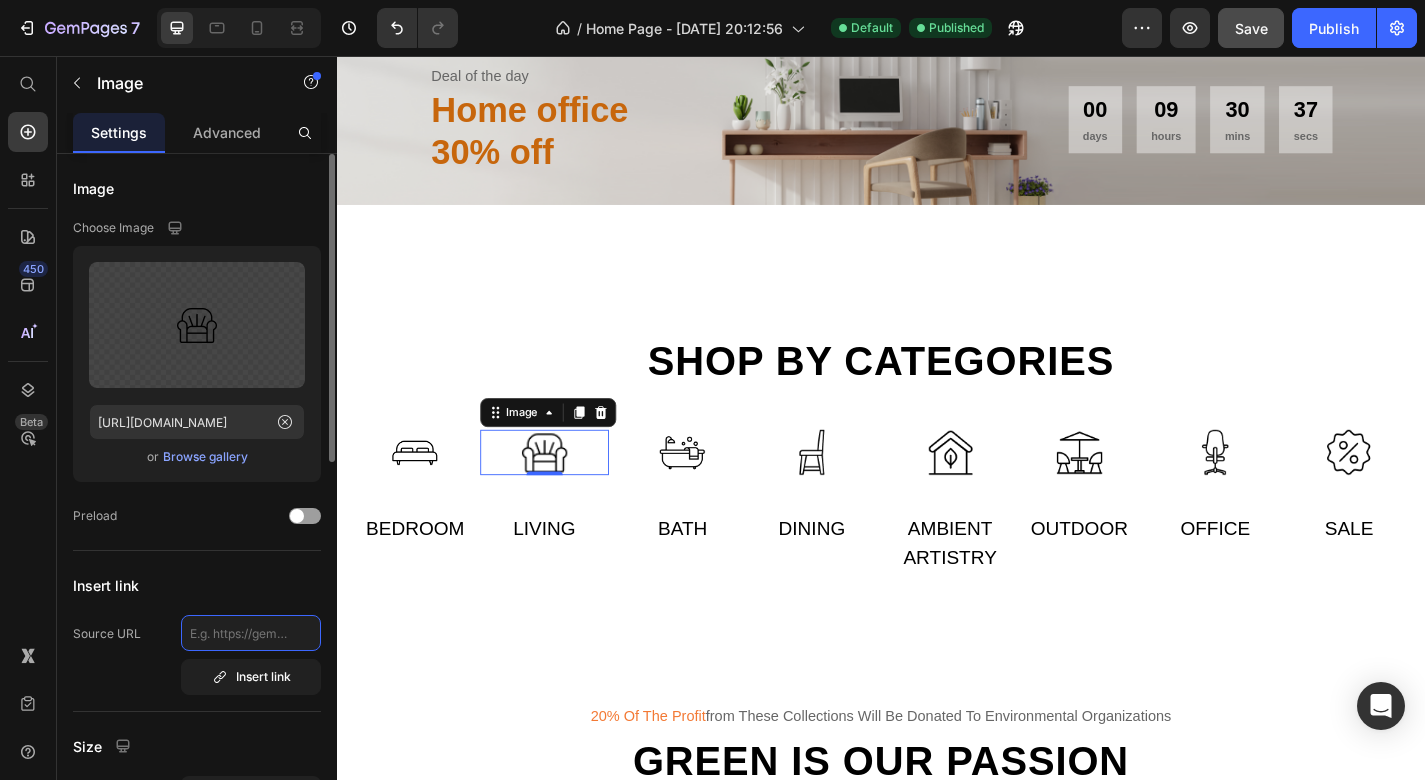 click 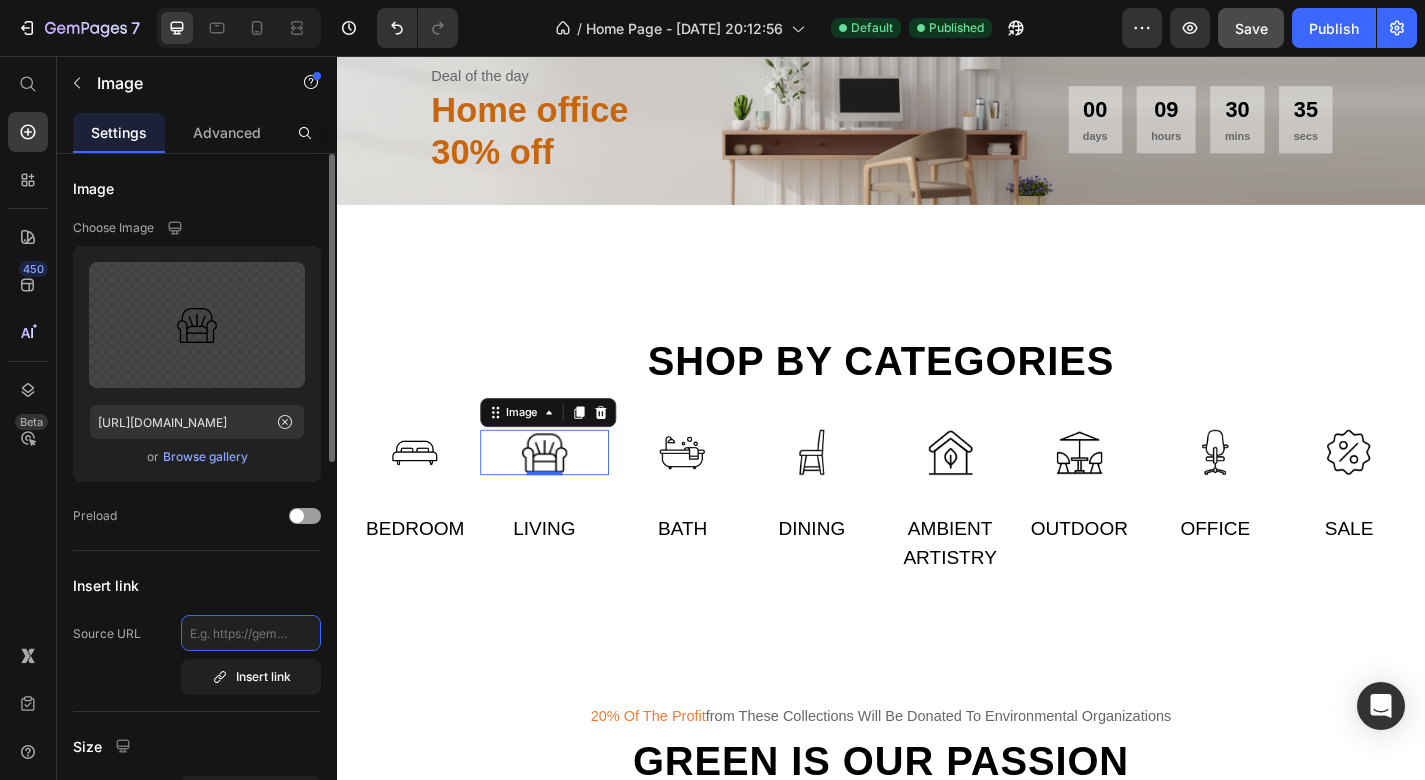 paste on "[URL][DOMAIN_NAME]" 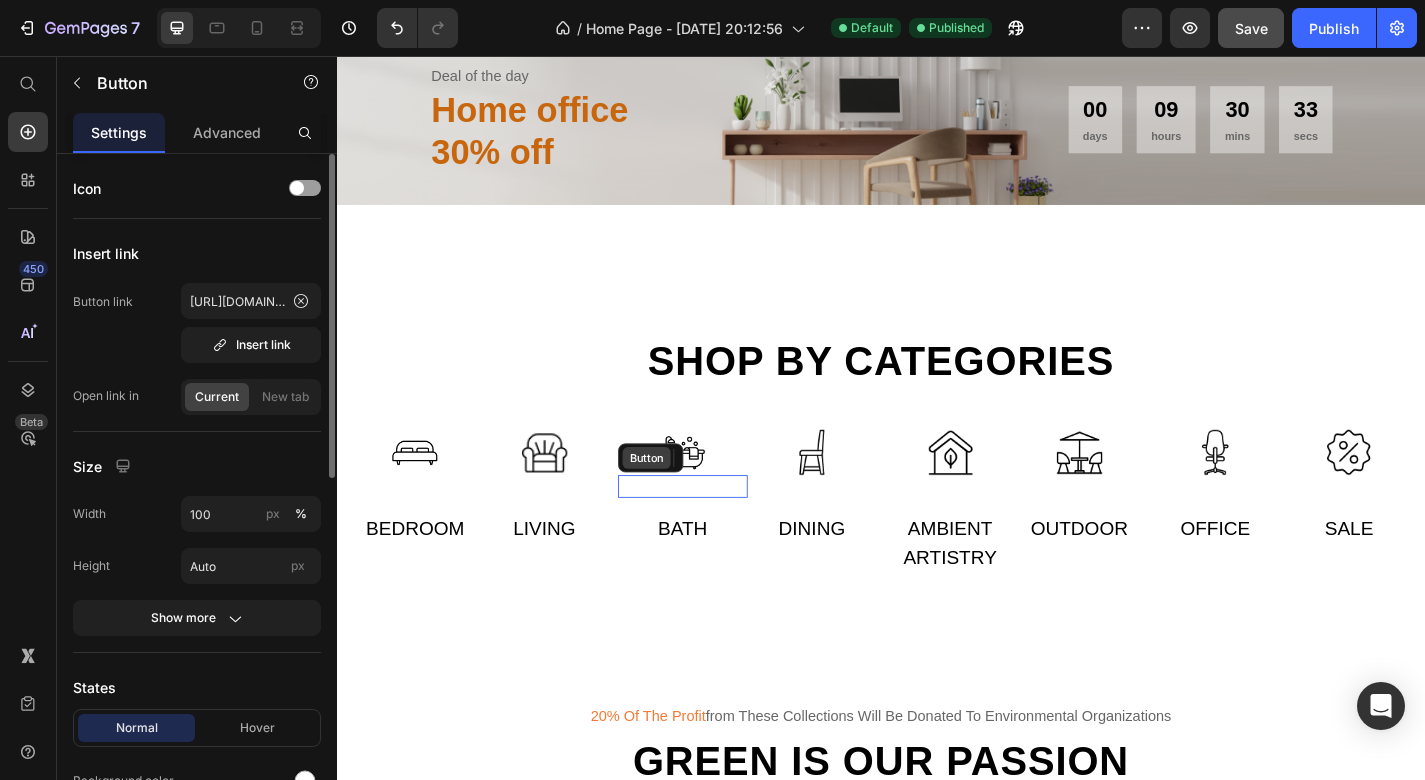 click on "Button" at bounding box center [678, 499] 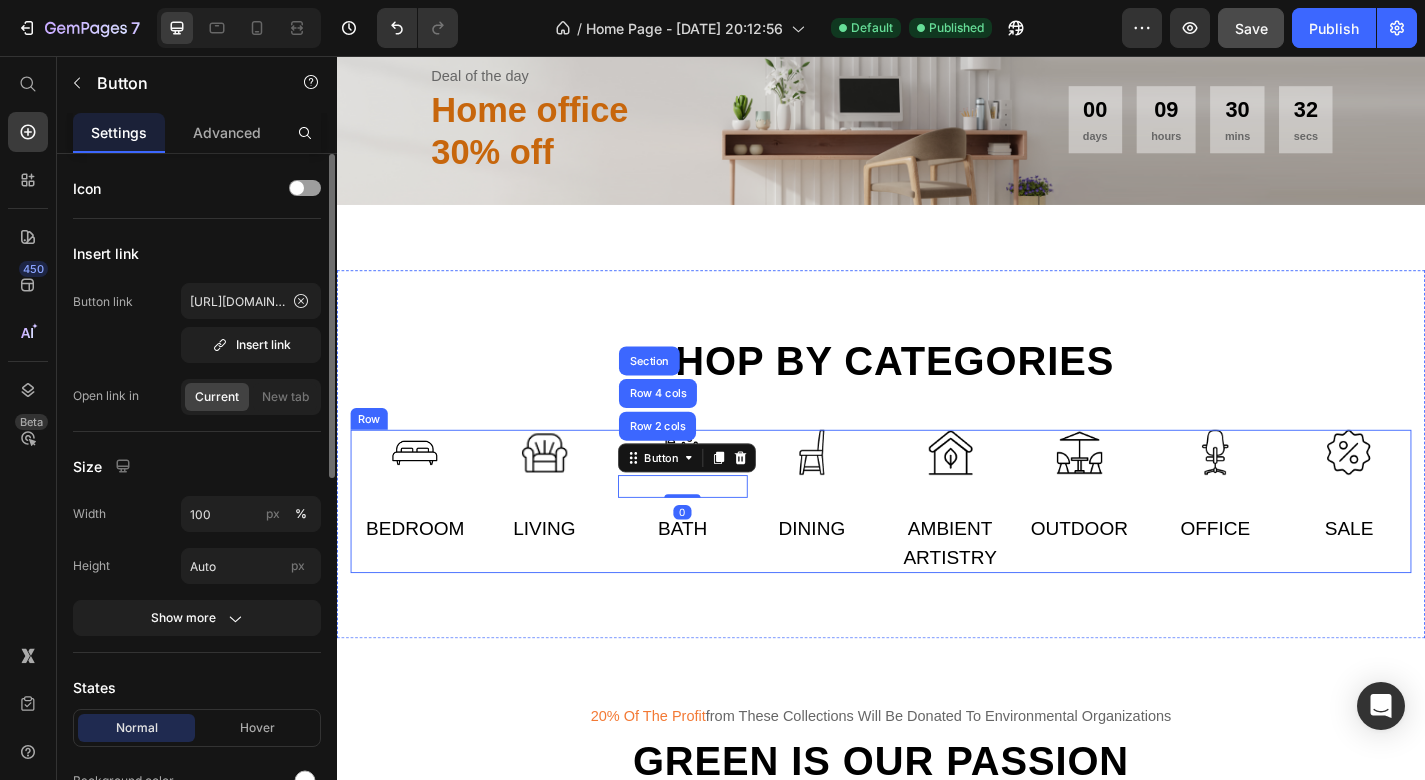 click on "Shop by categories Heading Row Image Button Bedroom Text Image Button Living Text Row Image Button Row 2 cols Row 4 cols Section   0 Bath Text Image Button Dining Text Row Image Button Ambient artistry Text Image Button Outdoor Text Row Image Button Office Text Image Button Sale Text Row Row Section 2" at bounding box center (937, 495) 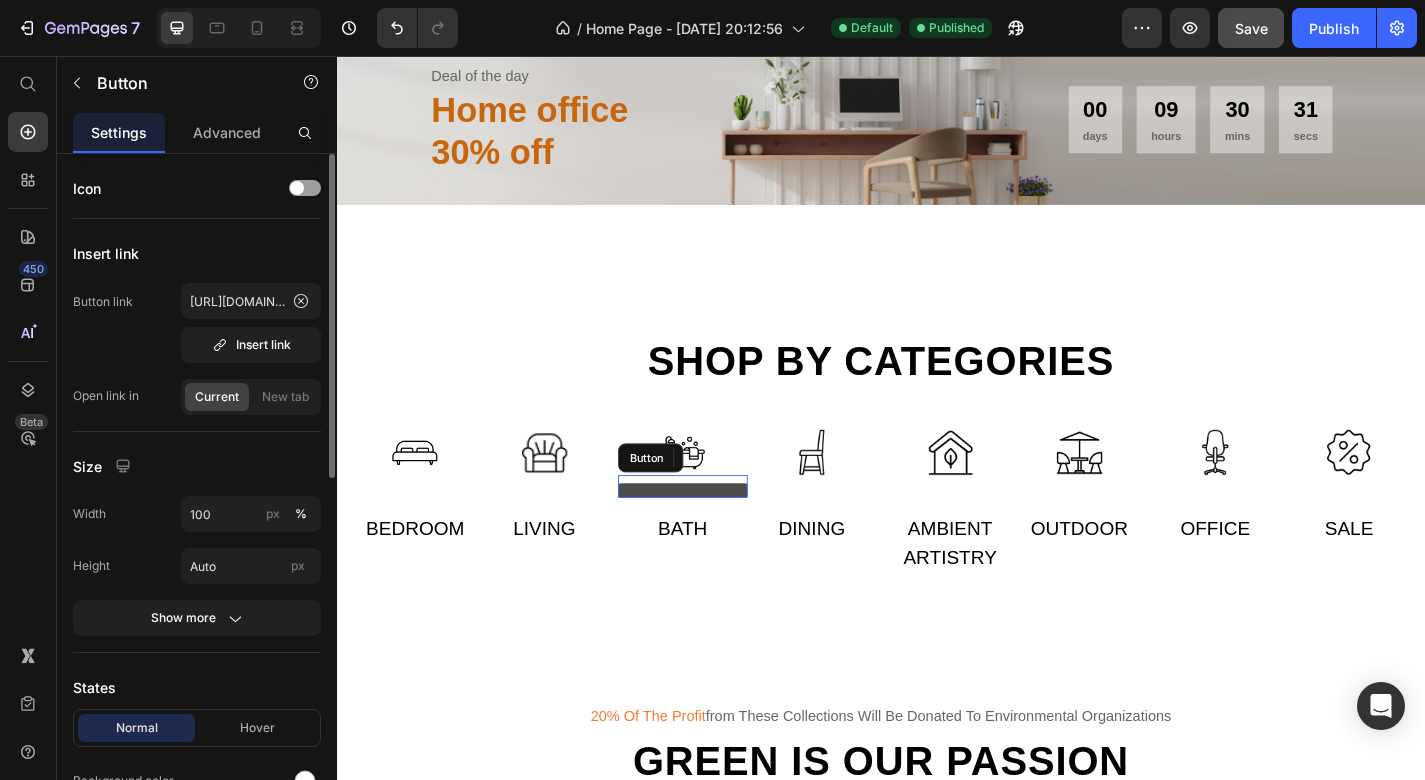 click at bounding box center (718, 535) 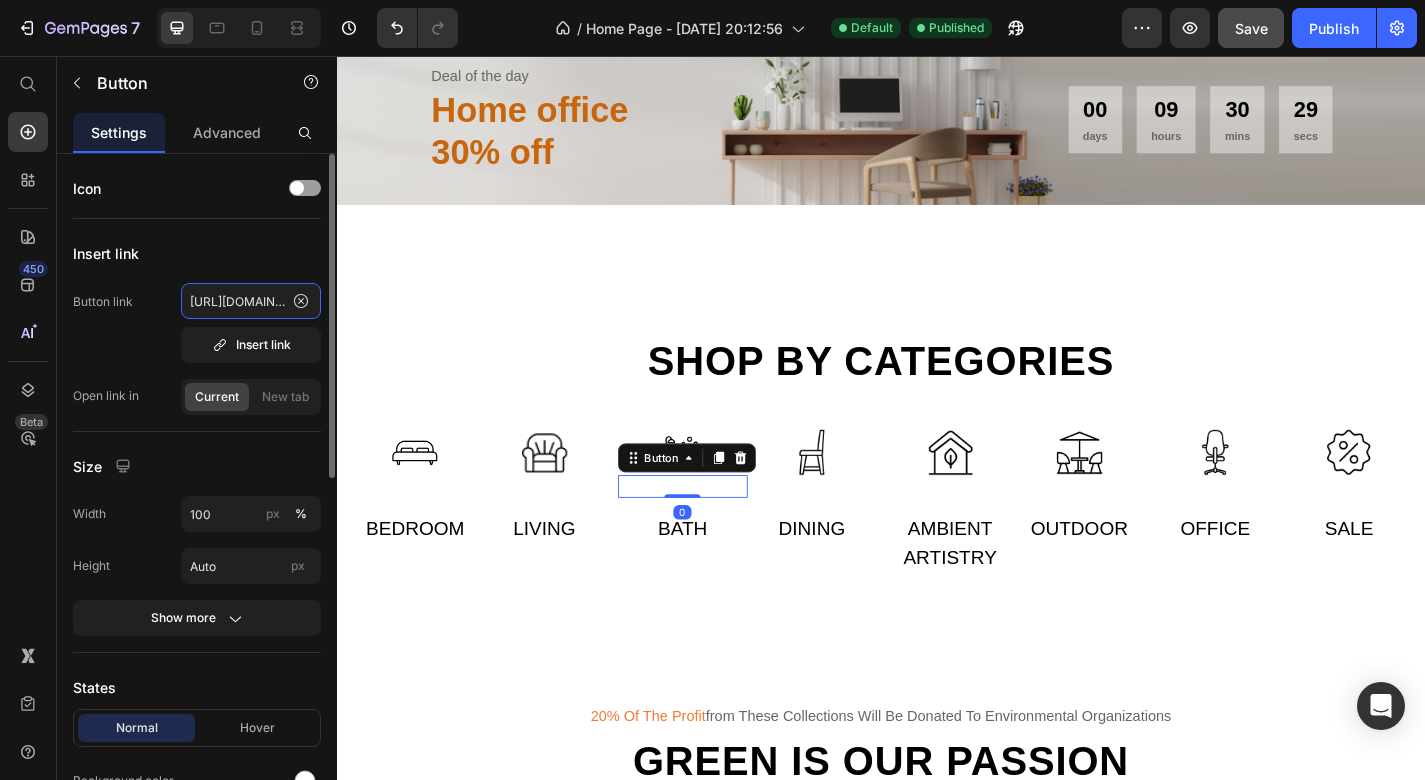 click on "[URL][DOMAIN_NAME]" 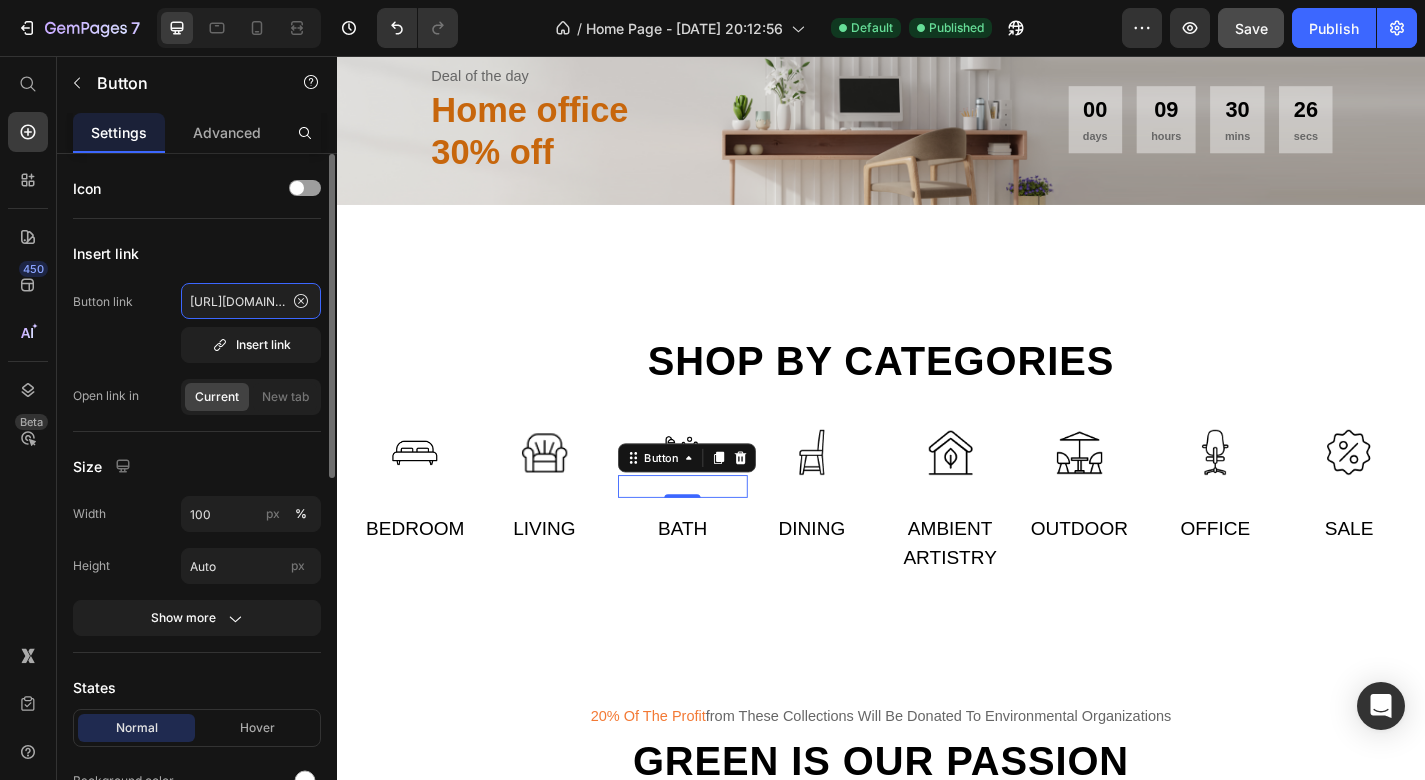 drag, startPoint x: 286, startPoint y: 303, endPoint x: 166, endPoint y: 285, distance: 121.34249 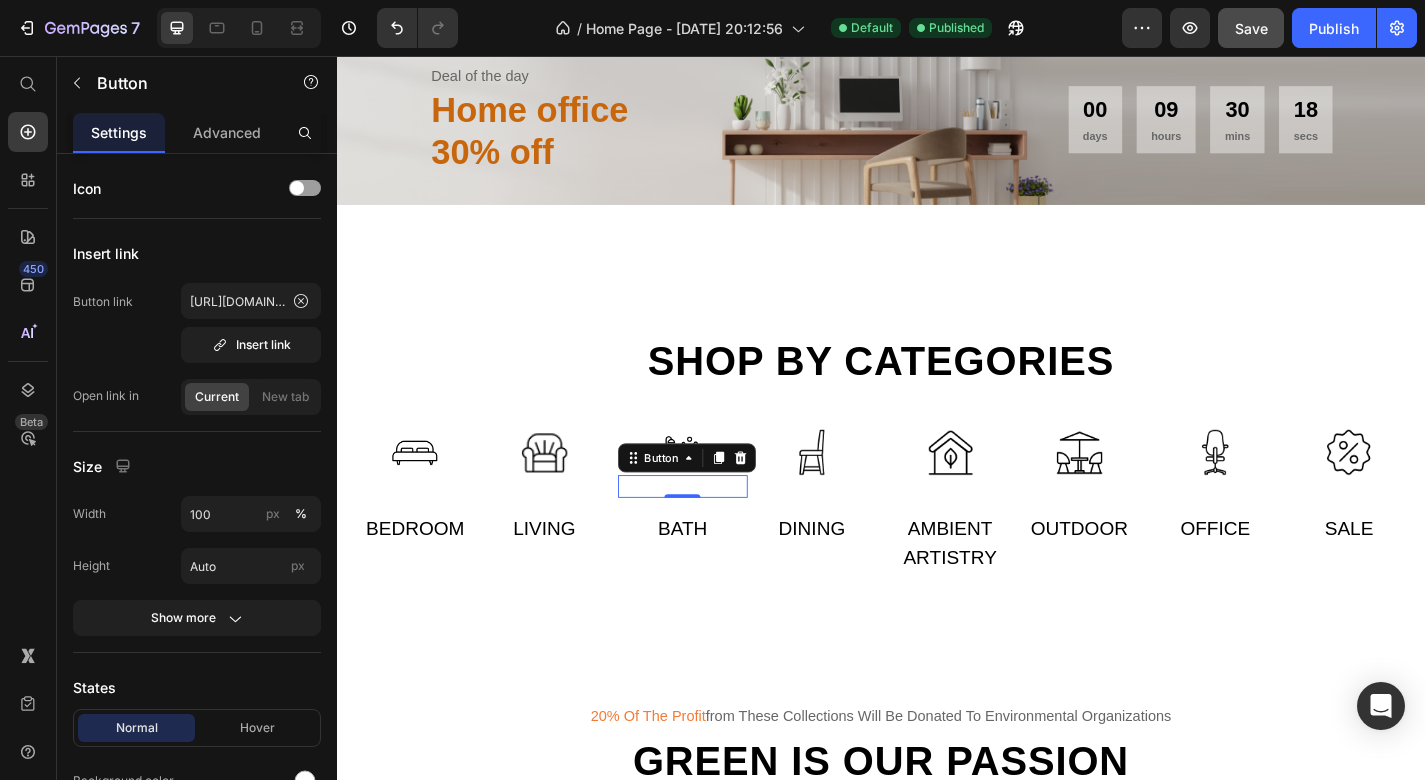 click on "Image Button   0 Bath Text Image Button Dining Text Row" at bounding box center (789, 547) 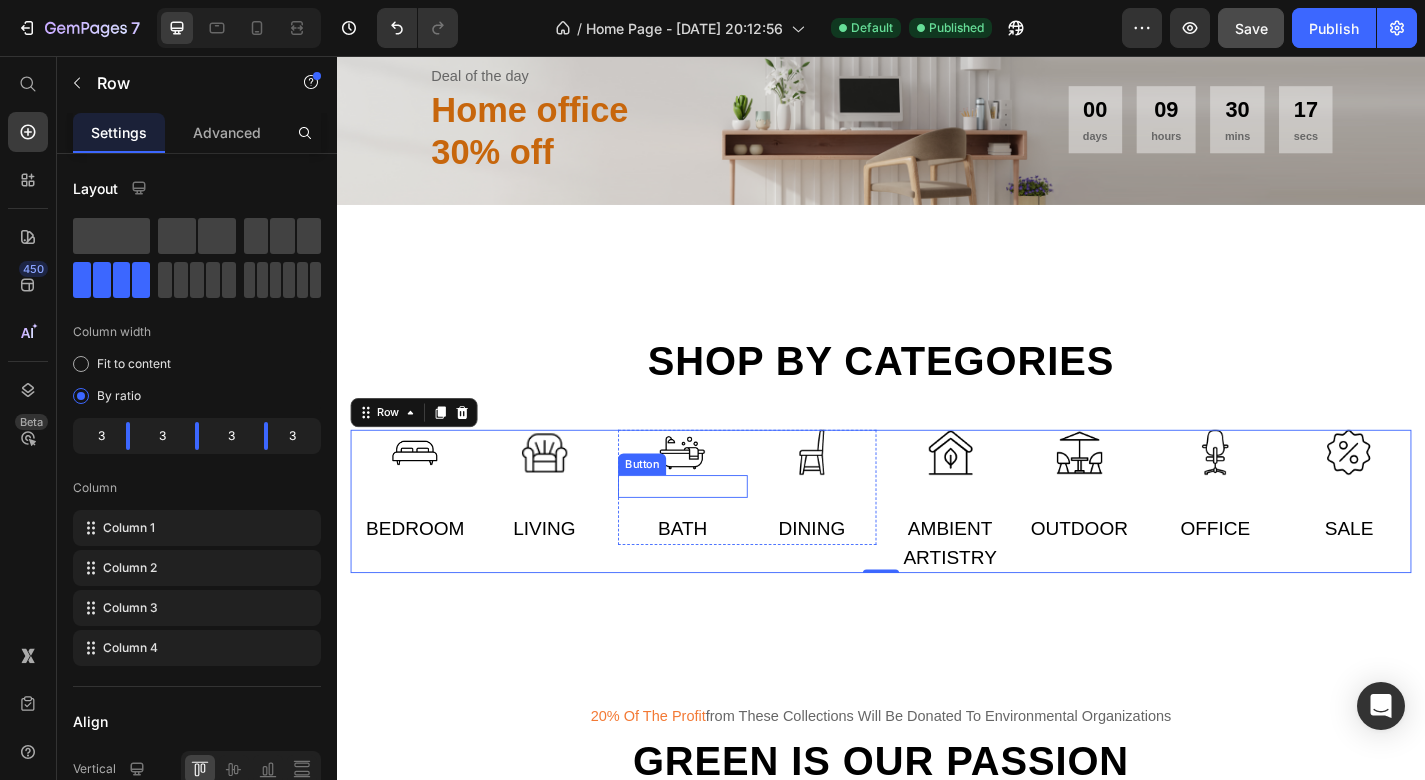 click on "Button" at bounding box center [673, 506] 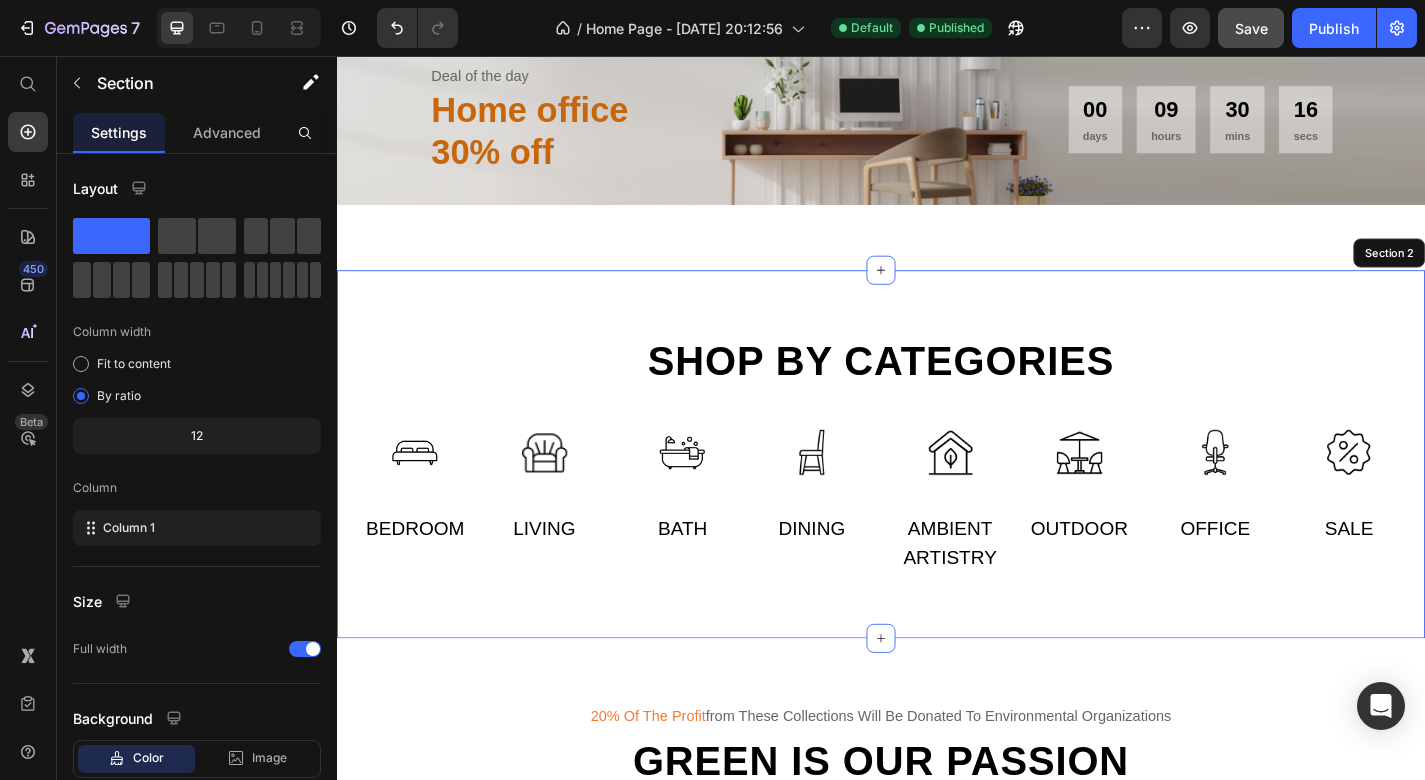 click on "Shop by categories Heading Row Image Button Bedroom Text Image Button Living Text Row Image Button   0 Bath Text Image Button Dining Text Row Image Button Ambient artistry Text Image Button Outdoor Text Row Image Button Office Text Image Button Sale Text Row Row Section 2" at bounding box center [937, 495] 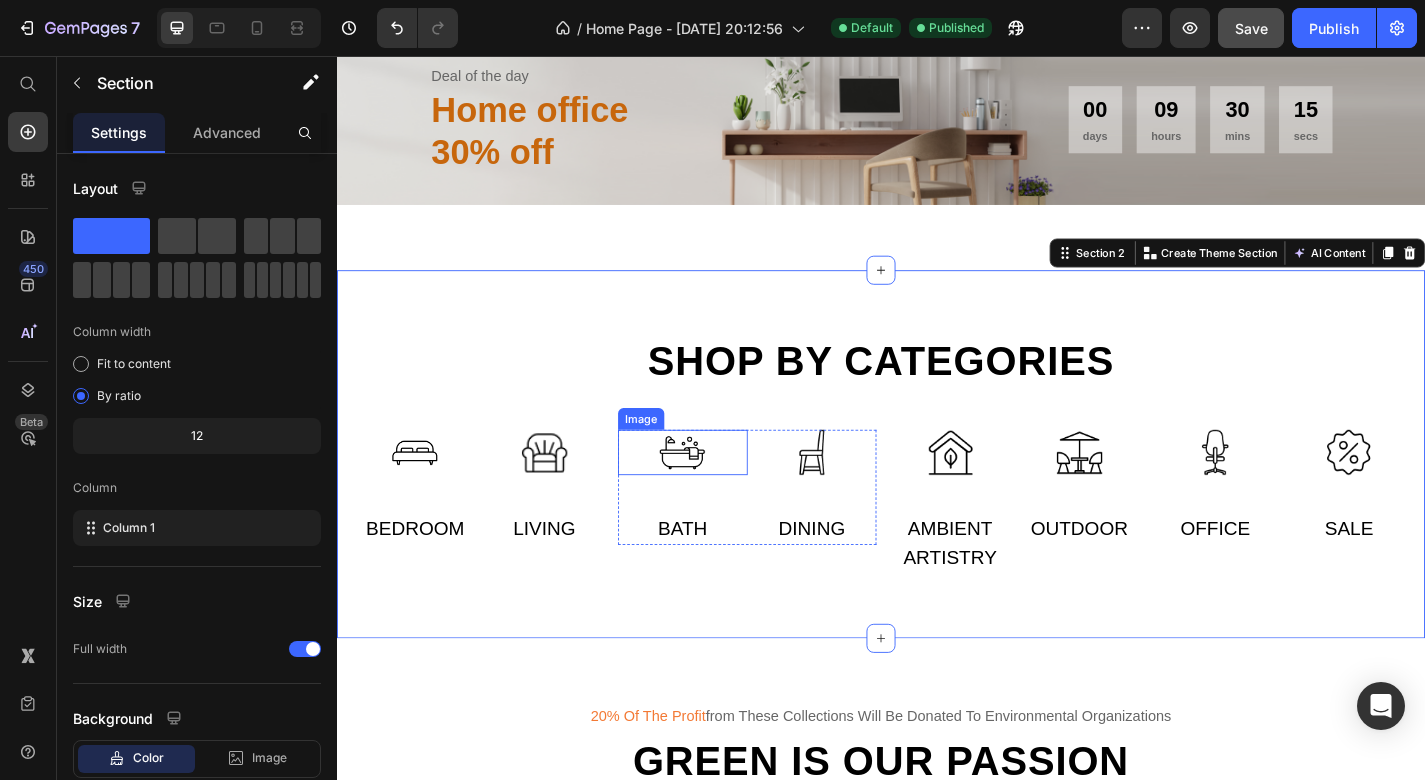 click at bounding box center [718, 493] 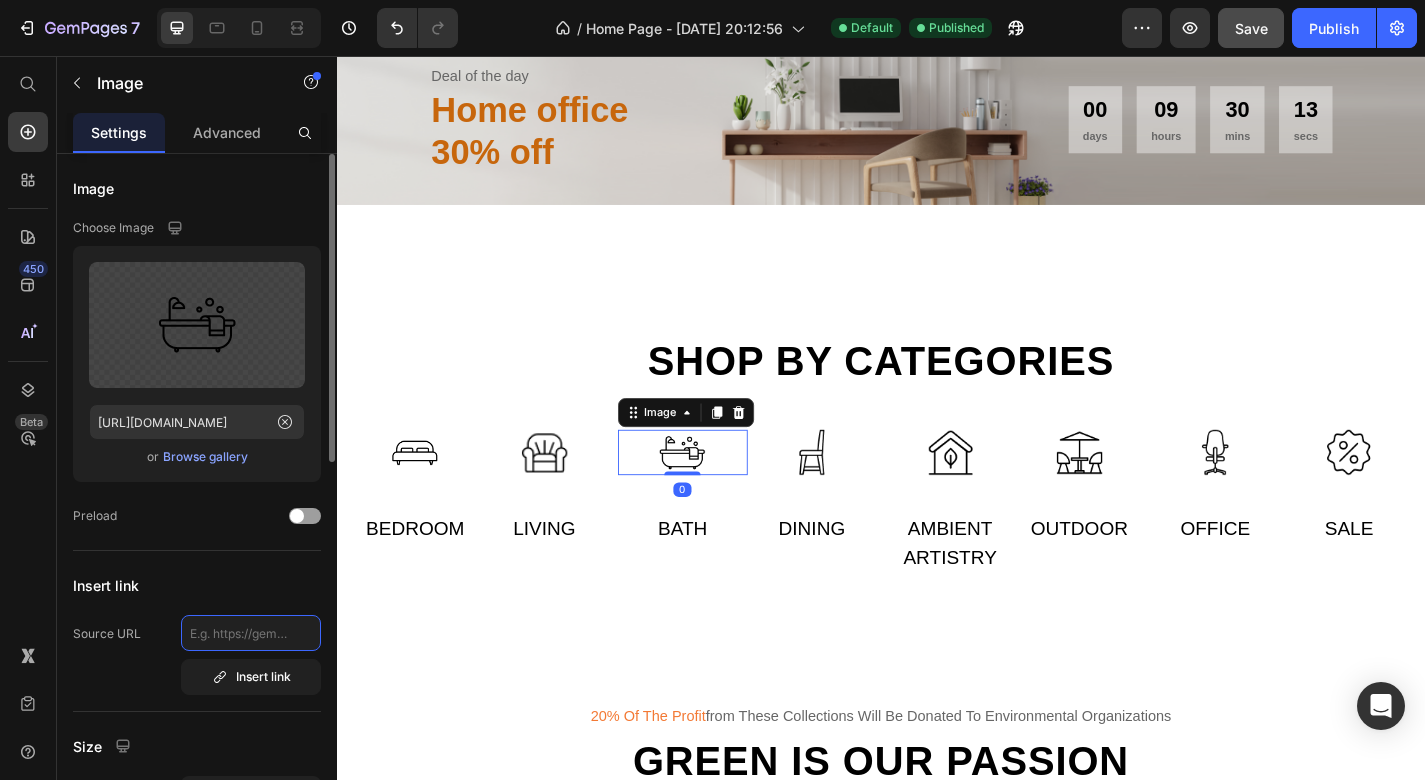 click 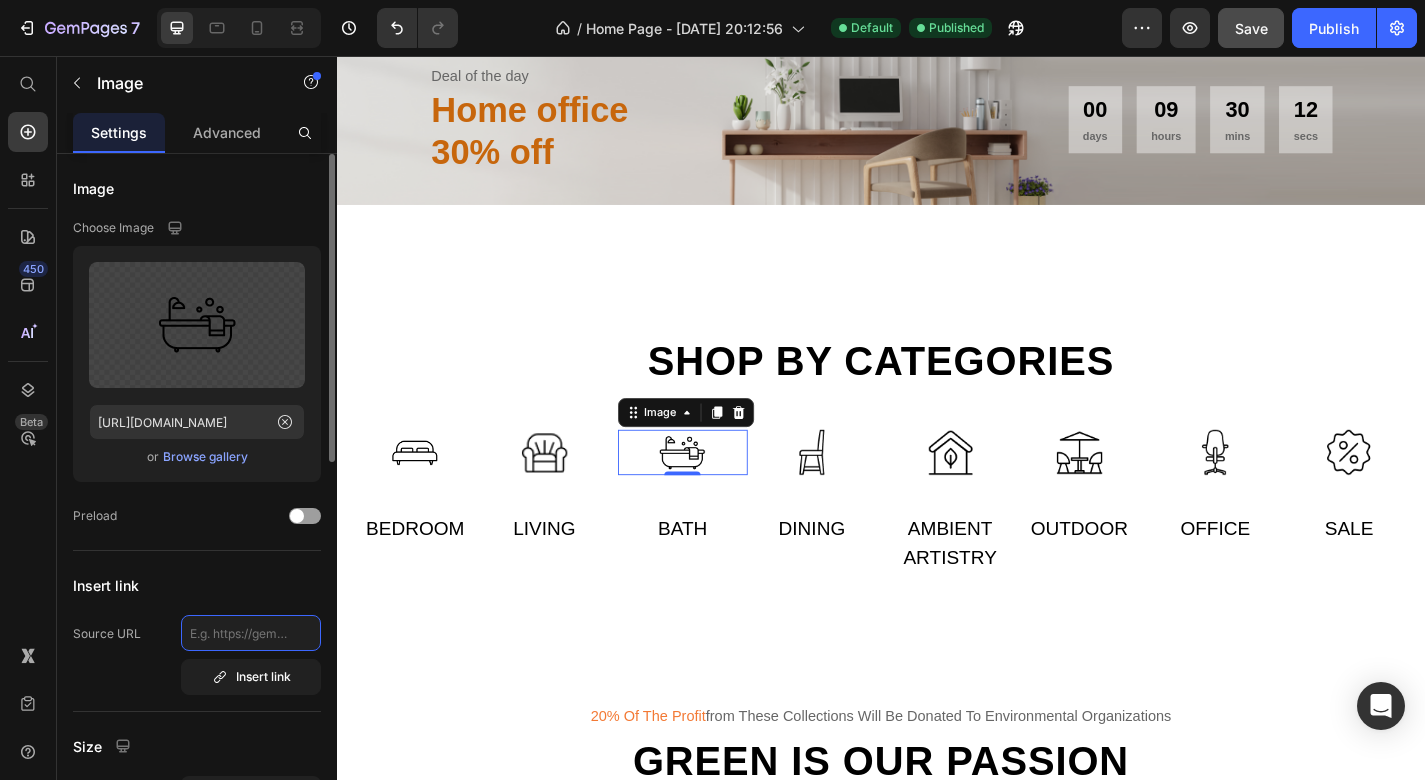 paste on "[URL][DOMAIN_NAME]" 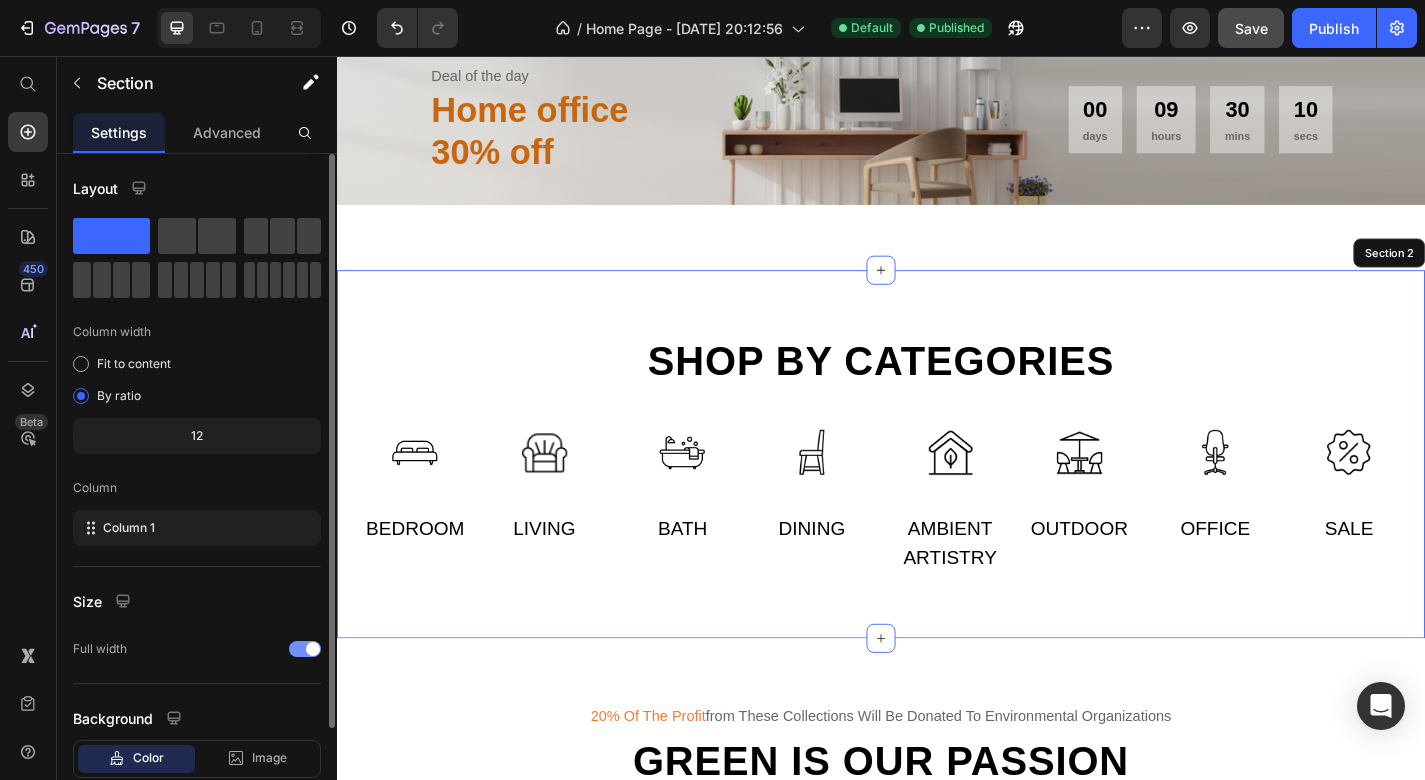 click on "Shop by categories Heading Row Image Button Bedroom Text Image Button Living Text Row Image   0 Button Bath Text Image Button Dining Text Row Image Button Ambient artistry Text Image Button Outdoor Text Row Image Button Office Text Image Button Sale Text Row Row Section 2" at bounding box center [937, 495] 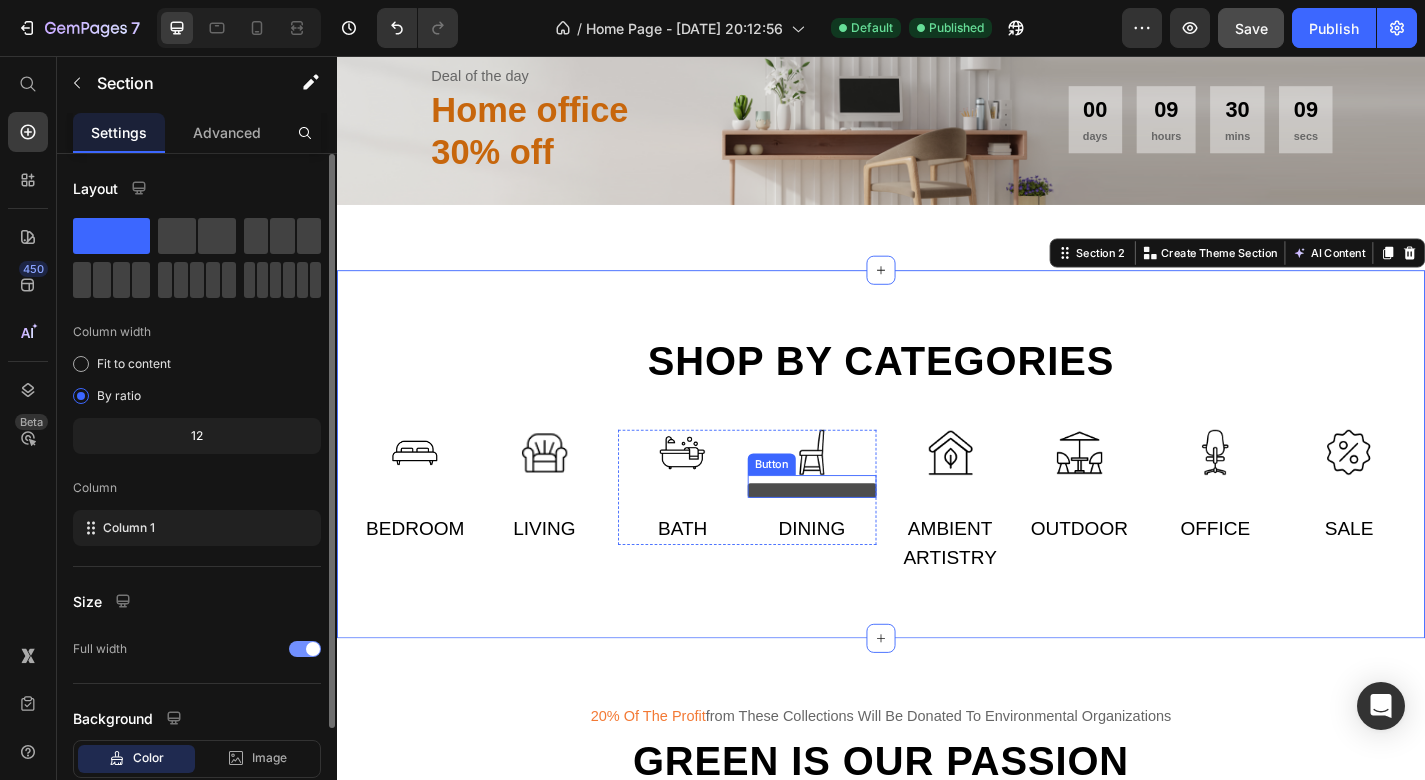 click at bounding box center [861, 535] 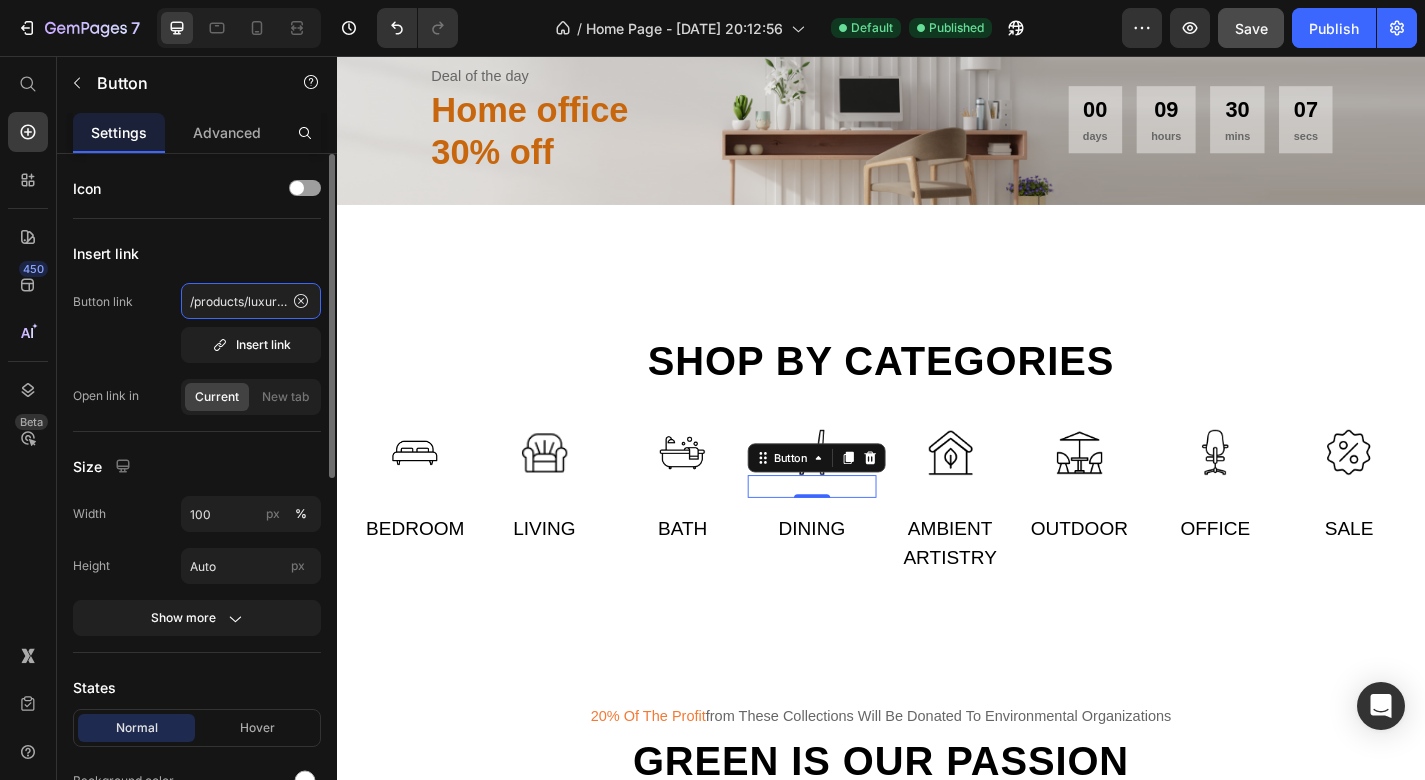 click on "/products/luxury-modern-led-chandeliers-designer-pendant-lighting-for-elegant-interiors" 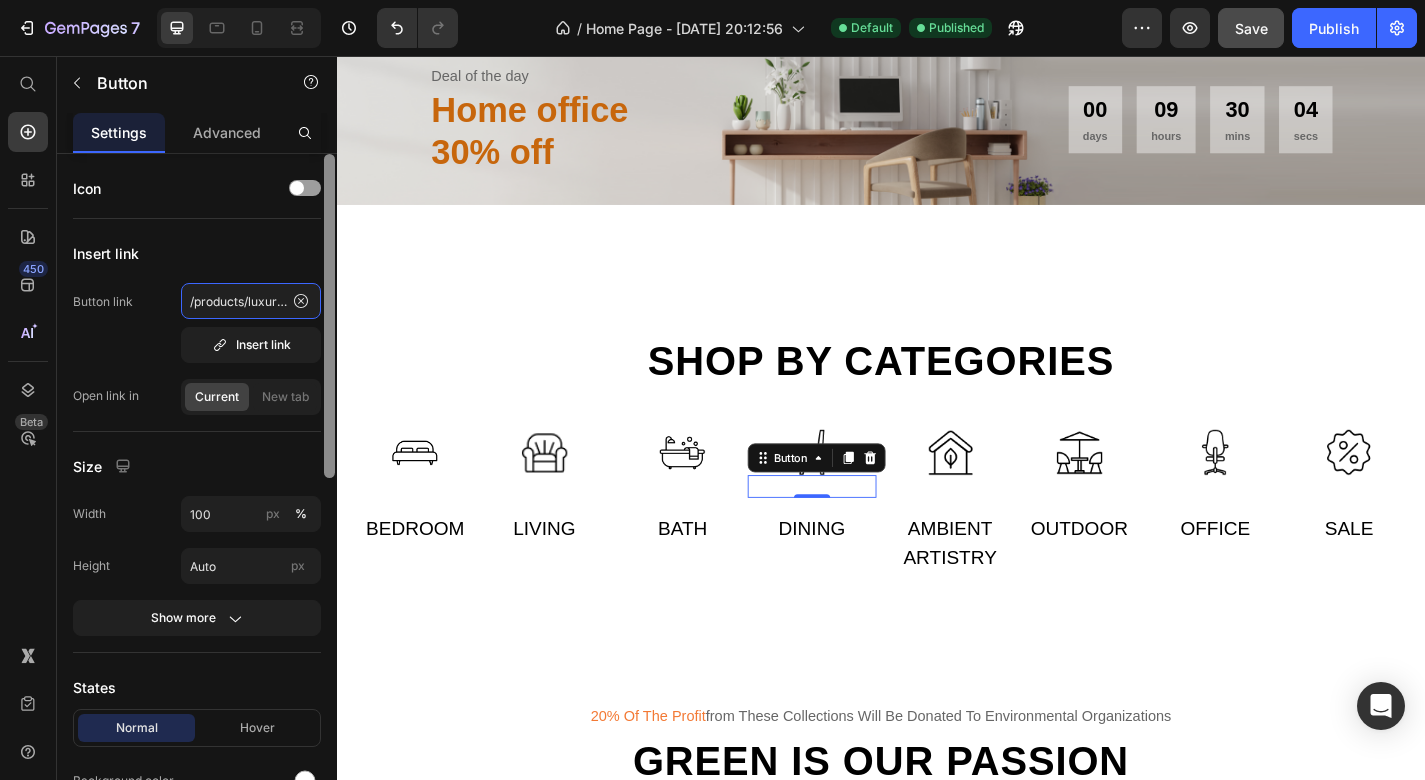 drag, startPoint x: 188, startPoint y: 299, endPoint x: 335, endPoint y: 307, distance: 147.21753 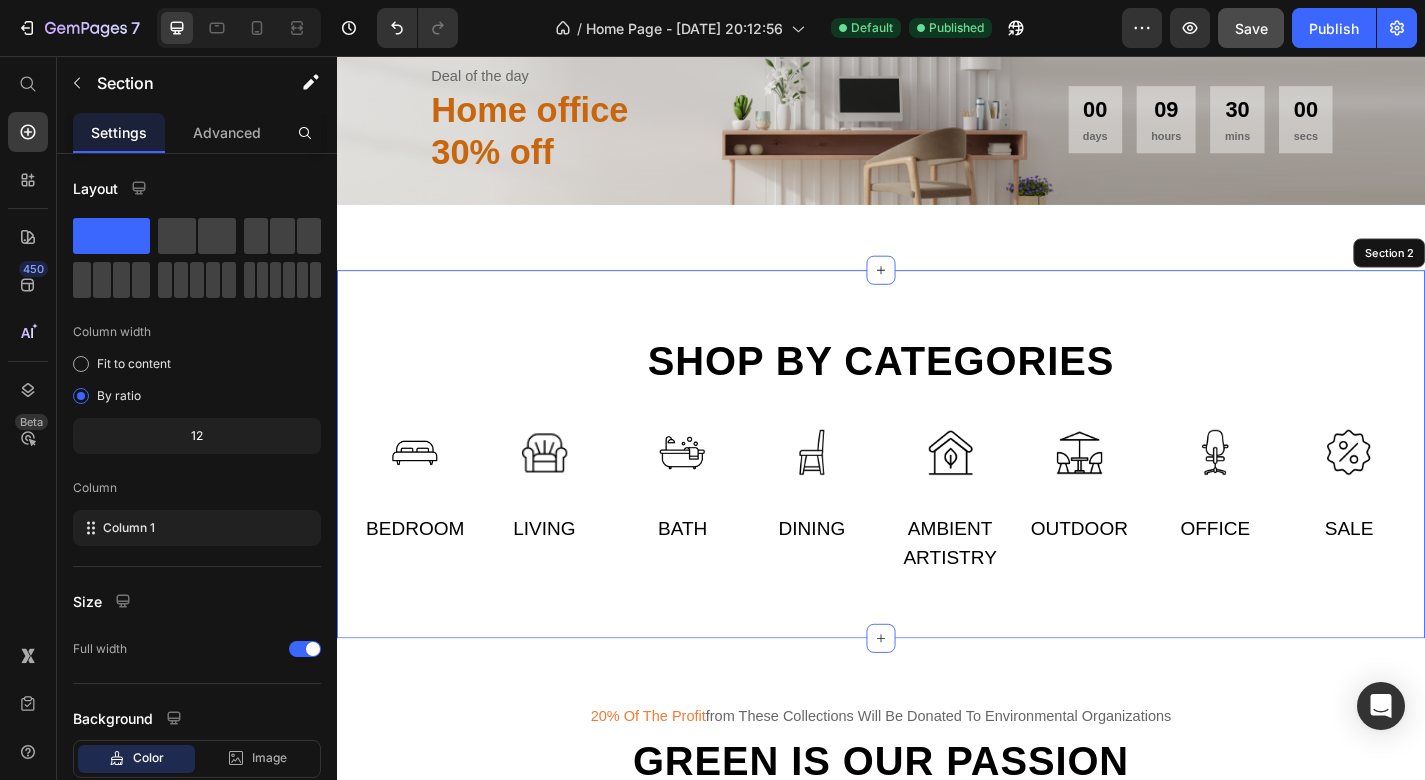 drag, startPoint x: 1036, startPoint y: 727, endPoint x: 736, endPoint y: 734, distance: 300.08167 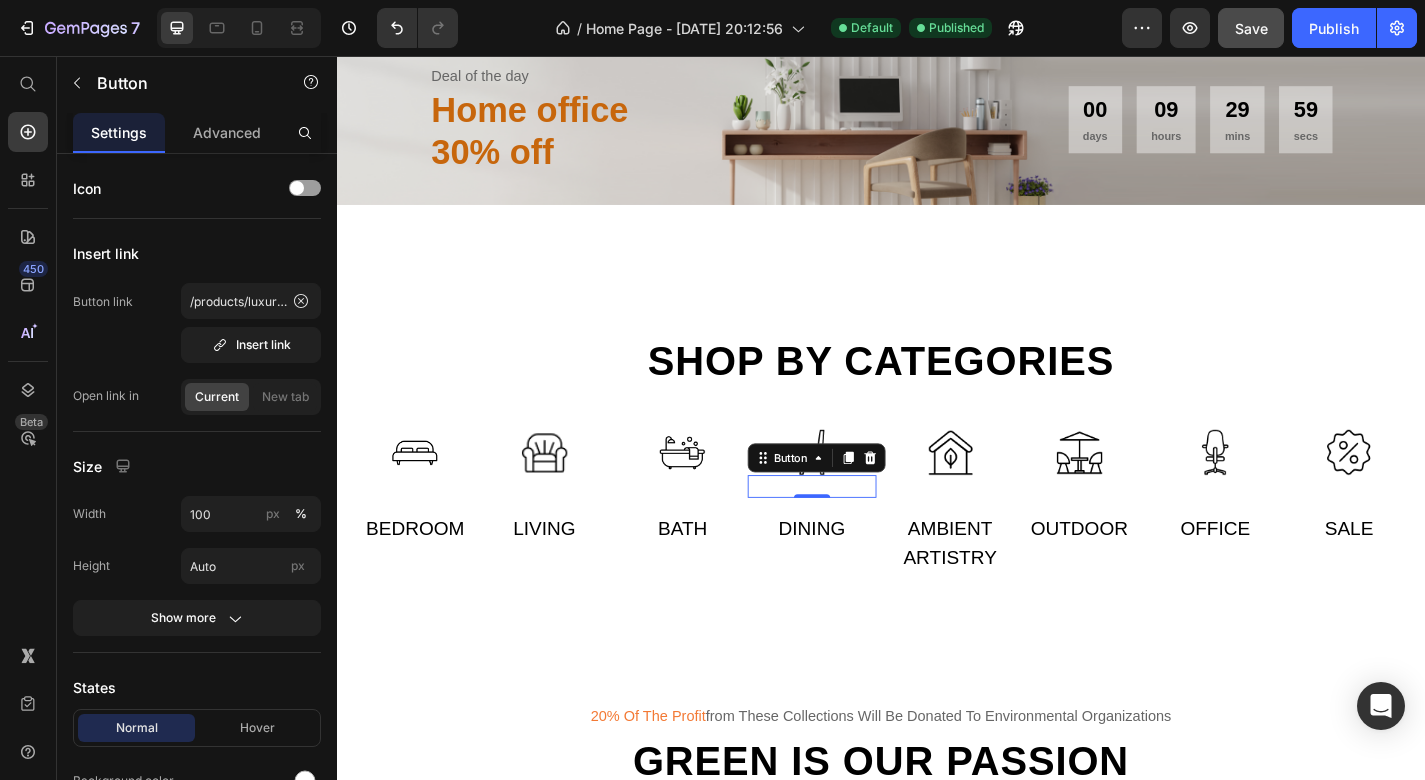 click on "Button" at bounding box center [866, 499] 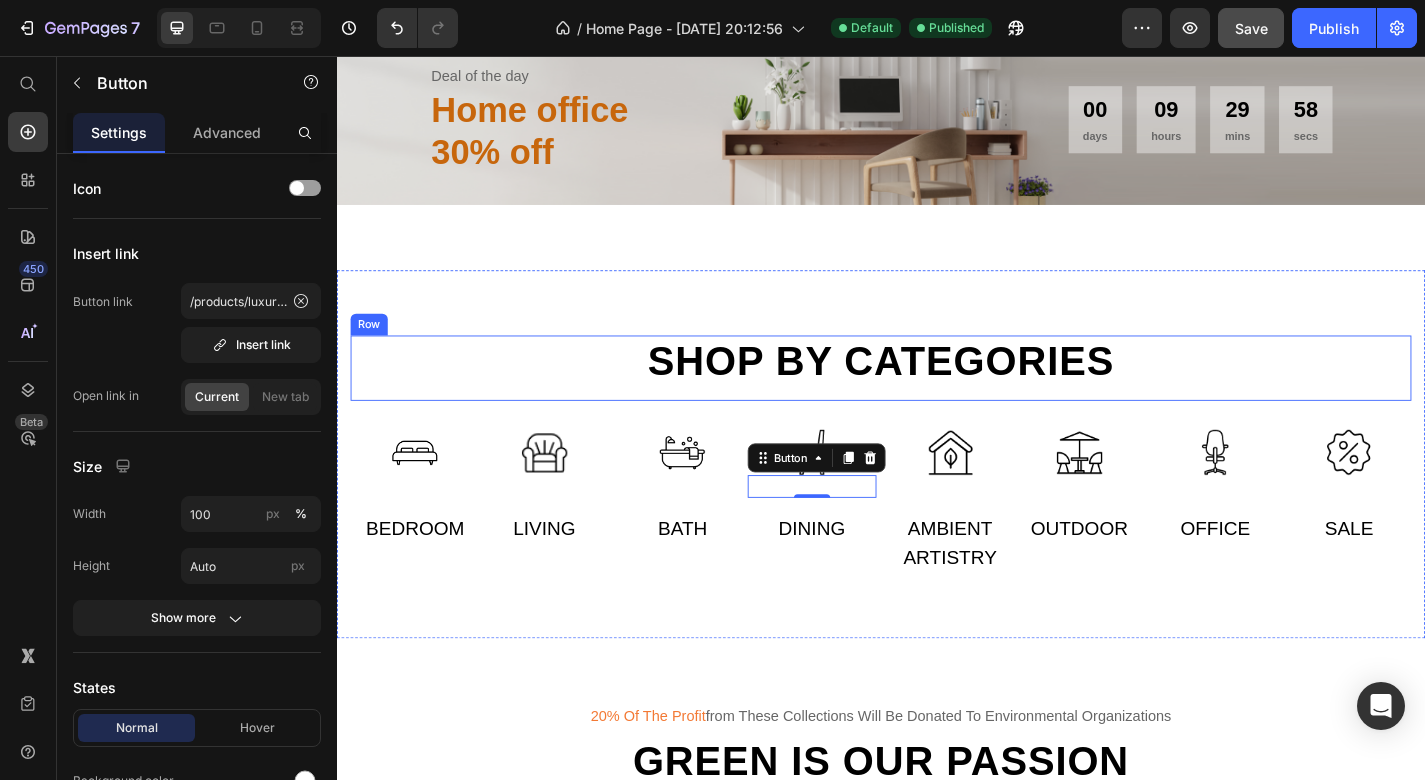 click on "Shop by categories Heading" at bounding box center [937, 400] 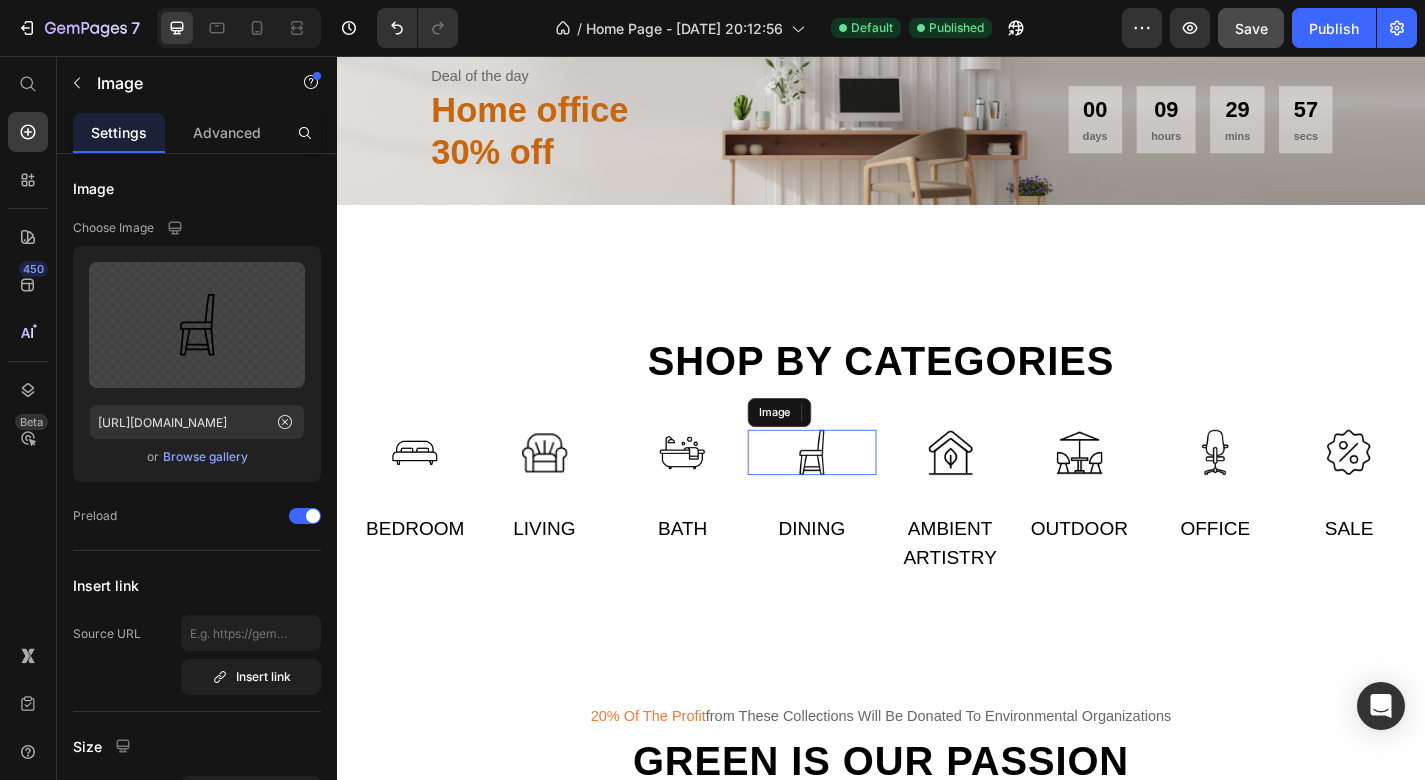 click at bounding box center (861, 493) 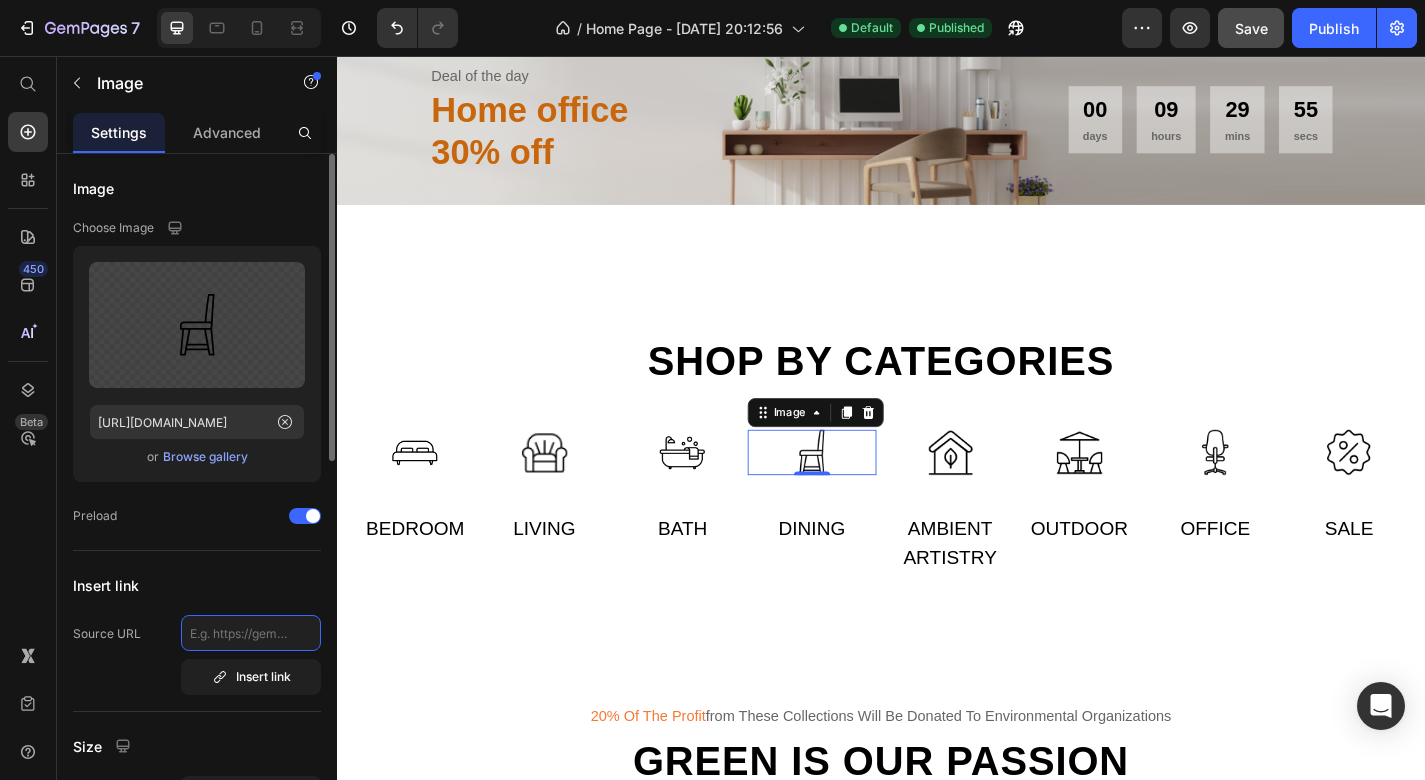 click 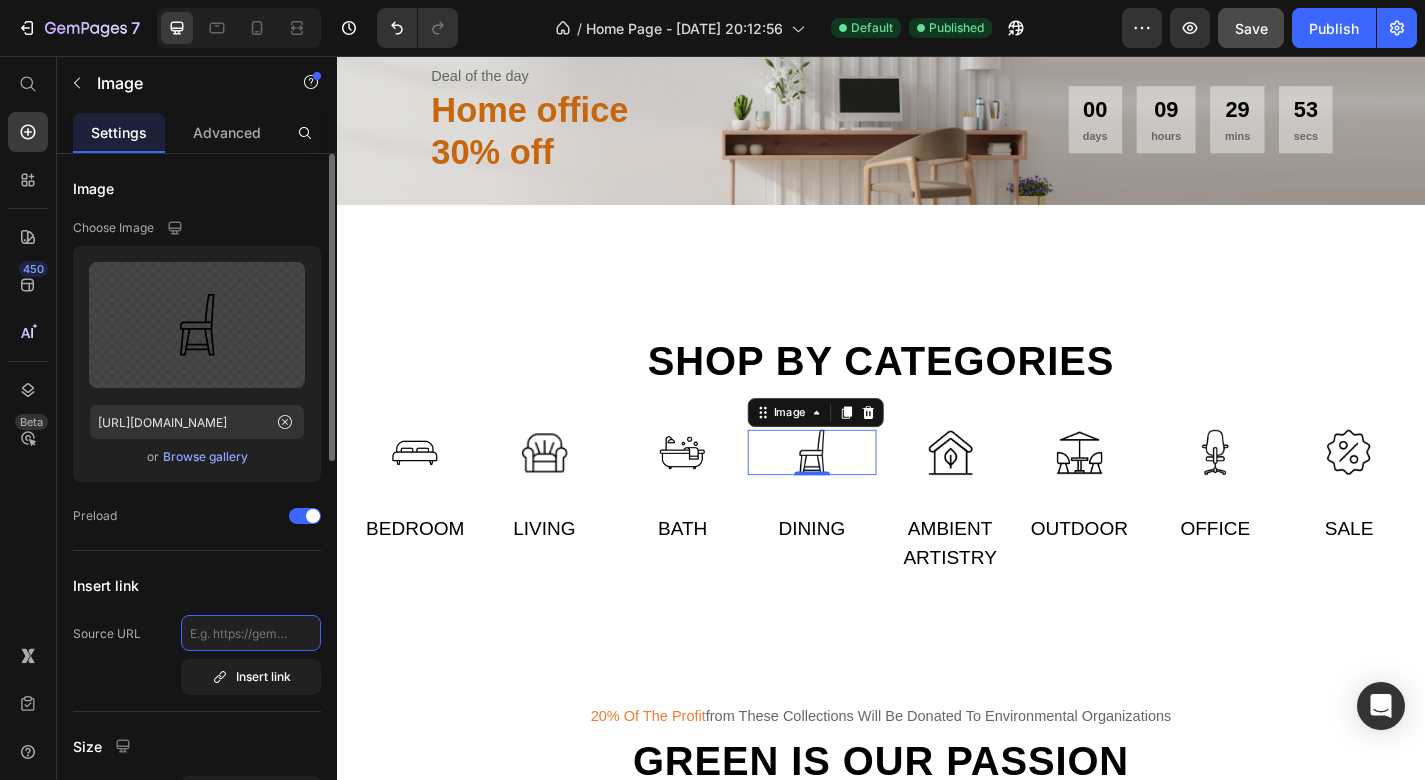 paste on "/products/luxury-modern-led-chandeliers-designer-pendant-lighting-for-elegant-interiors" 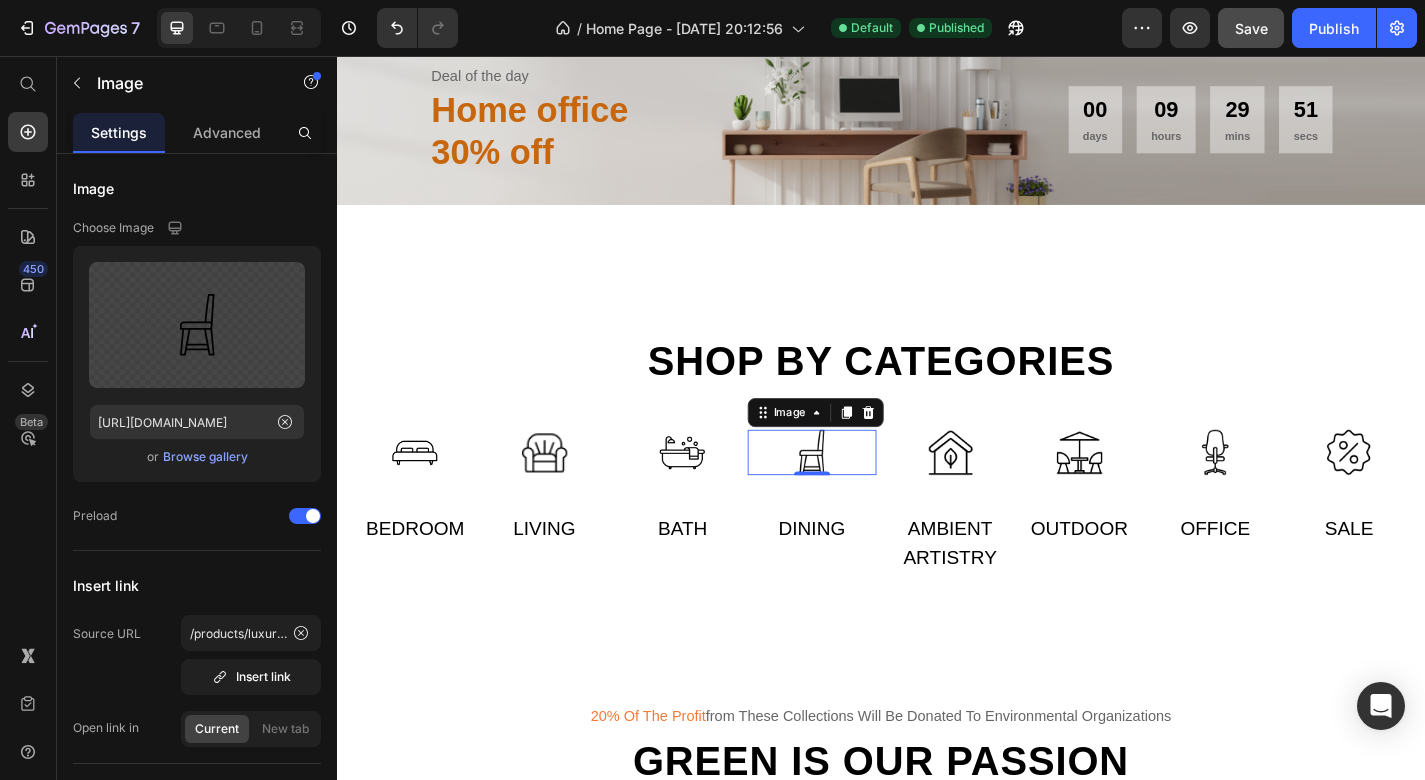 click at bounding box center (1013, 493) 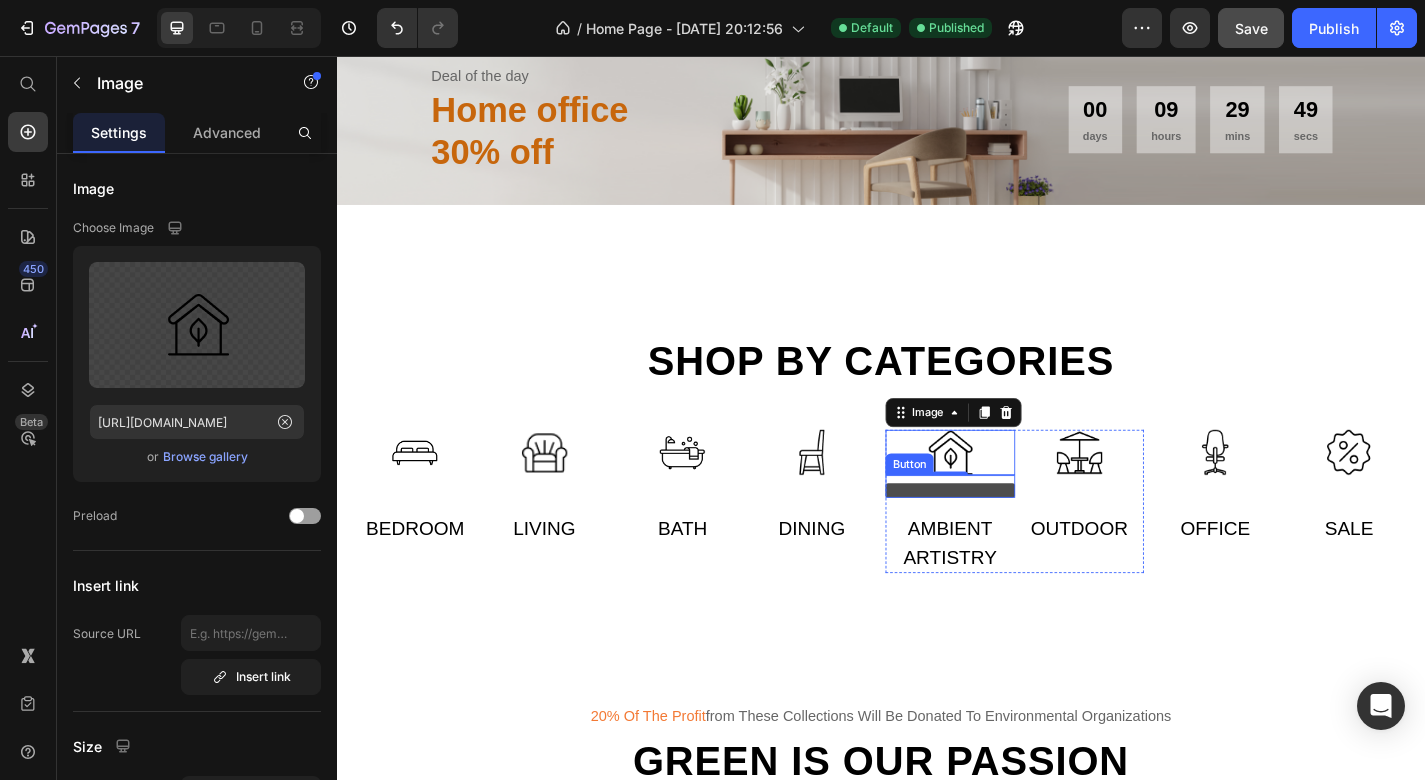 click on "Button" at bounding box center (1013, 530) 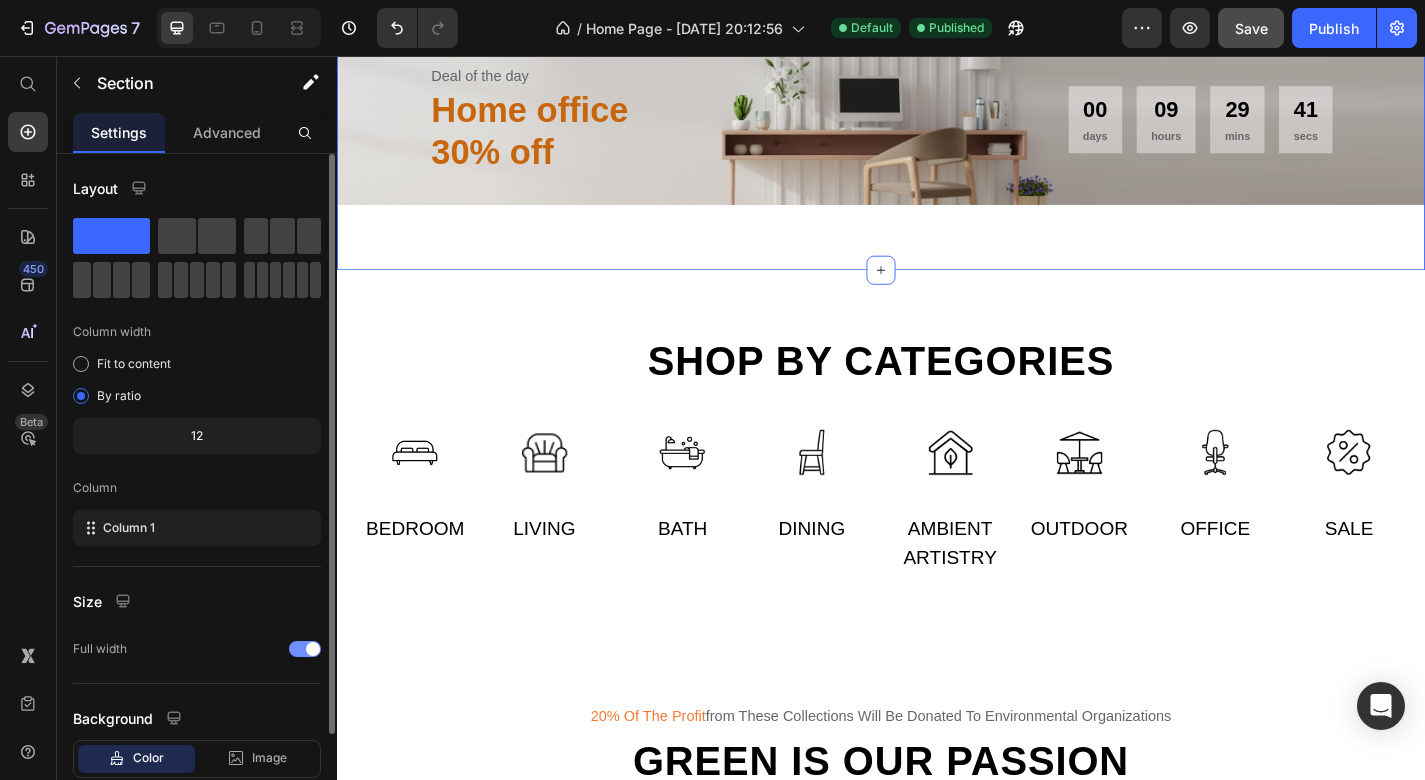 click on "Delicately designed & ethically crafted Text Everything  your home deserves Heading Your imagination, our creation. Find a look that truly defines you with GemHome - your interior design experts.
Text Shop all looks Button Row
Drop element here Row Row Deal of the day Text Home office 30% off Heading 00 days 09 hours 29 mins 41 secs CountDown Timer Row Row Section 1" at bounding box center [937, -141] 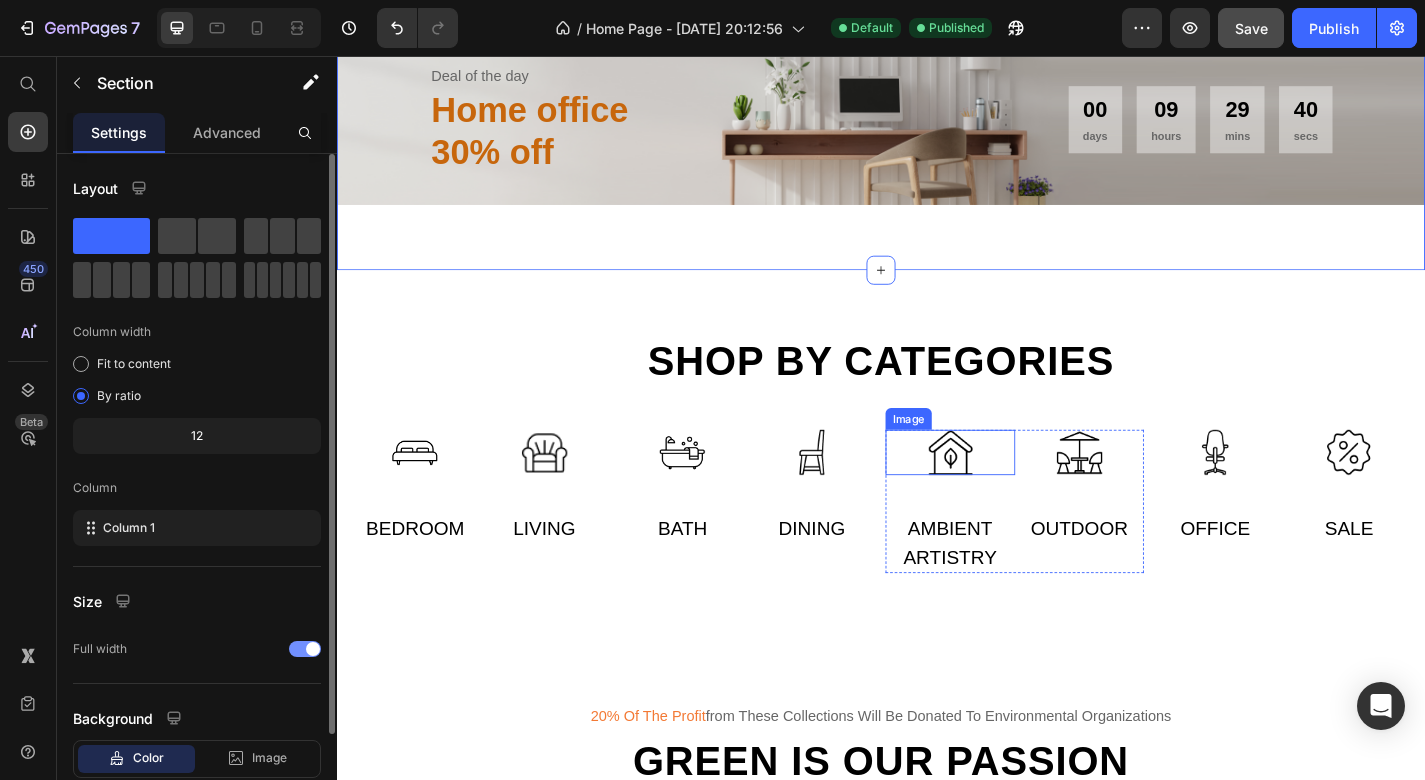 click at bounding box center (1013, 493) 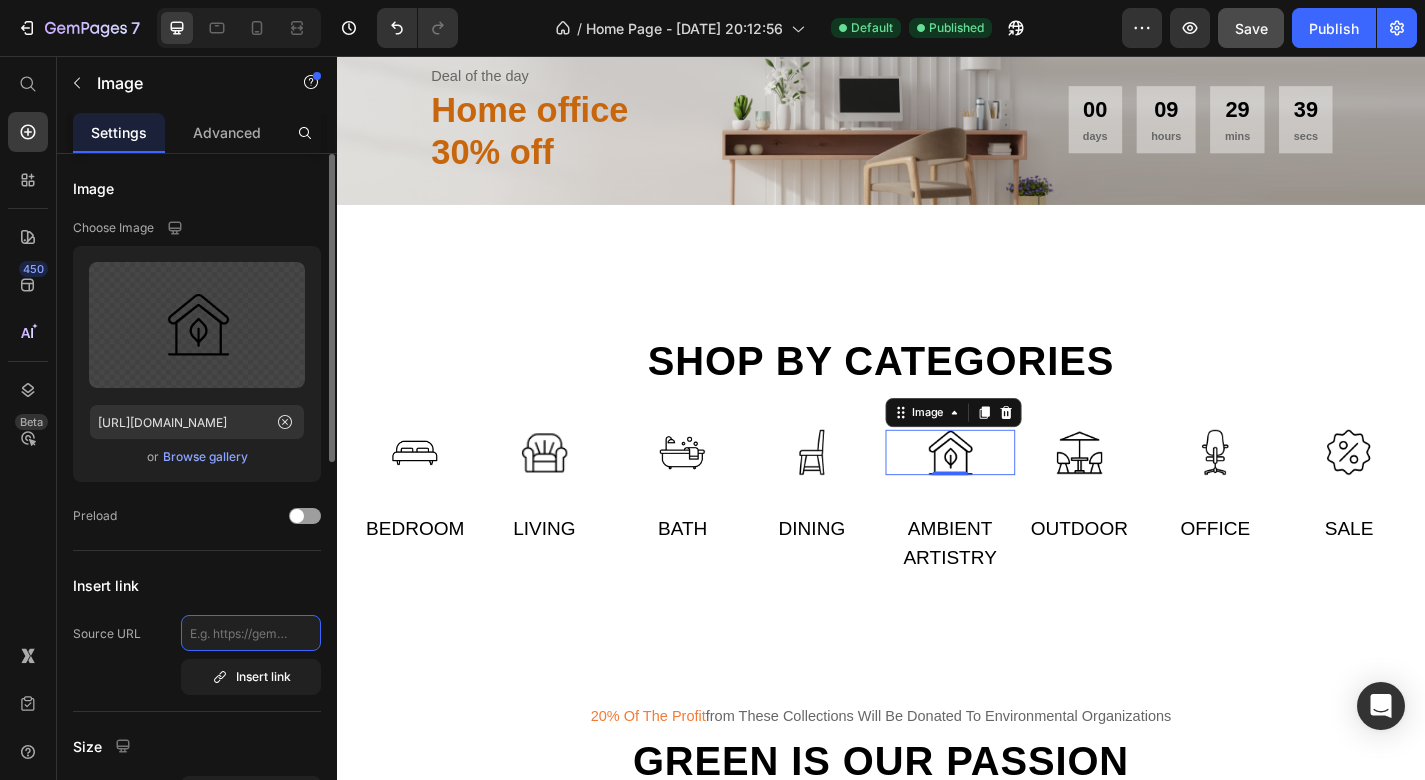 click 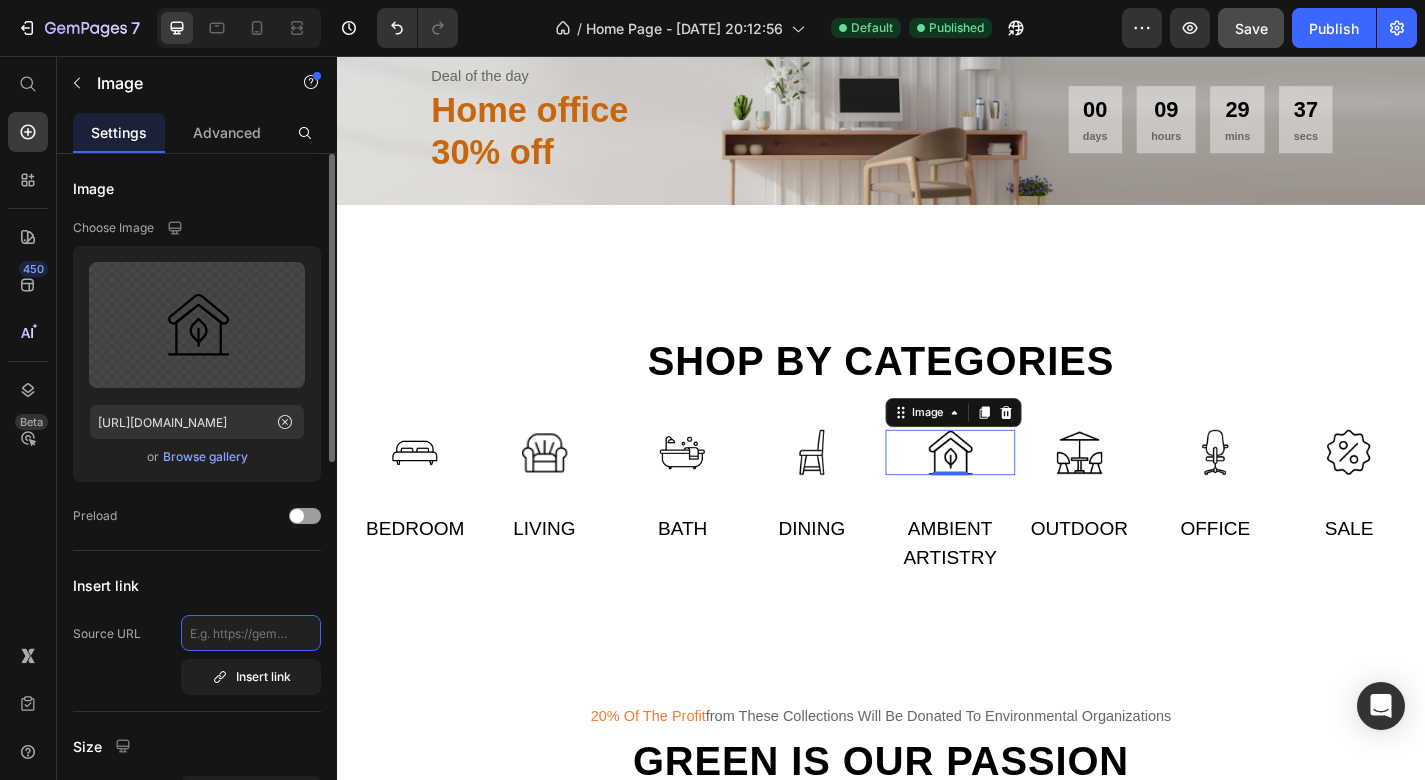 paste on "[URL][DOMAIN_NAME]" 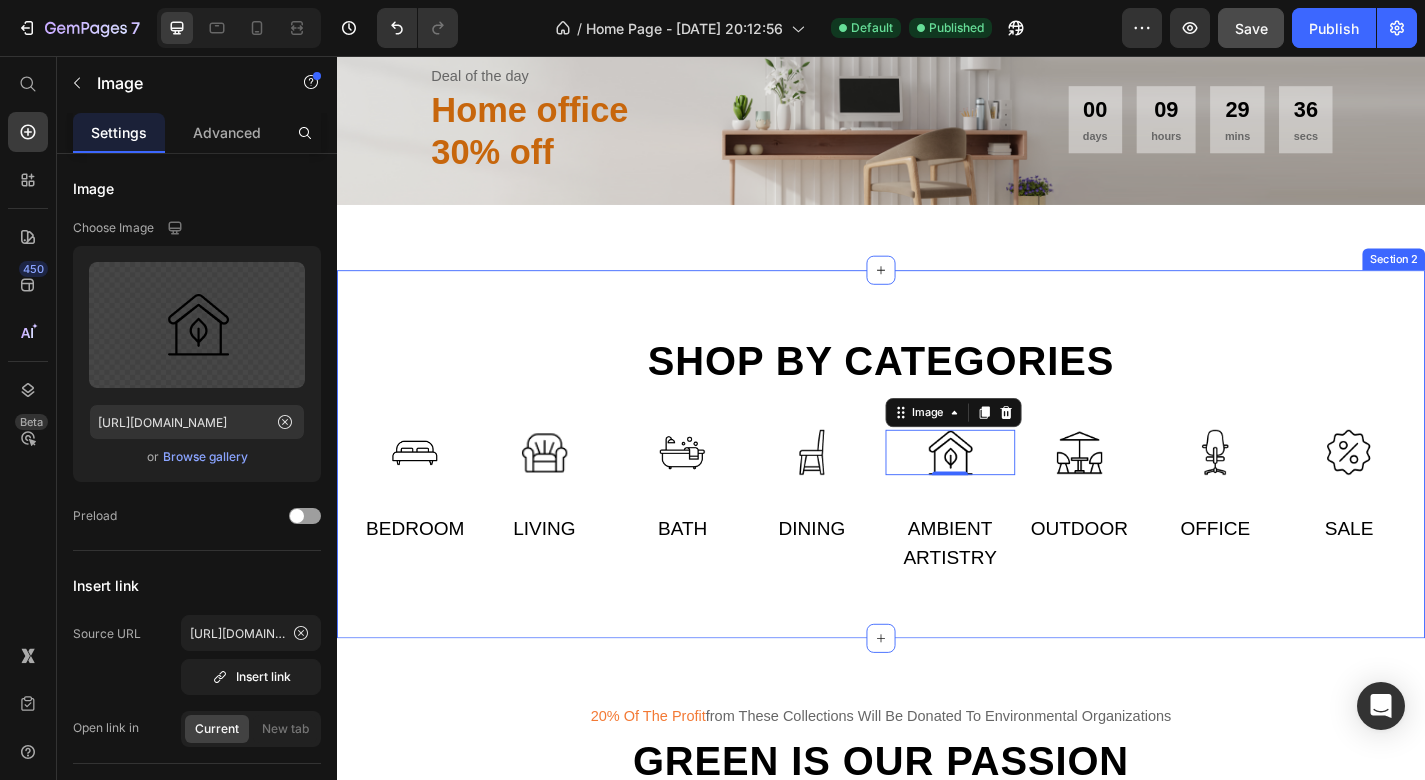 click on "Shop by categories Heading Row Image Button Bedroom Text Image Button Living Text Row Image Button Bath Text Image Button Dining Text Row Image   0 Button Ambient artistry Text Image Button Outdoor Text Row Image Button Office Text Image Button Sale Text Row Row Section 2" at bounding box center (937, 495) 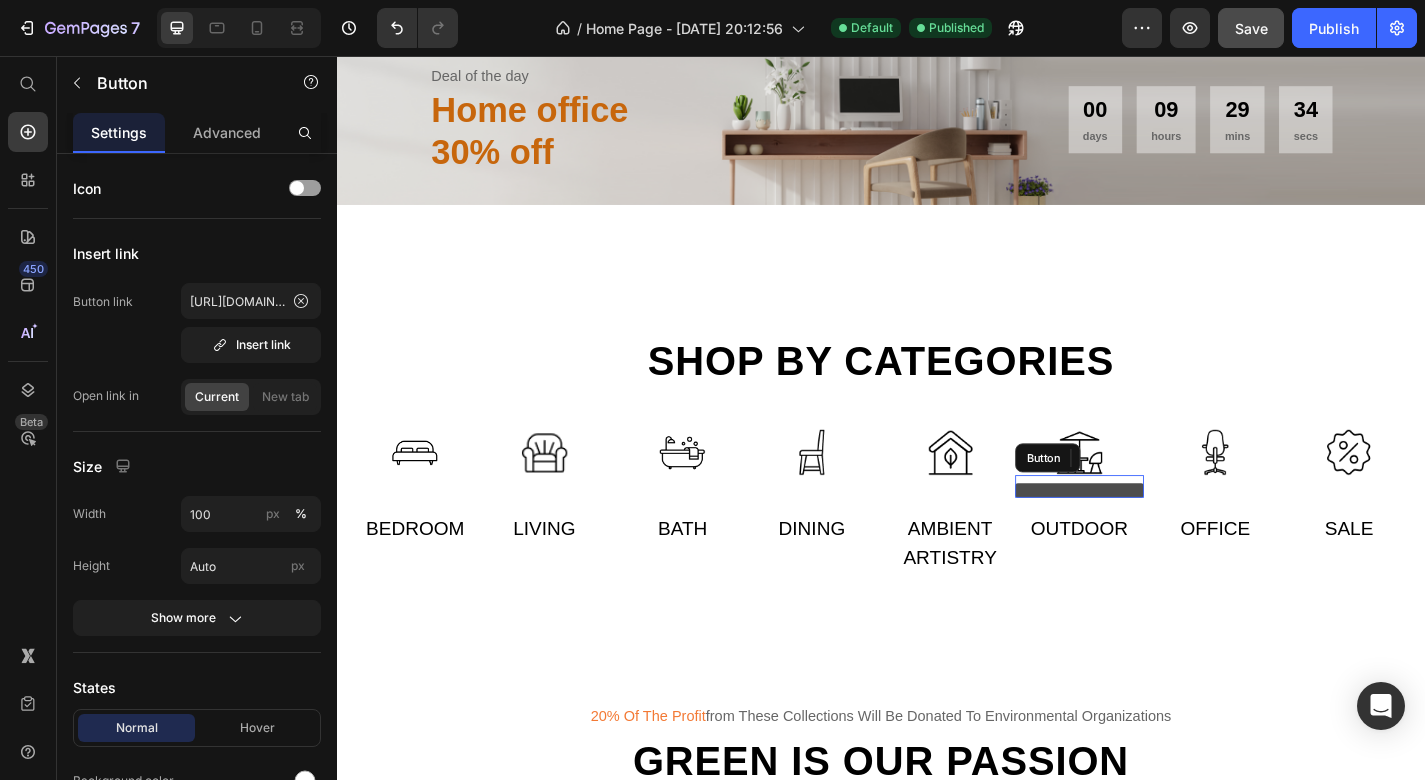 click at bounding box center [1156, 535] 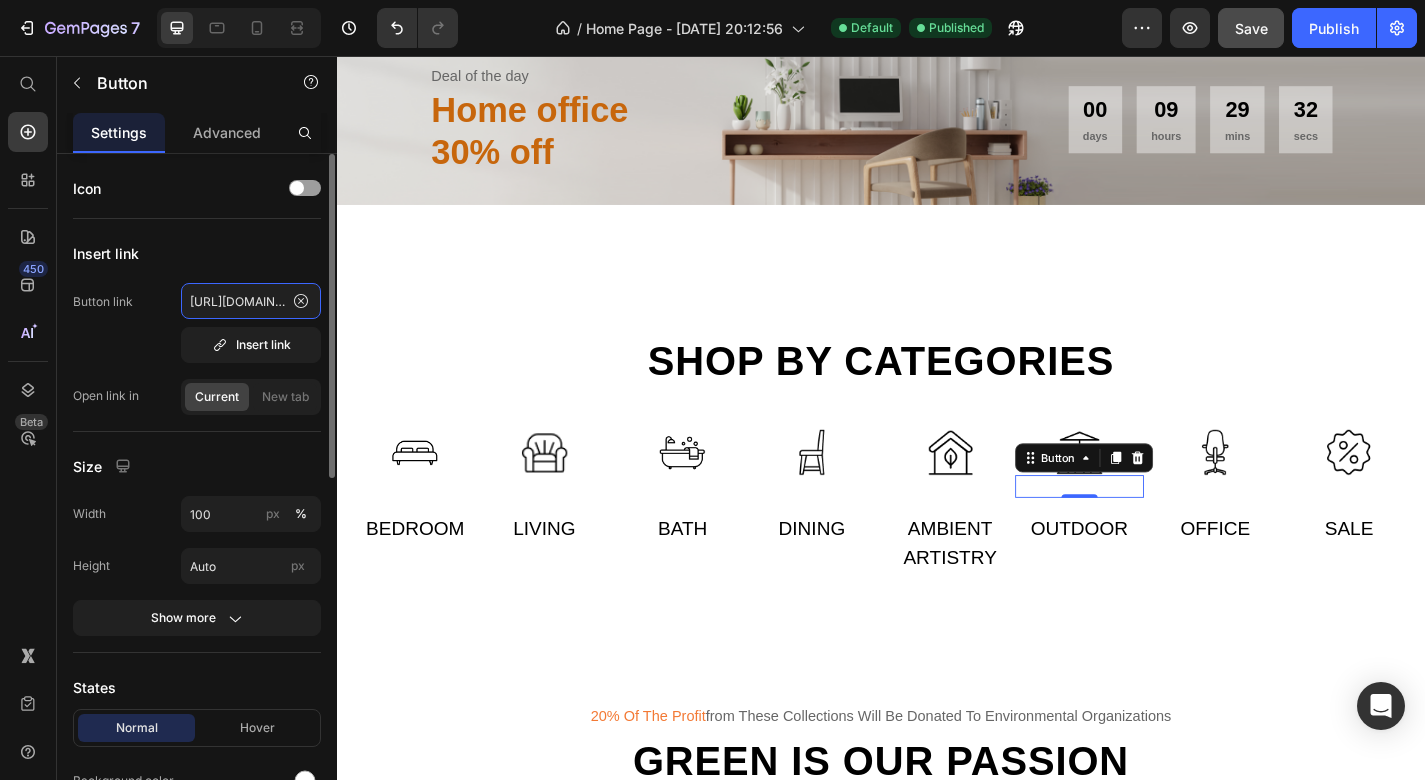 click on "[URL][DOMAIN_NAME]" 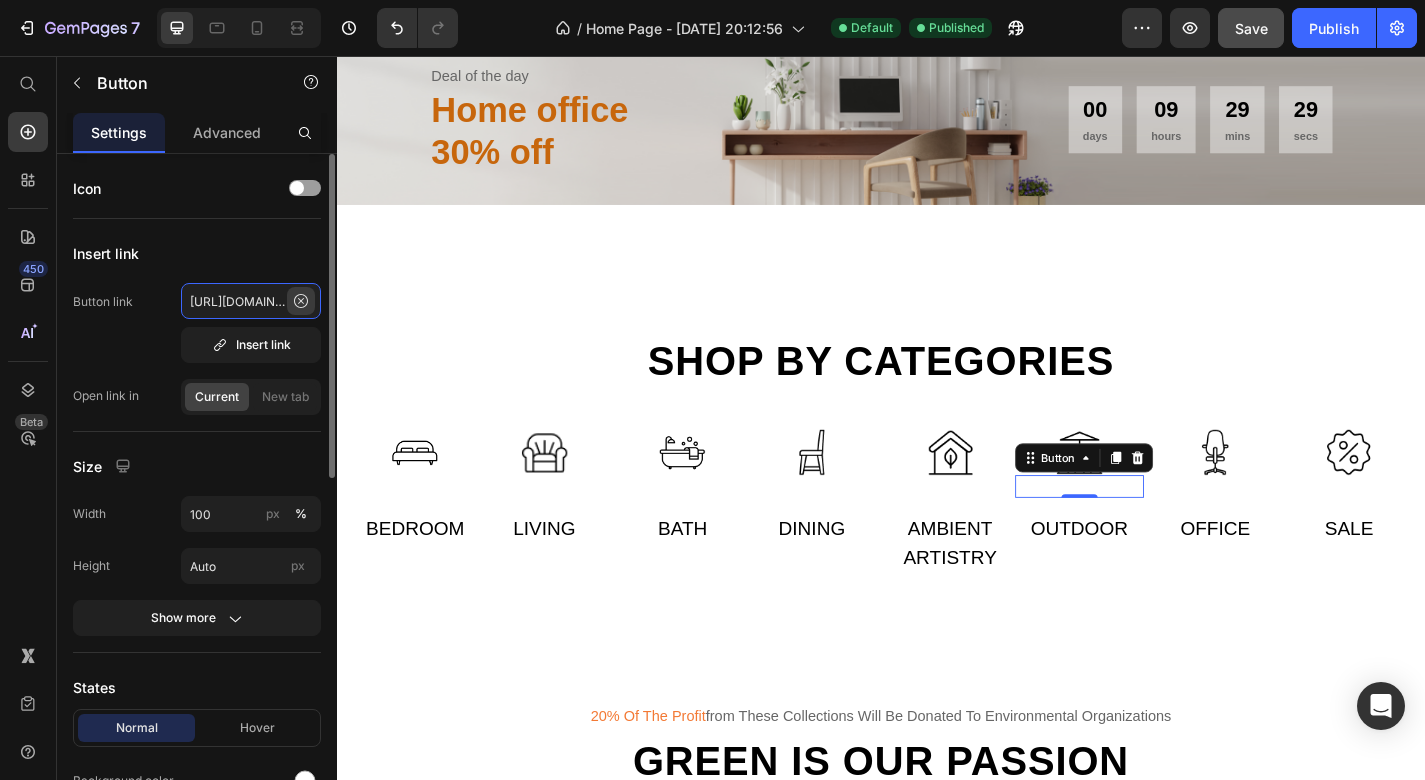 drag, startPoint x: 190, startPoint y: 299, endPoint x: 311, endPoint y: 302, distance: 121.037186 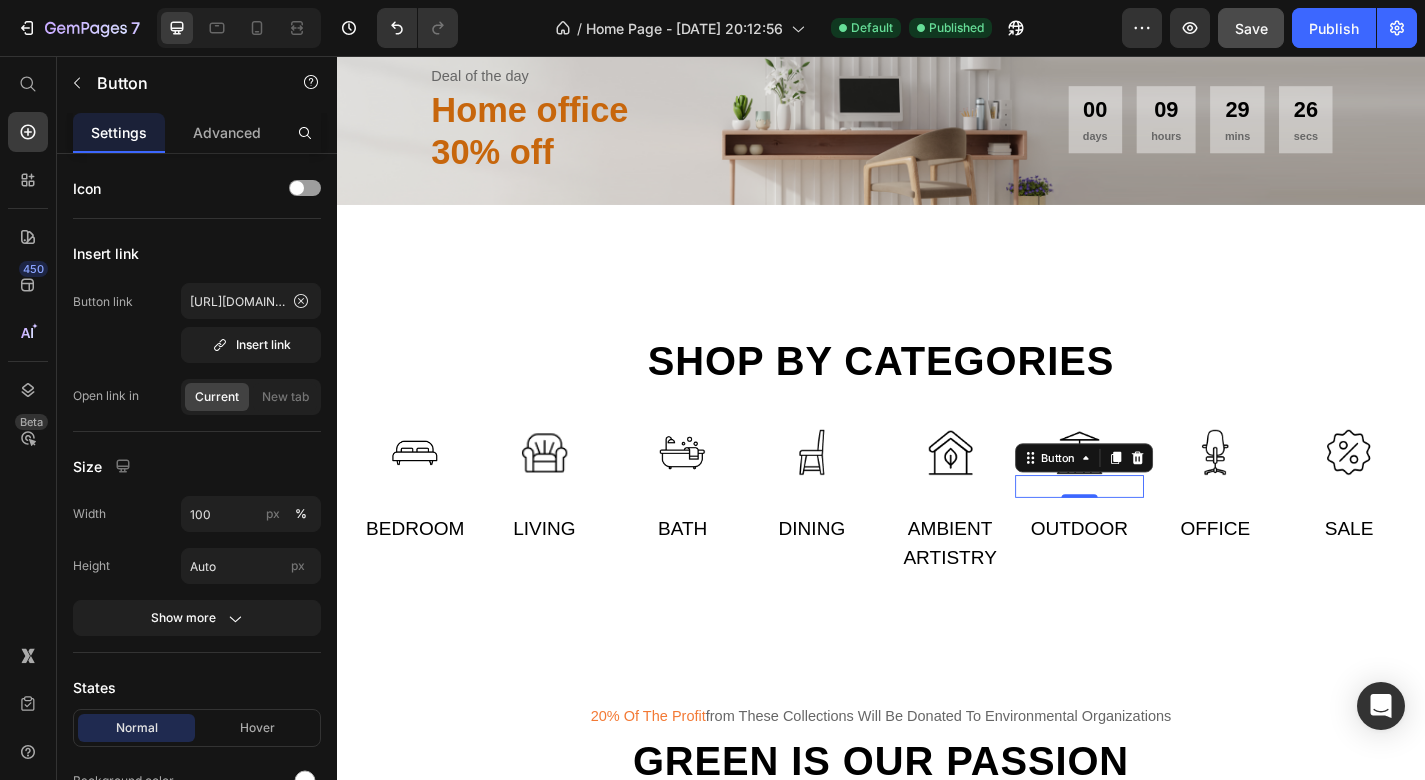 click on "Shop by categories Heading Row Image Button Bedroom Text Image Button Living Text Row Image Button Bath Text Image Button Dining Text Row Image Button Ambient artistry Text Image Button   0 Outdoor Text Row Image Button Office Text Image Button Sale Text Row Row Section 2" at bounding box center (937, 495) 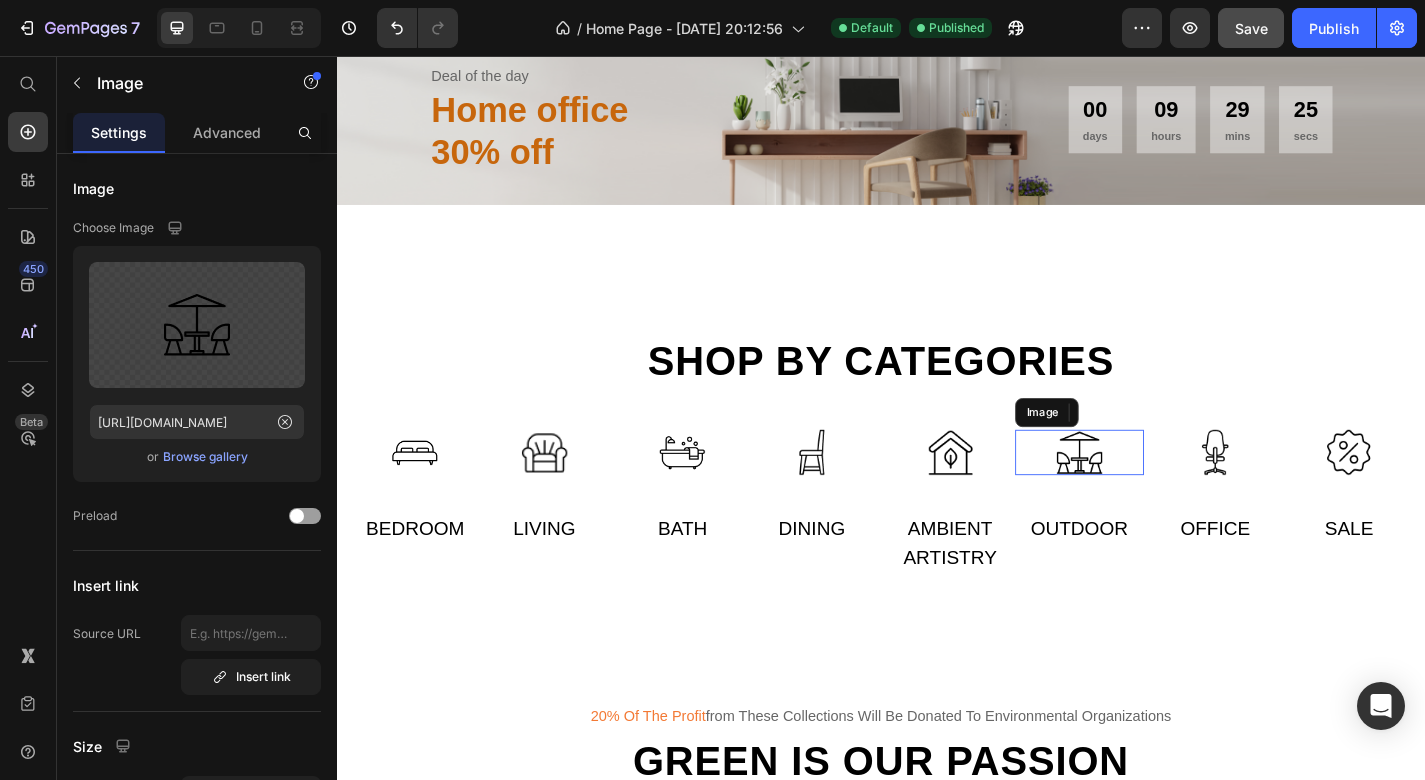 click at bounding box center [1156, 493] 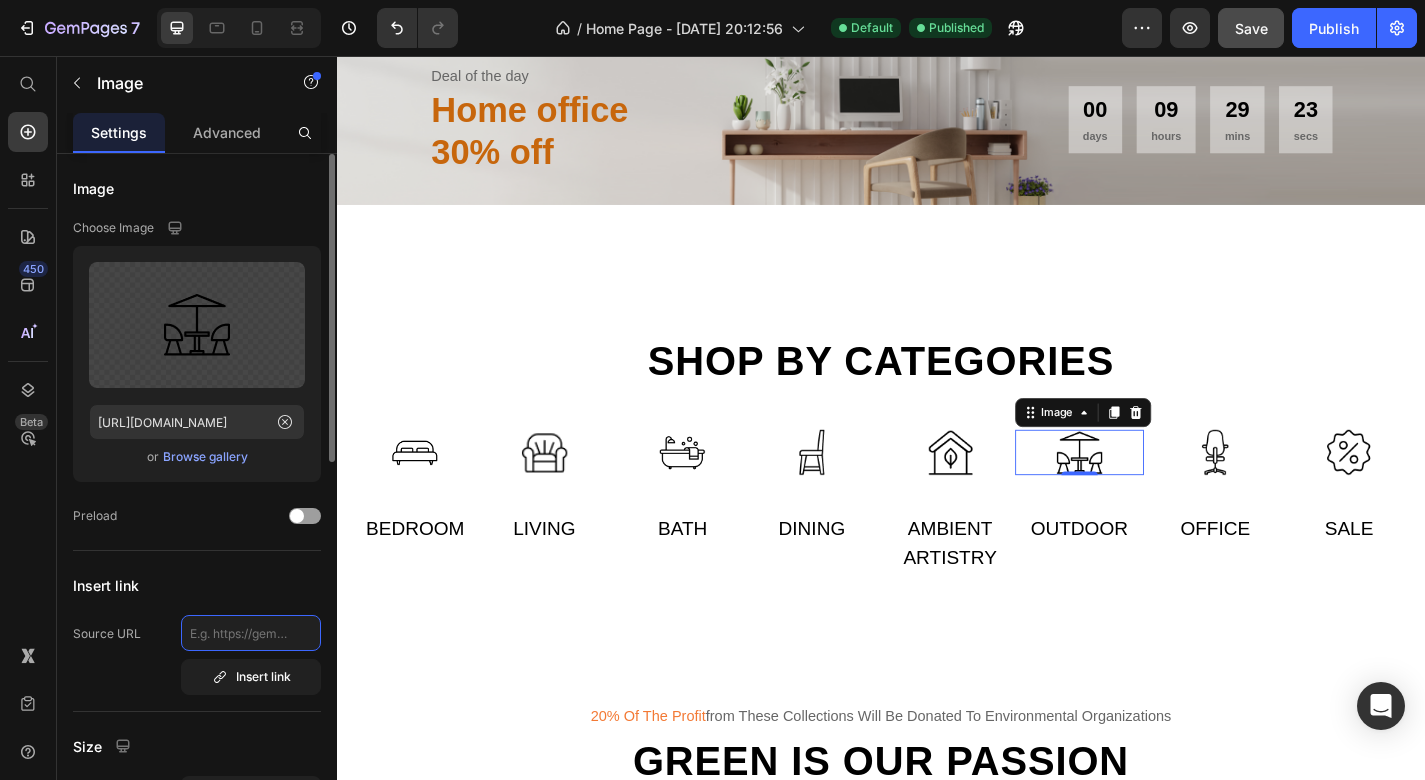 click 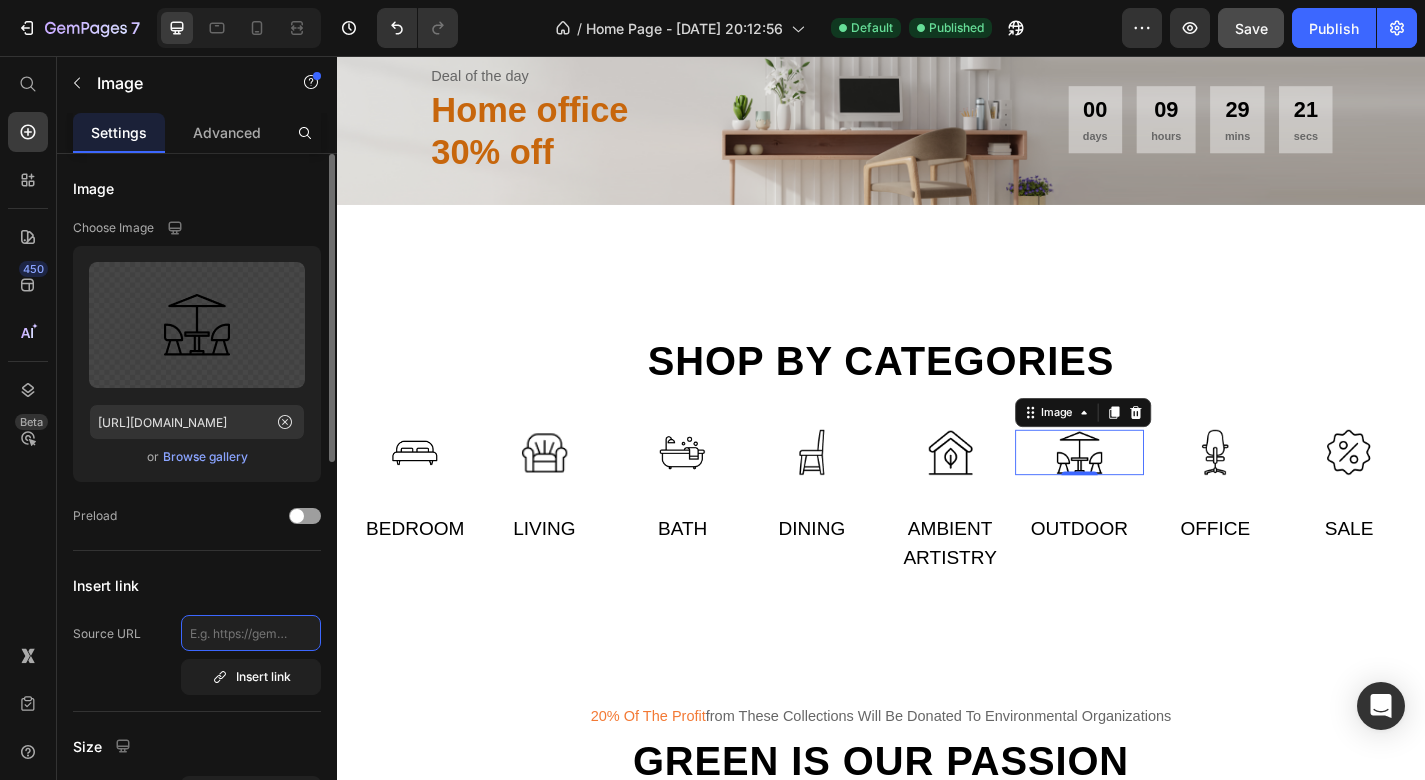 paste on "[URL][DOMAIN_NAME]" 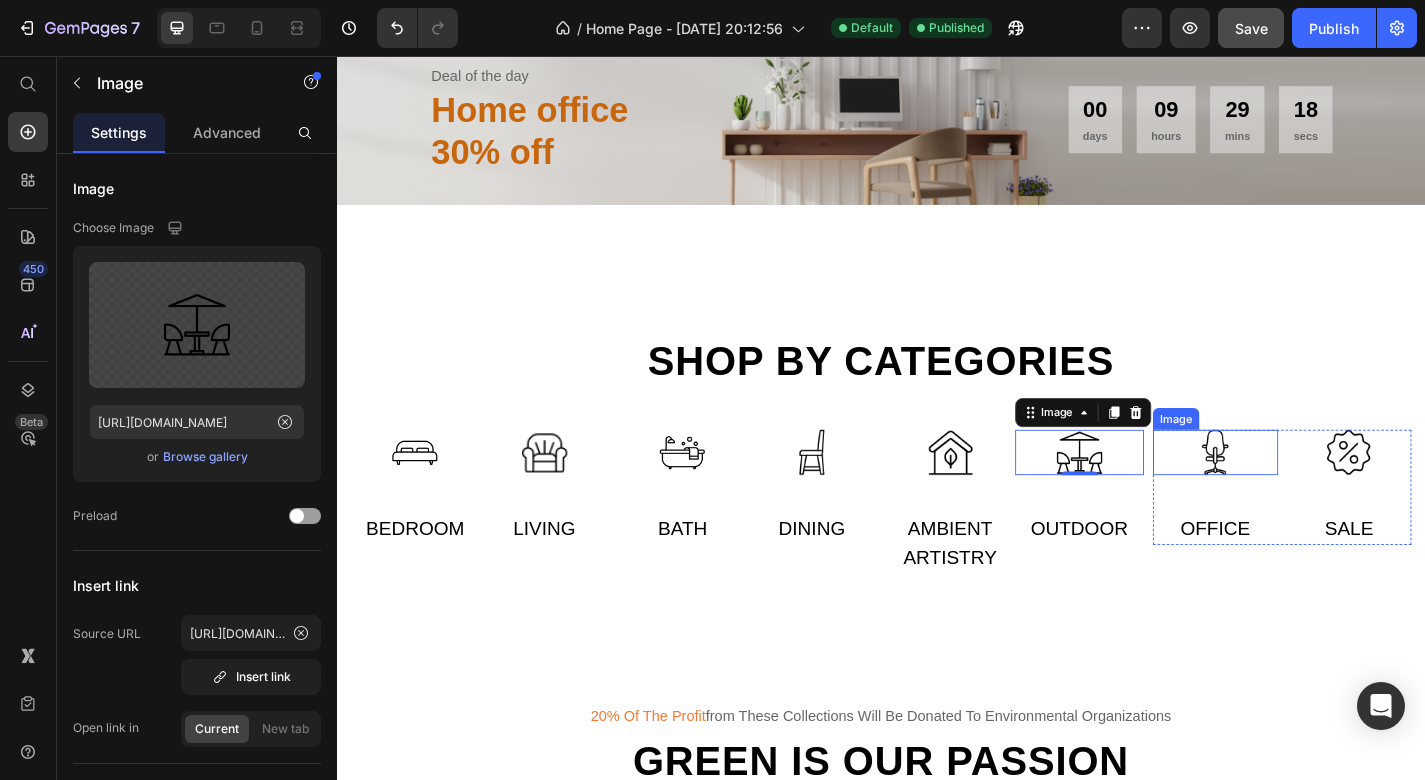 click at bounding box center (1306, 493) 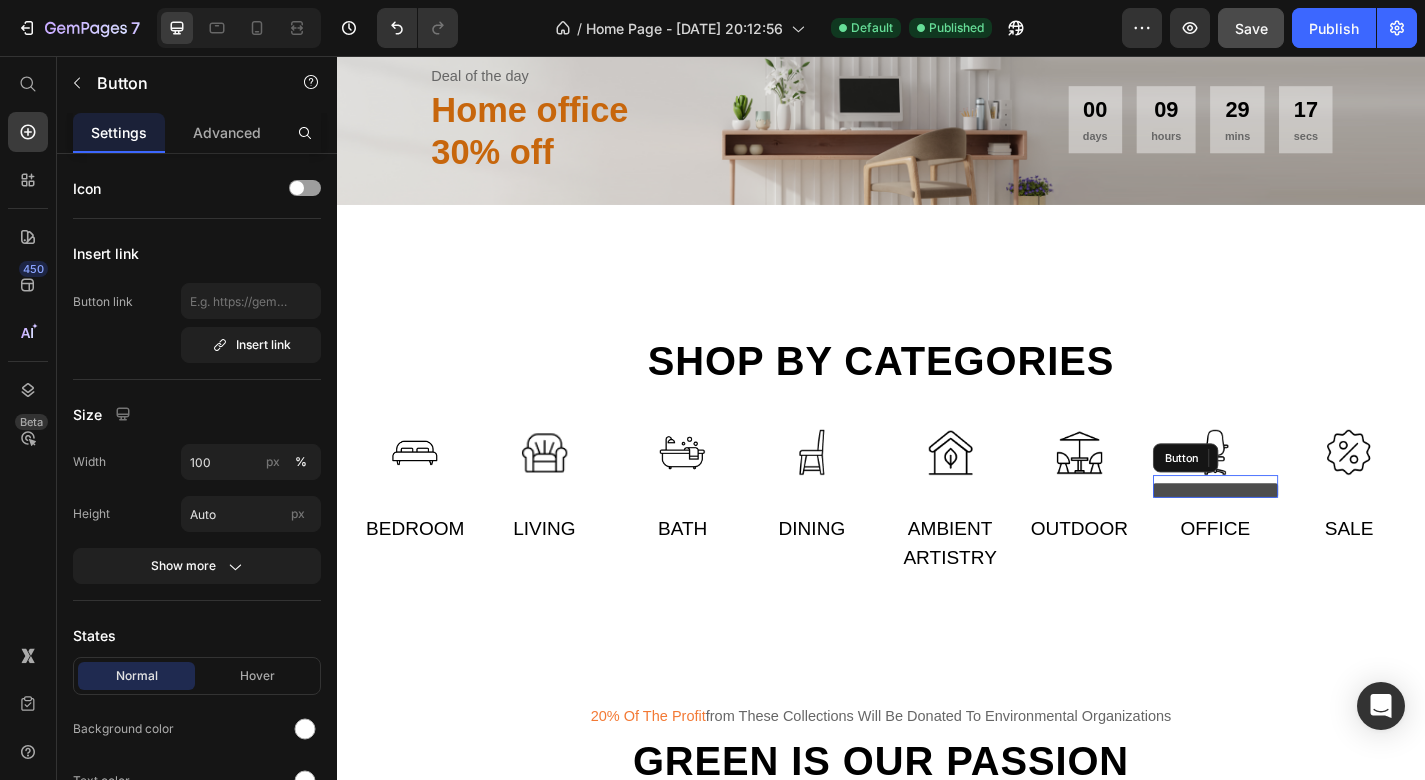 click on "Button" at bounding box center [1306, 530] 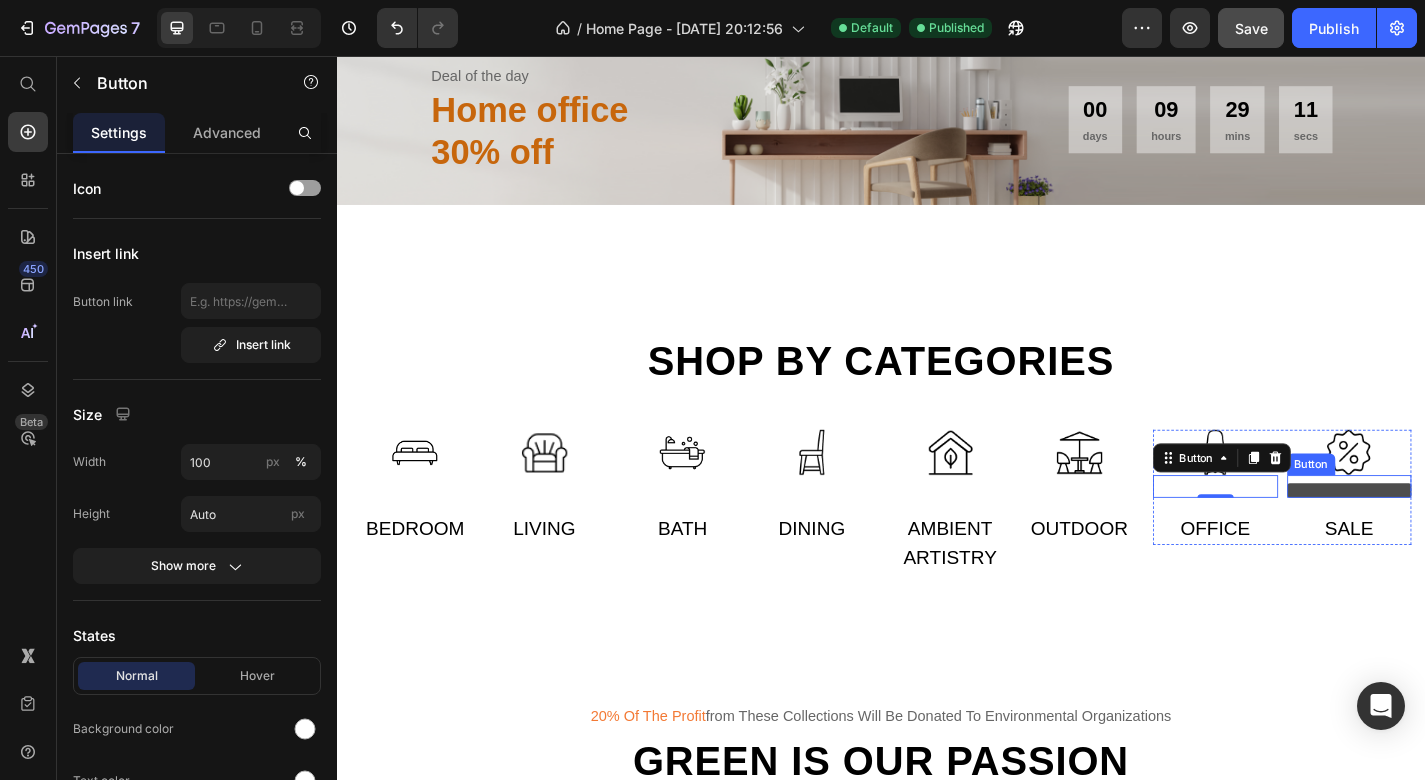 click at bounding box center (1454, 535) 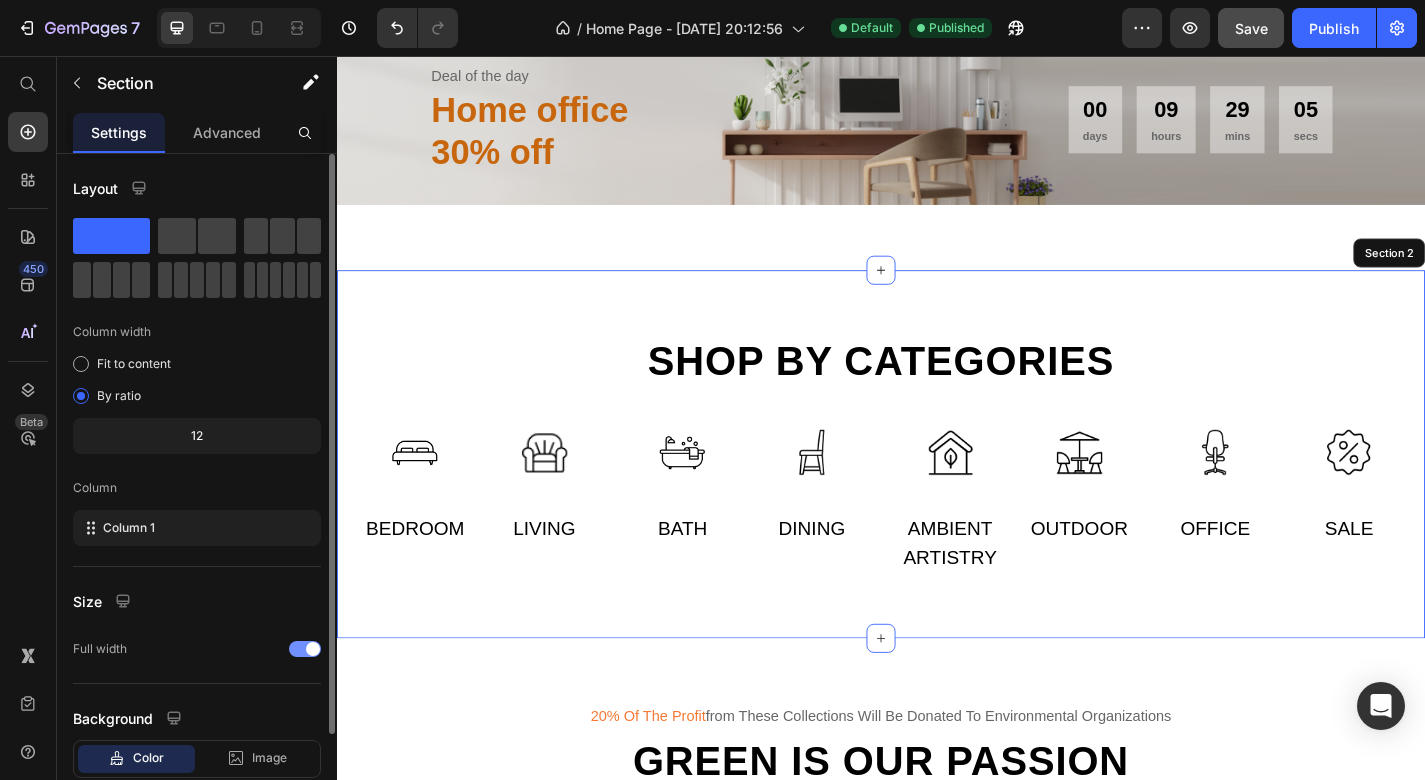 click on "Shop by categories Heading Row Image Button Bedroom Text Image Button Living Text Row Image Button Bath Text Image Button Dining Text Row Image Button Ambient artistry Text Image Button Outdoor Text Row Image Button Office Text Image Button   0 Sale Text Row Row Section 2" at bounding box center (937, 495) 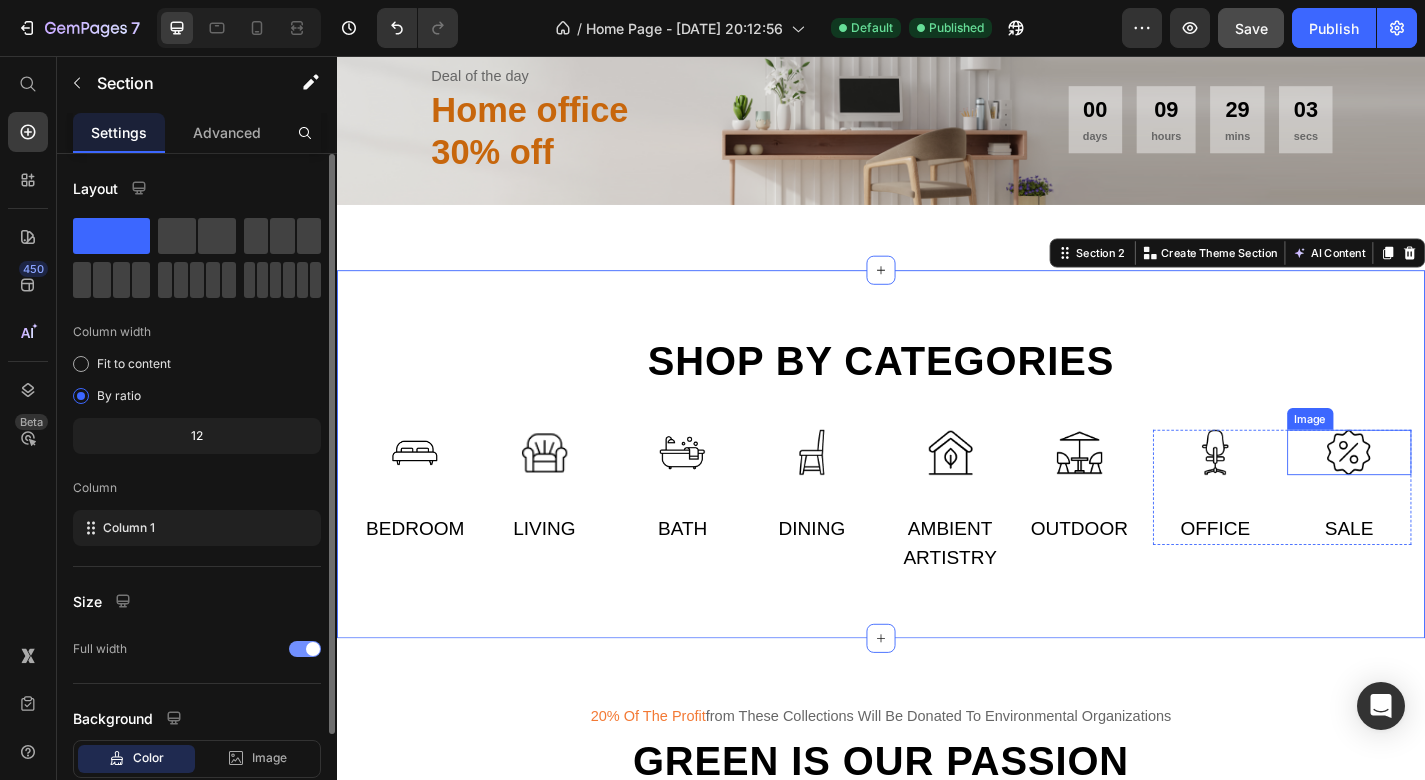 click at bounding box center (1454, 493) 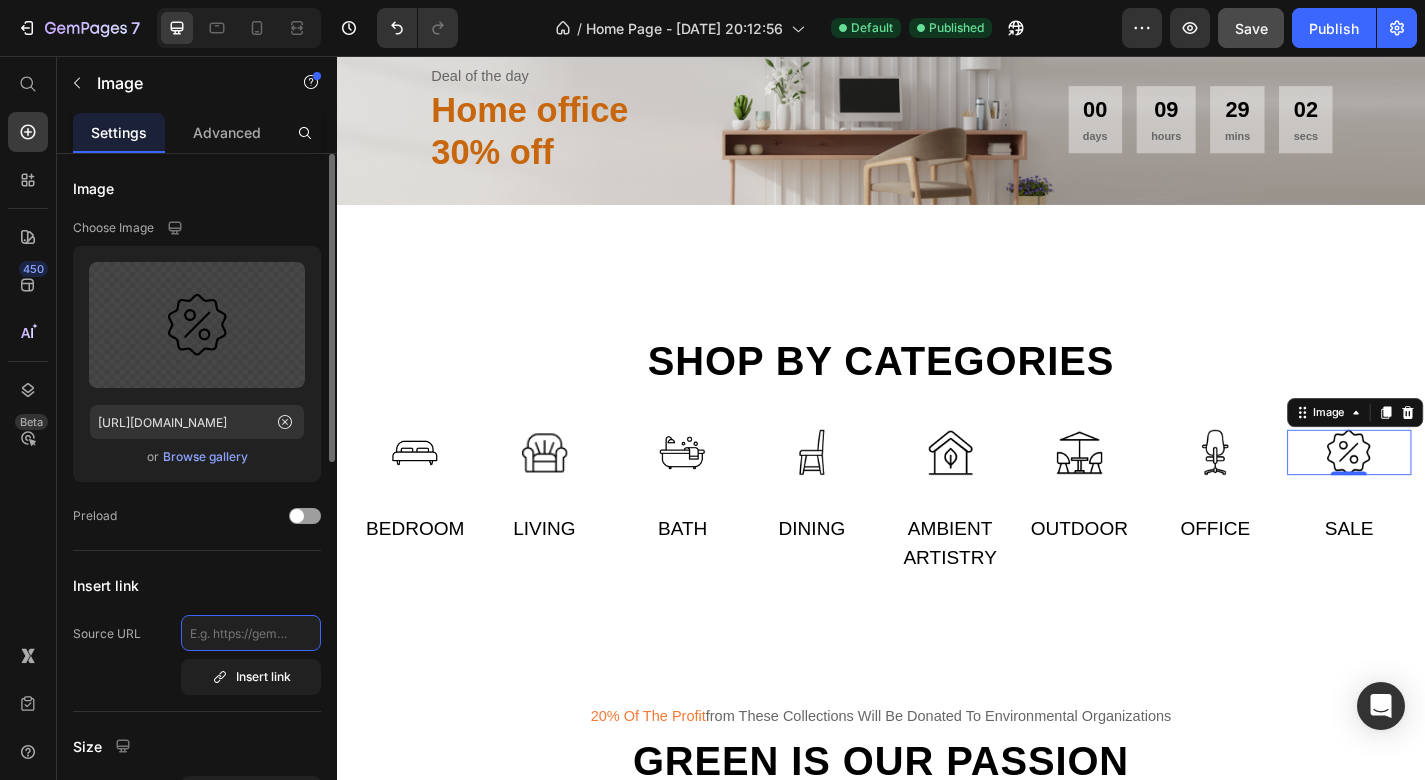 click 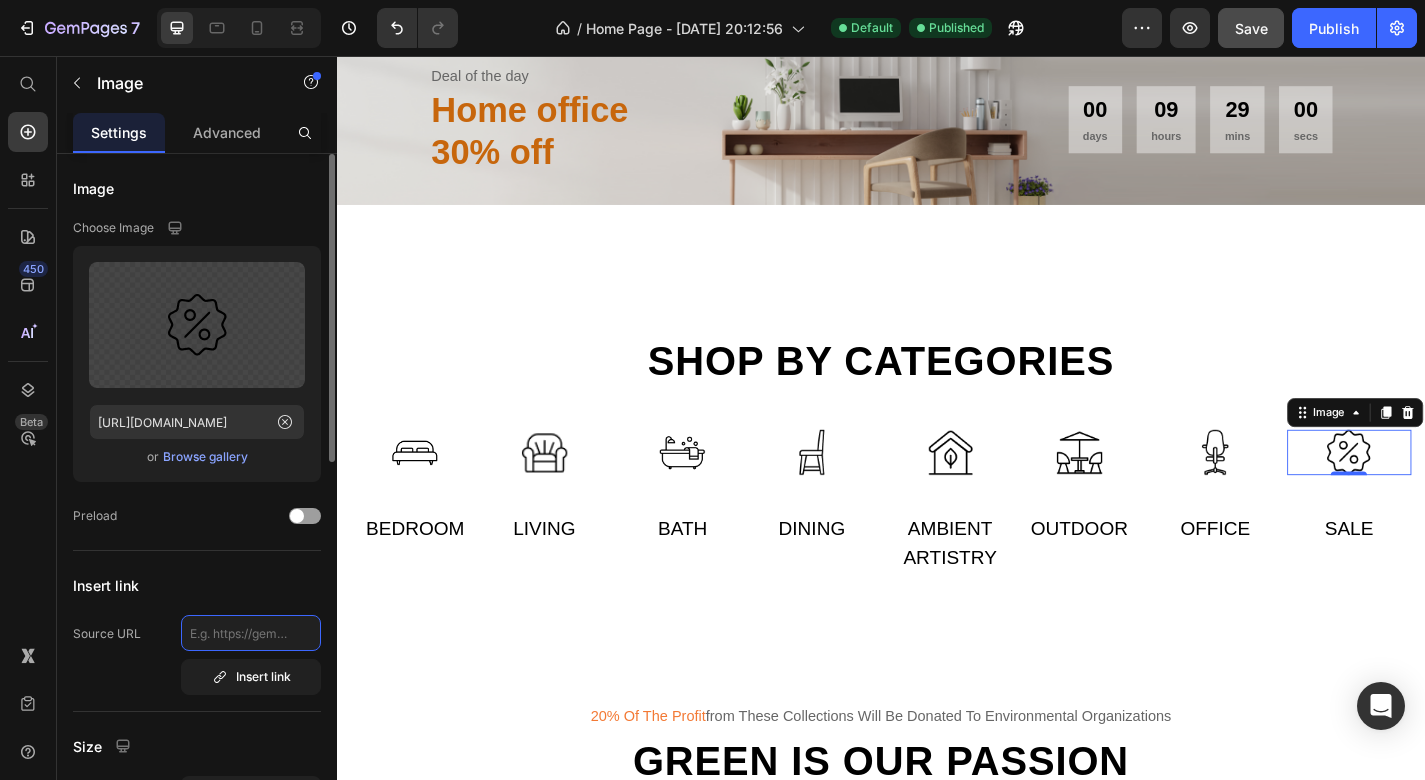 paste on "[URL][DOMAIN_NAME]" 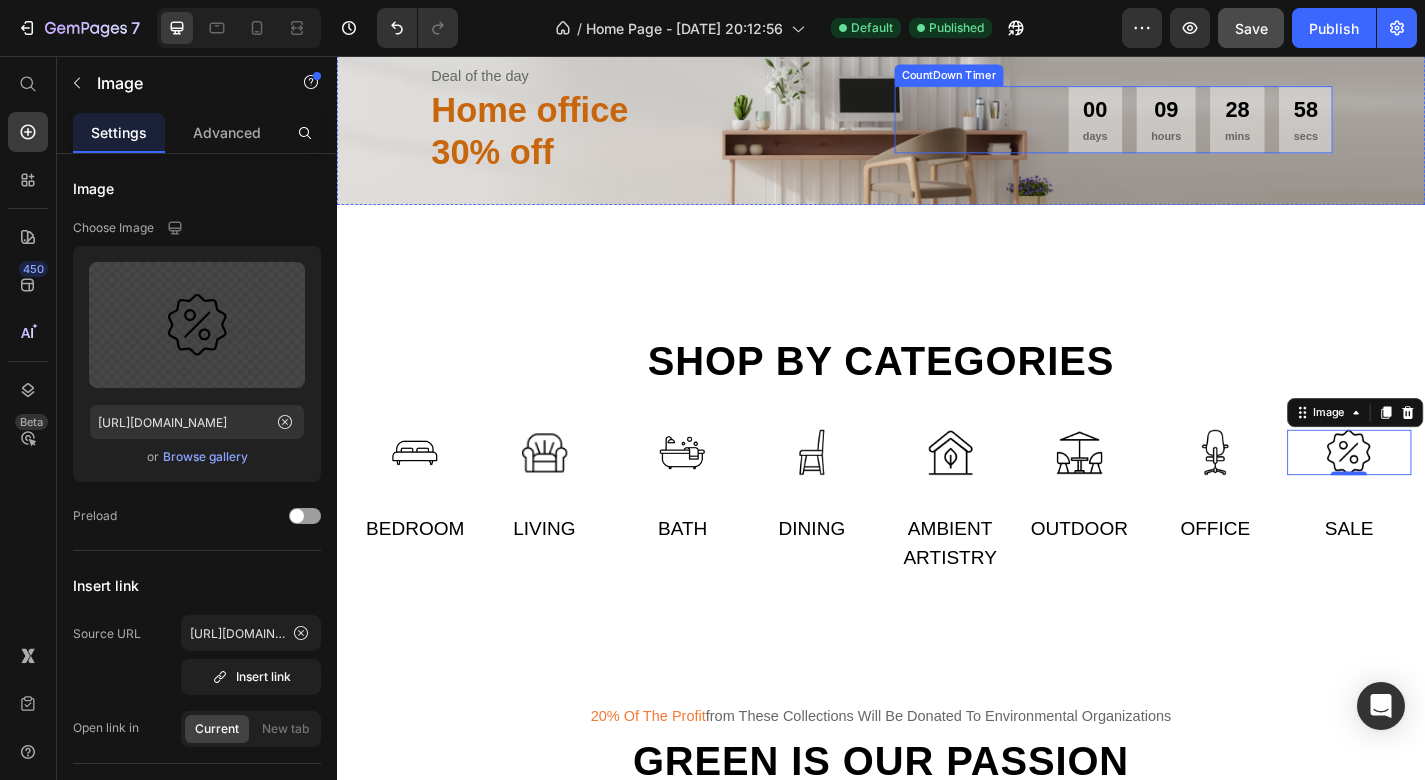 click on "00 days 09 hours 28 mins 58 secs" at bounding box center [1193, 125] 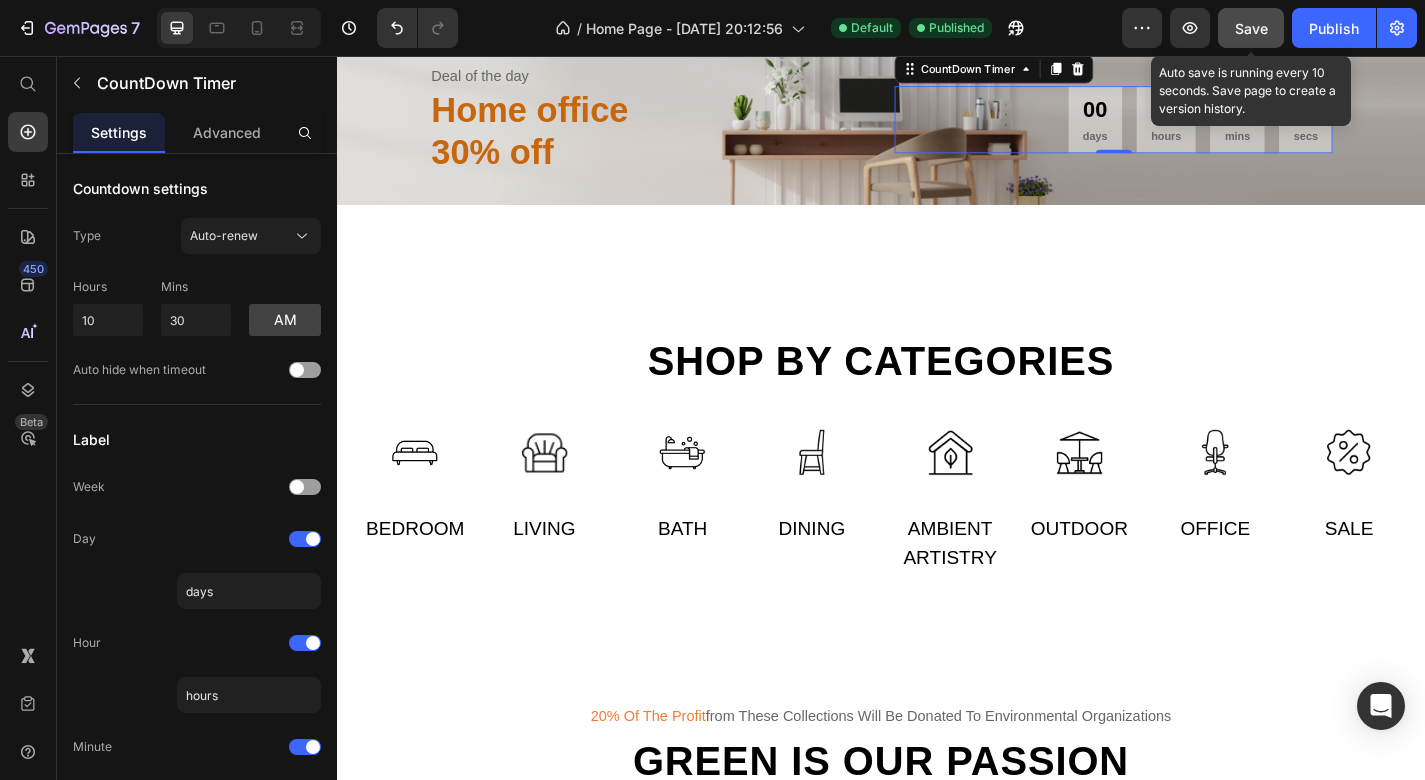 click on "Save" at bounding box center [1251, 28] 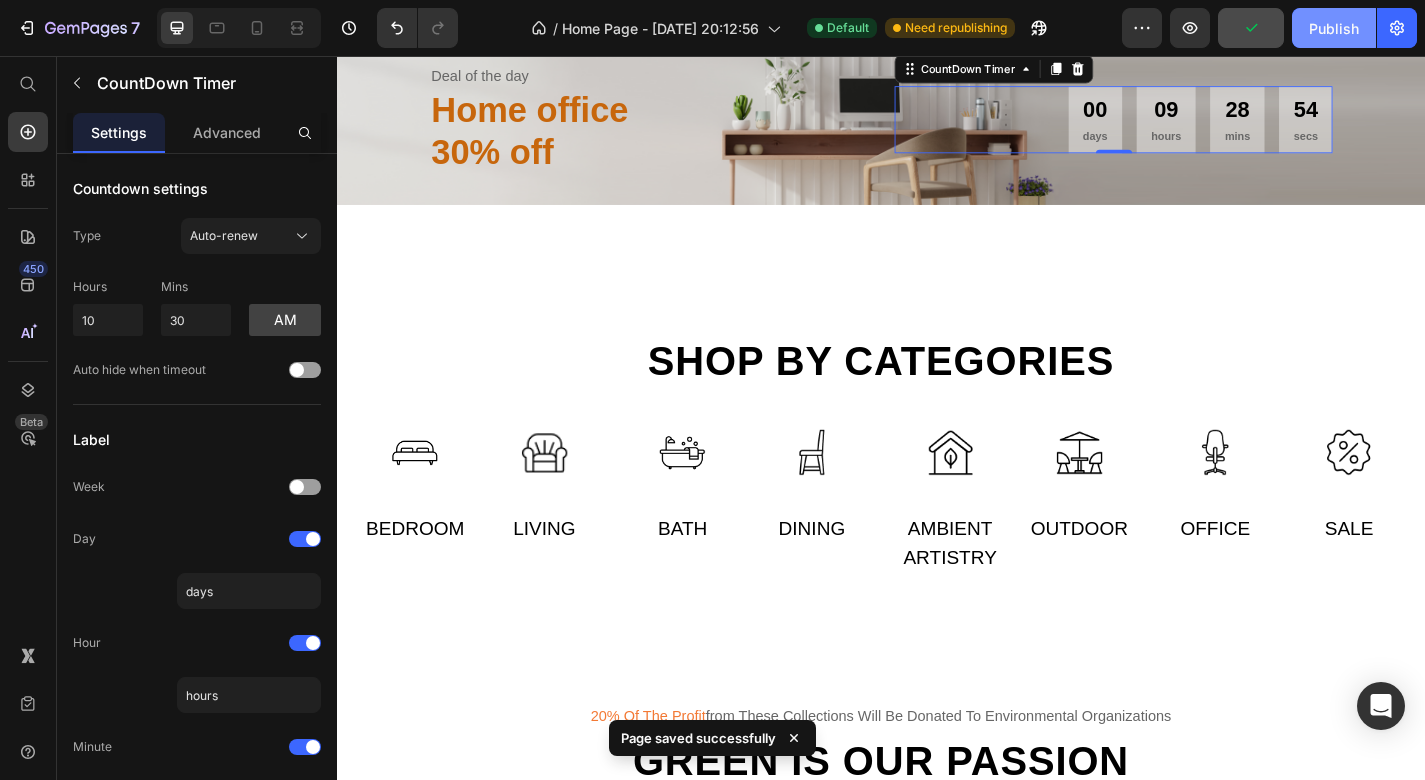 click on "Publish" at bounding box center (1334, 28) 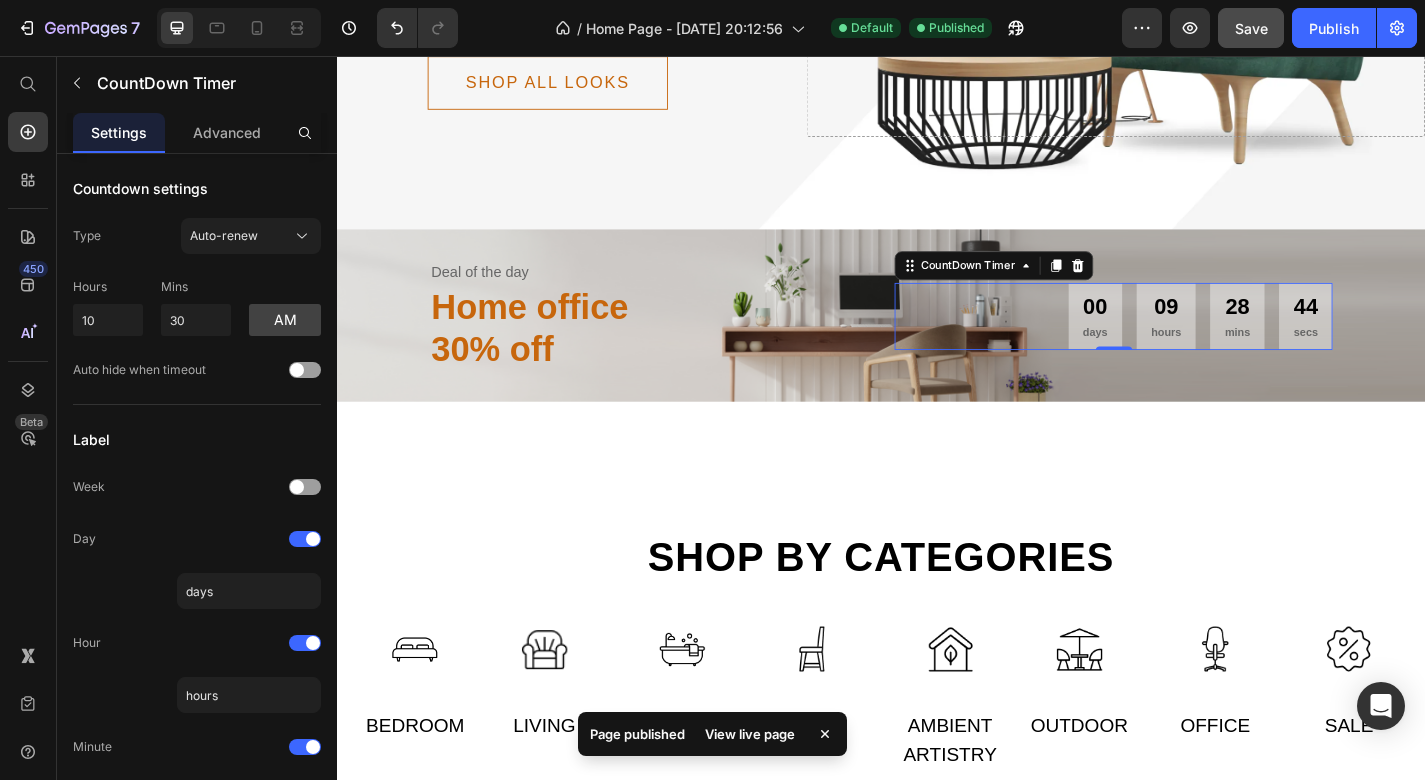 scroll, scrollTop: 434, scrollLeft: 0, axis: vertical 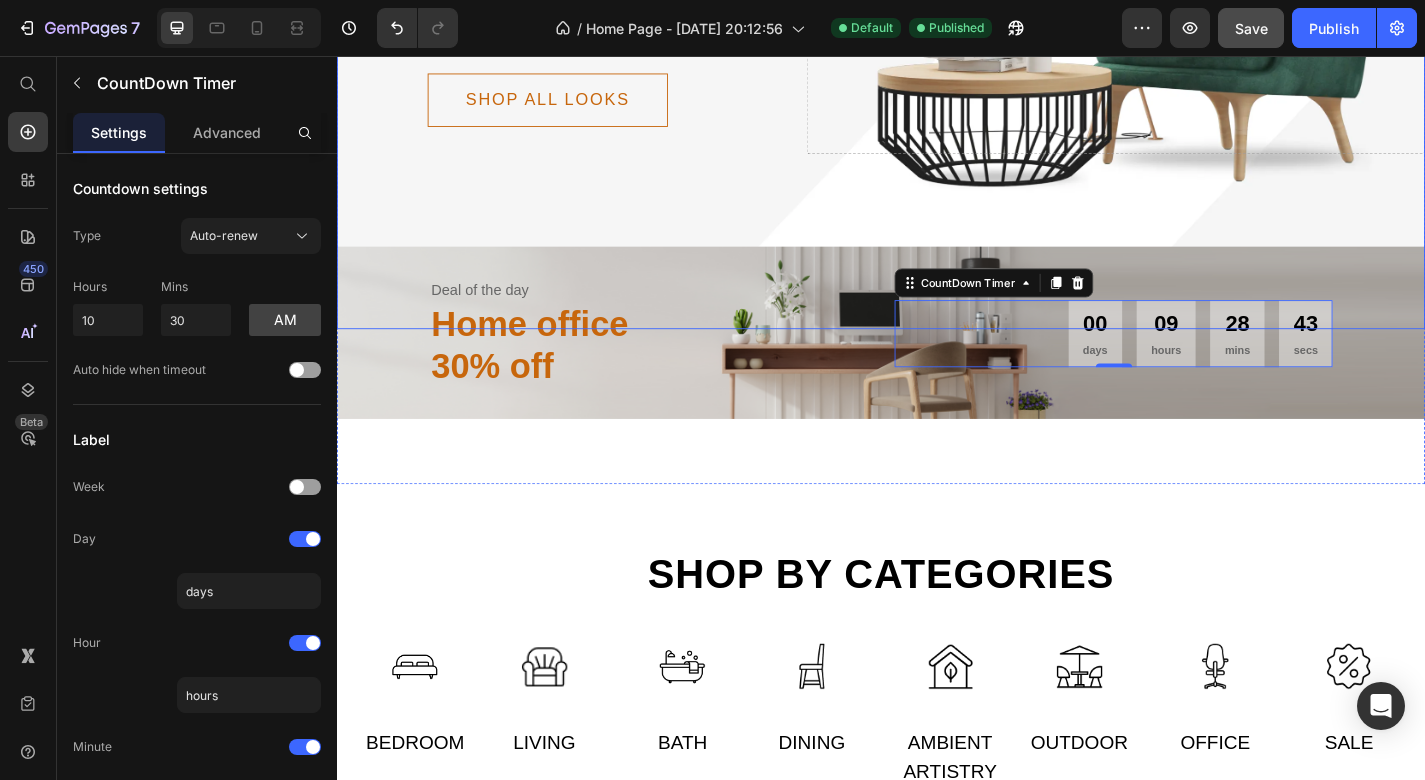 click on "Delicately designed & ethically crafted Text Everything  your home deserves Heading Your imagination, our creation. Find a look that truly defines you with GemHome - your interior design experts.
Text Shop all looks Button Row
Drop element here Row Row" at bounding box center [937, 10] 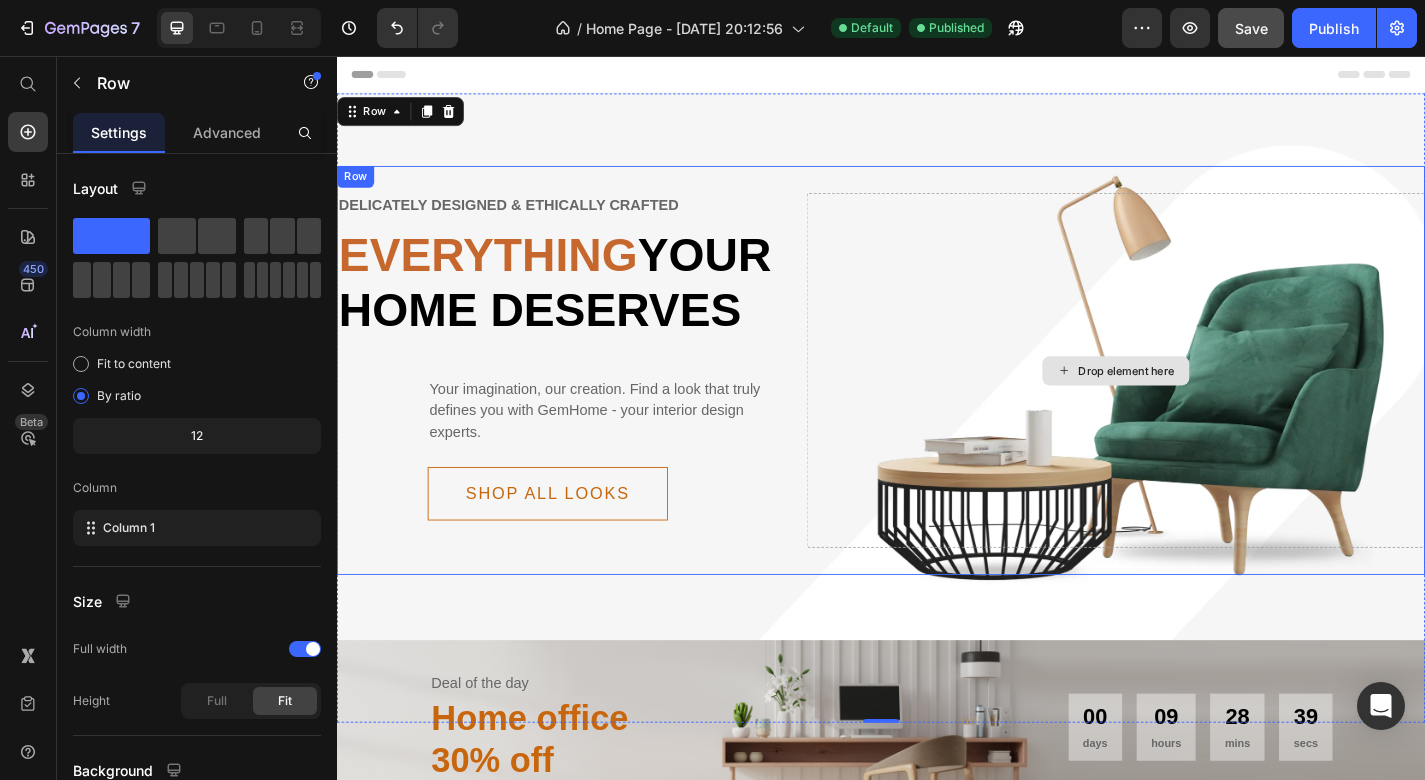 scroll, scrollTop: 0, scrollLeft: 0, axis: both 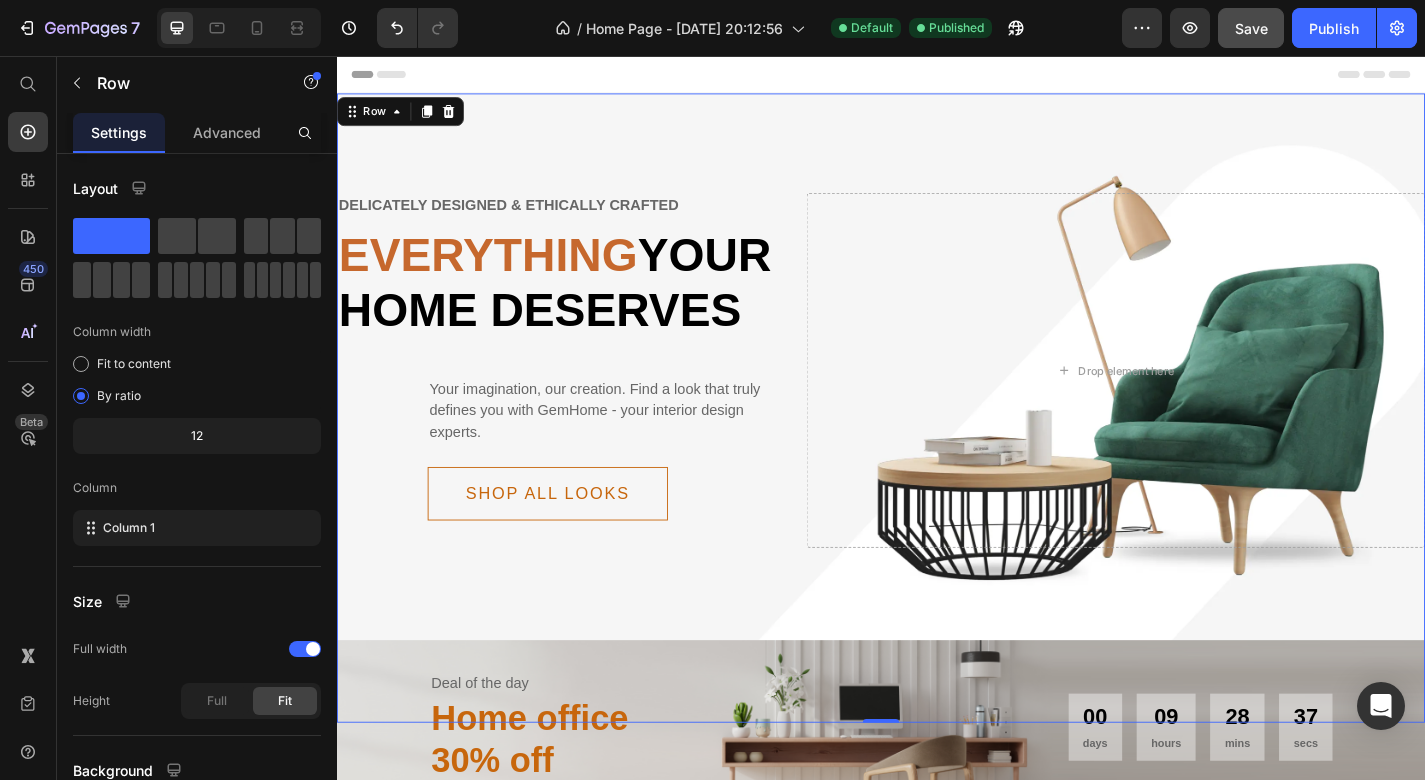 click on "Delicately designed & ethically crafted Text Everything  your home deserves Heading Your imagination, our creation. Find a look that truly defines you with GemHome - your interior design experts.
Text Shop all looks Button Row
Drop element here Row Row   0" at bounding box center (937, 444) 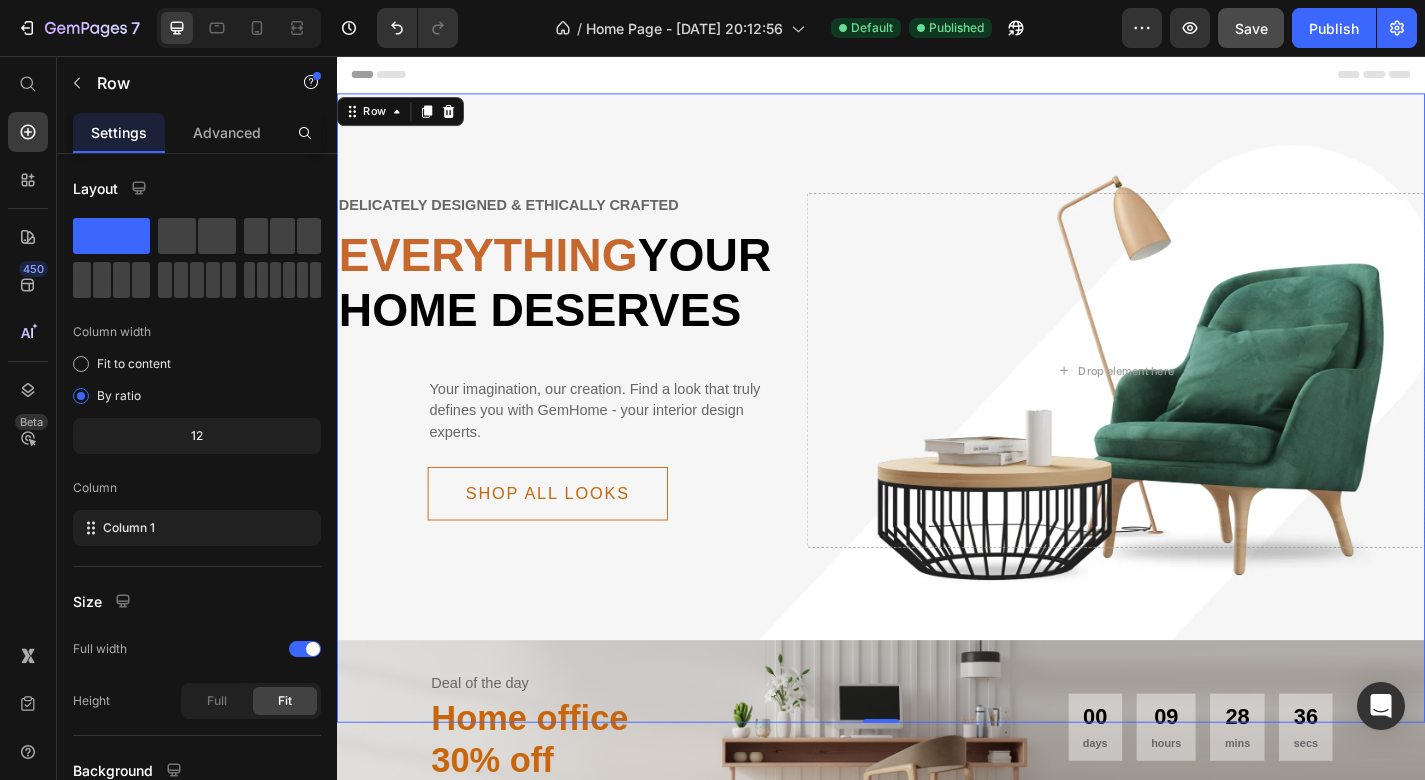 click on "Header" at bounding box center [937, 76] 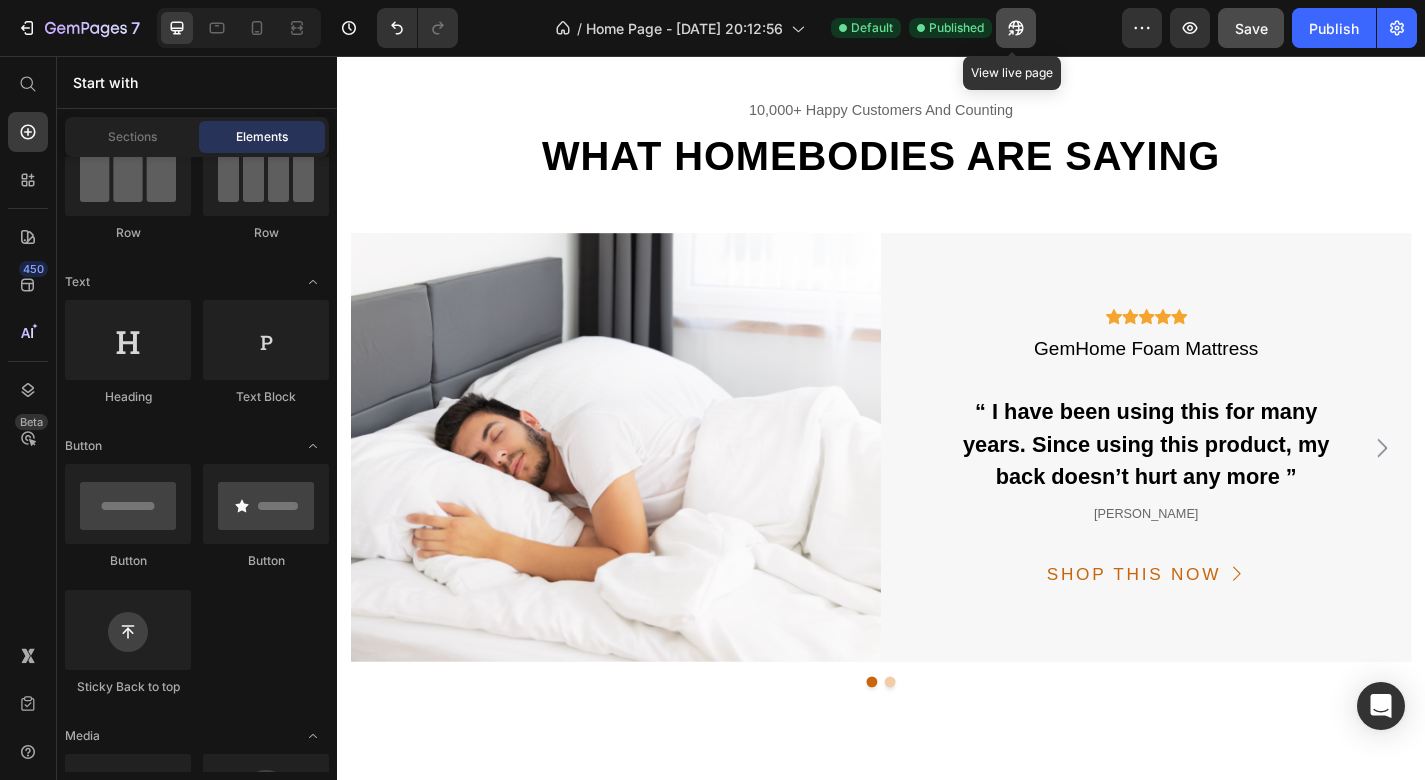 scroll, scrollTop: 4300, scrollLeft: 0, axis: vertical 